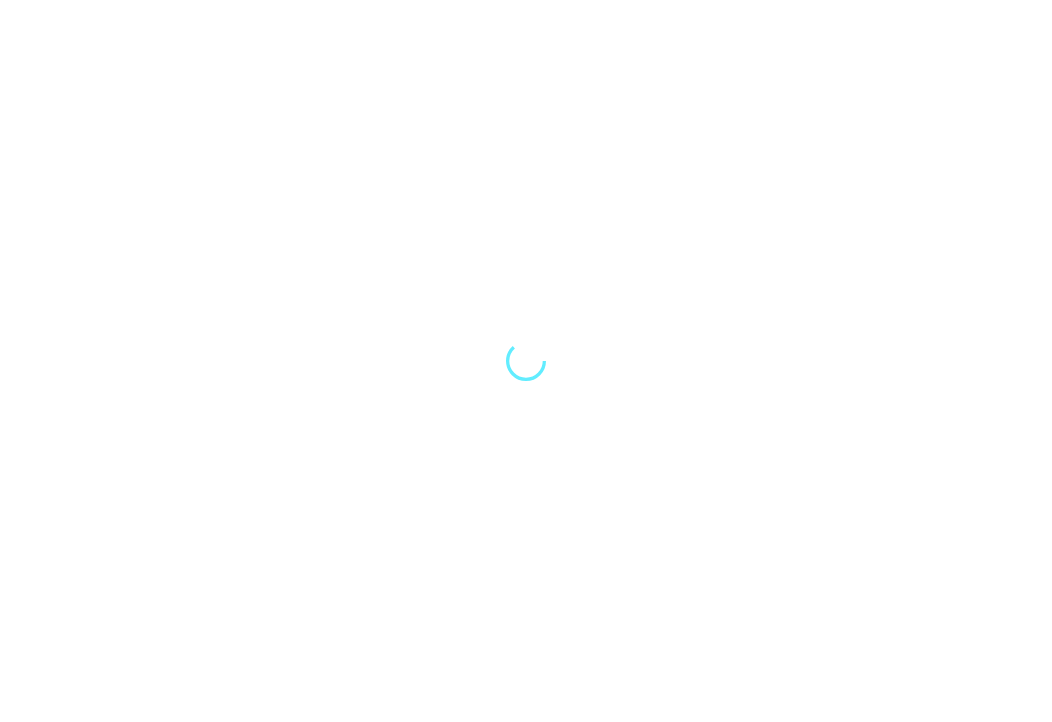 scroll, scrollTop: 0, scrollLeft: 0, axis: both 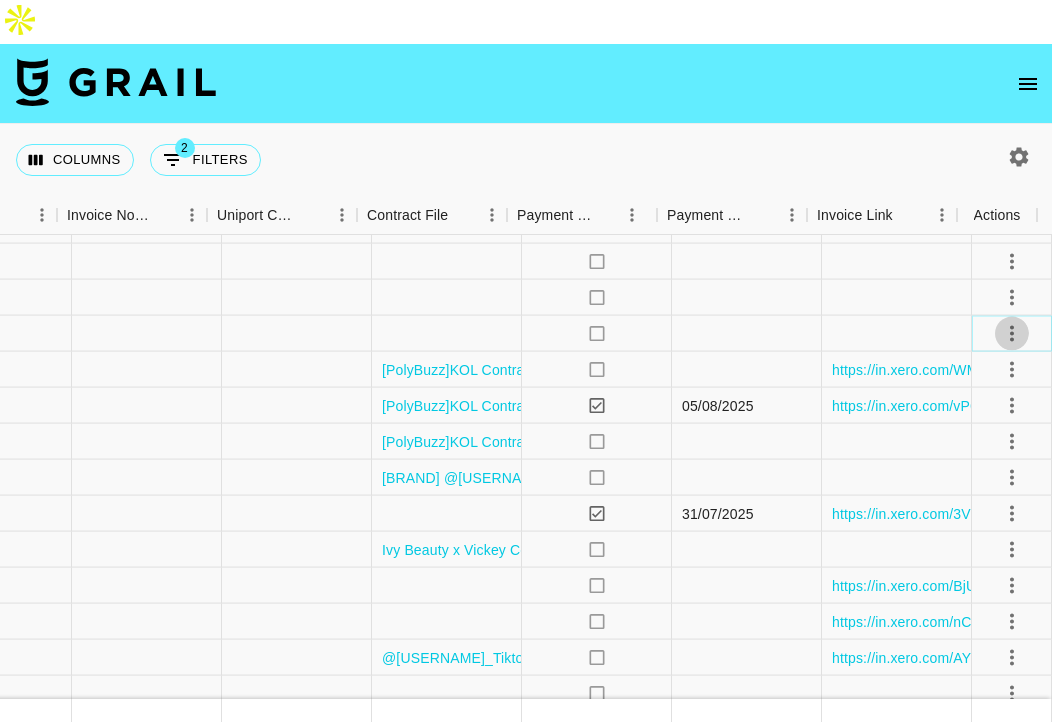 click 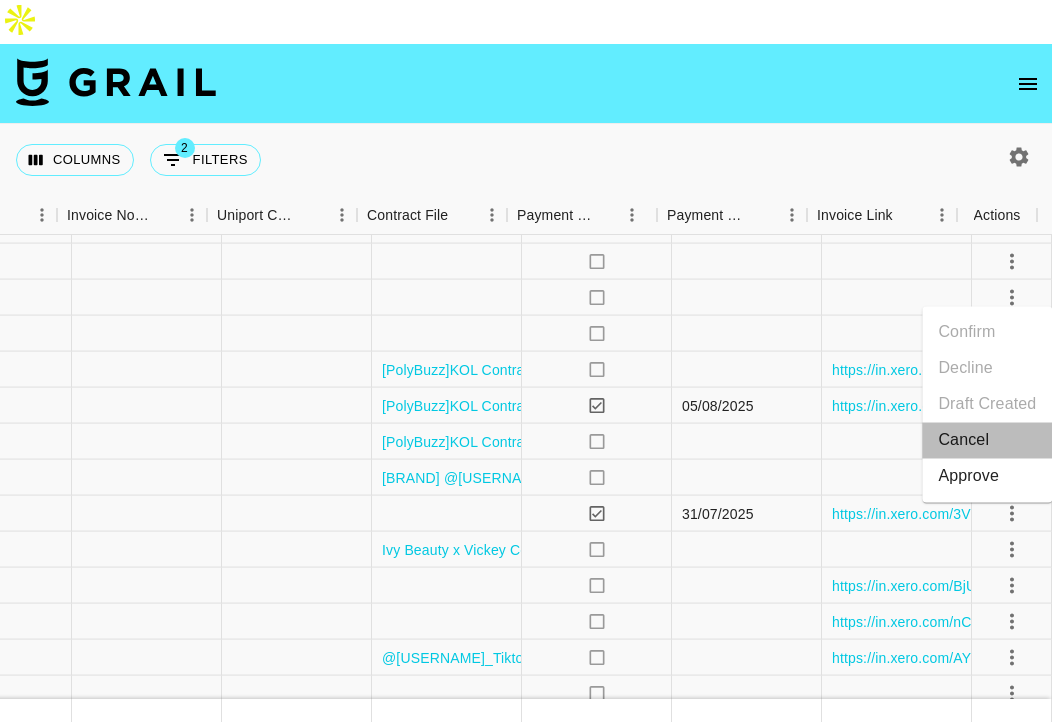 click on "Cancel" at bounding box center (987, 440) 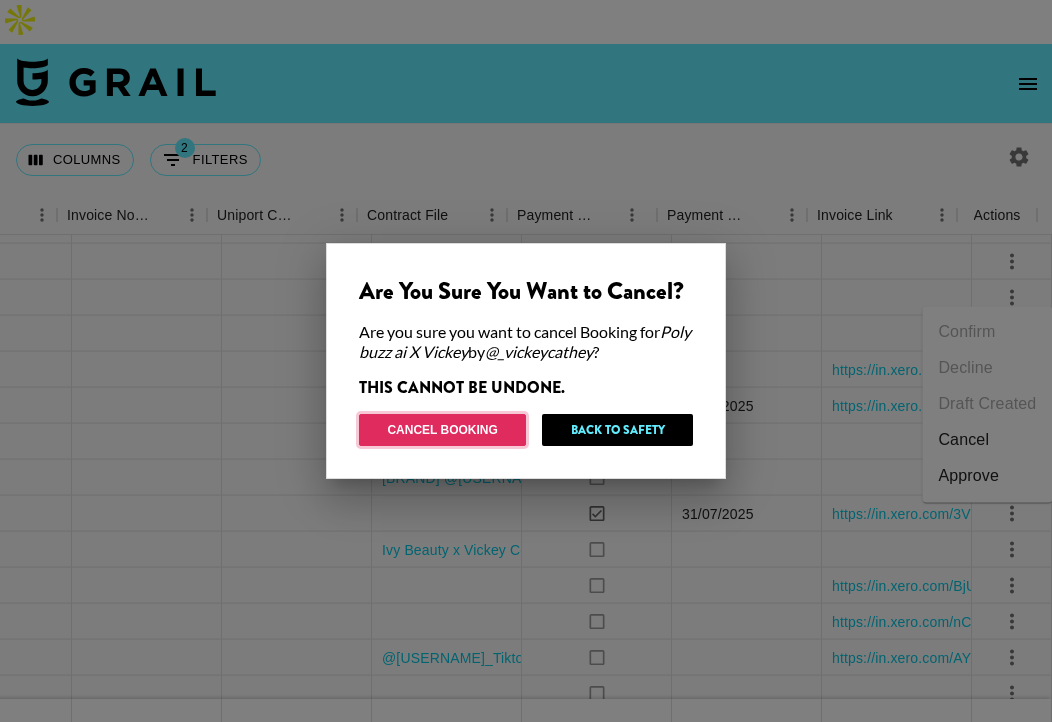 click on "Cancel Booking" at bounding box center (442, 430) 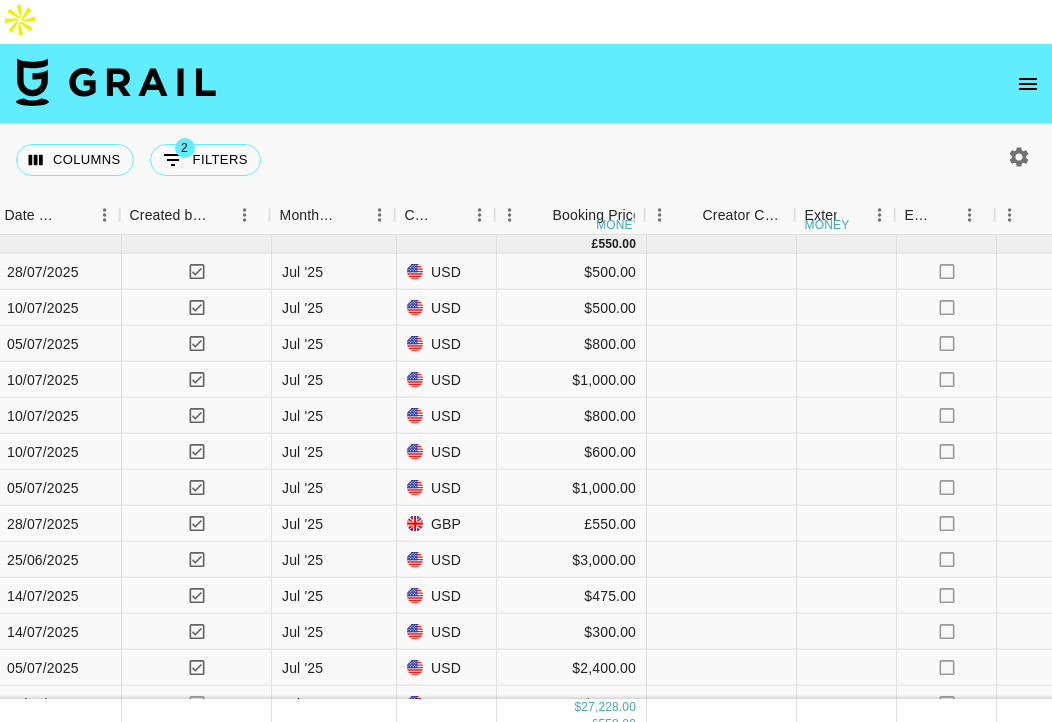 scroll, scrollTop: 290, scrollLeft: 1372, axis: both 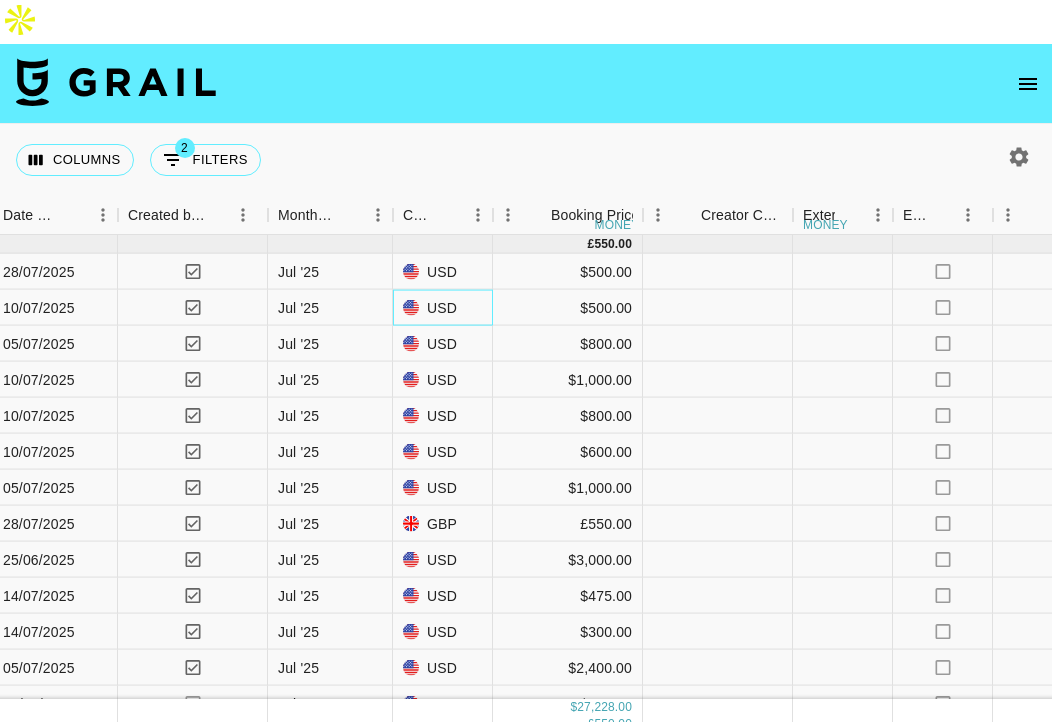 click on "USD" at bounding box center (443, 308) 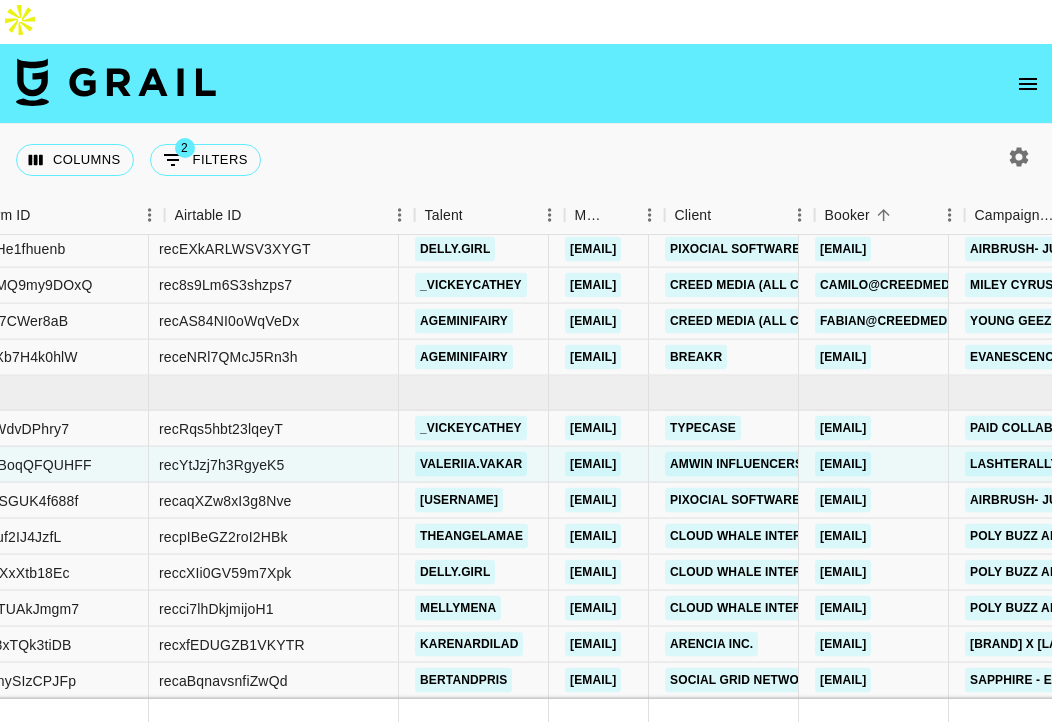 scroll, scrollTop: 133, scrollLeft: 224, axis: both 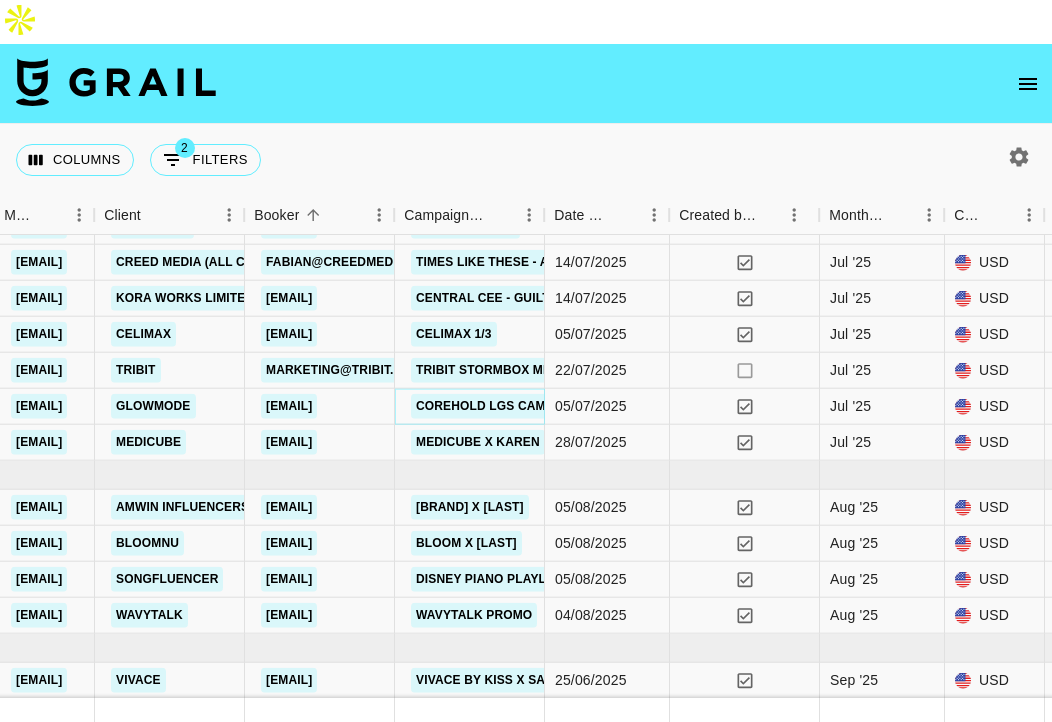 click on "CoreHold Lgs Camapgin" at bounding box center (500, 406) 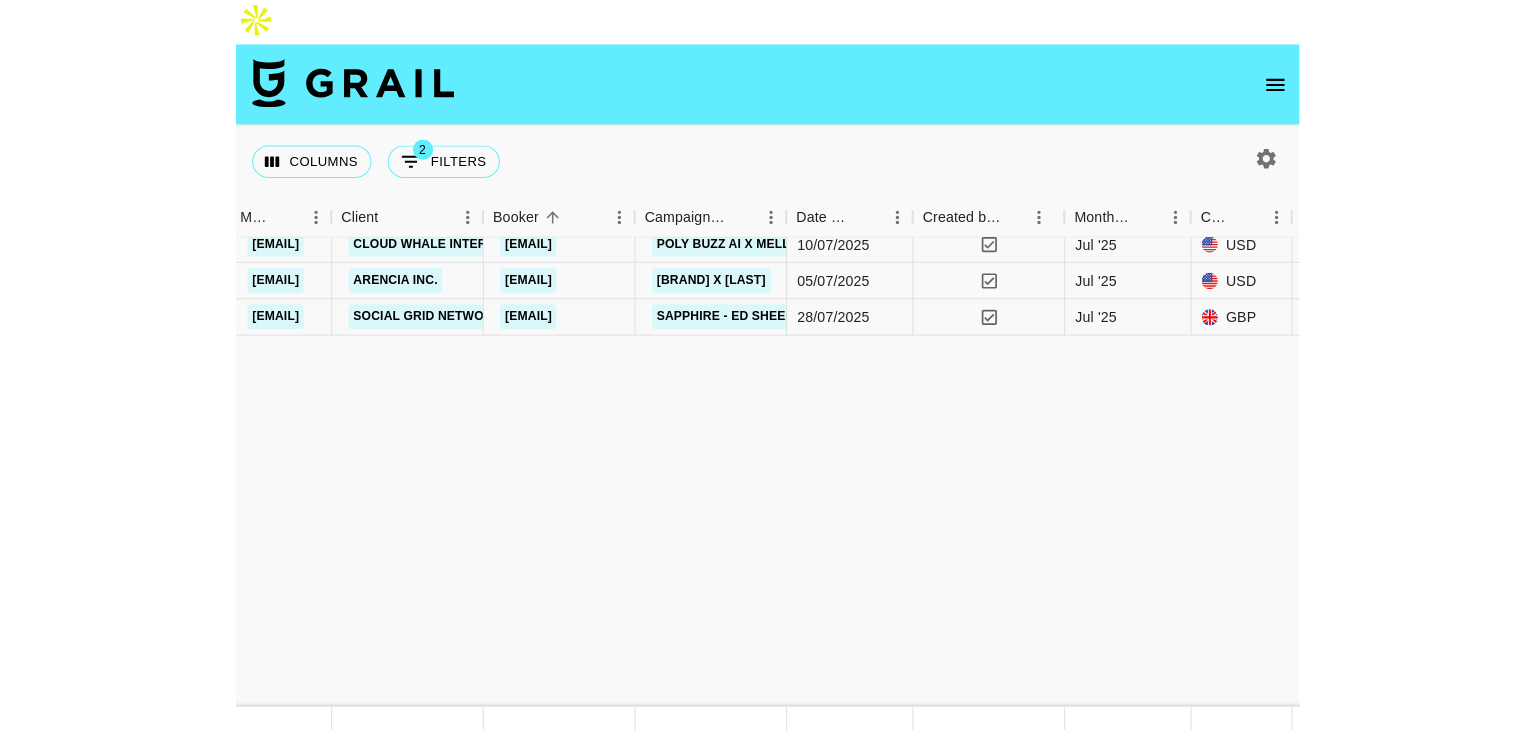 scroll, scrollTop: 0, scrollLeft: 820, axis: horizontal 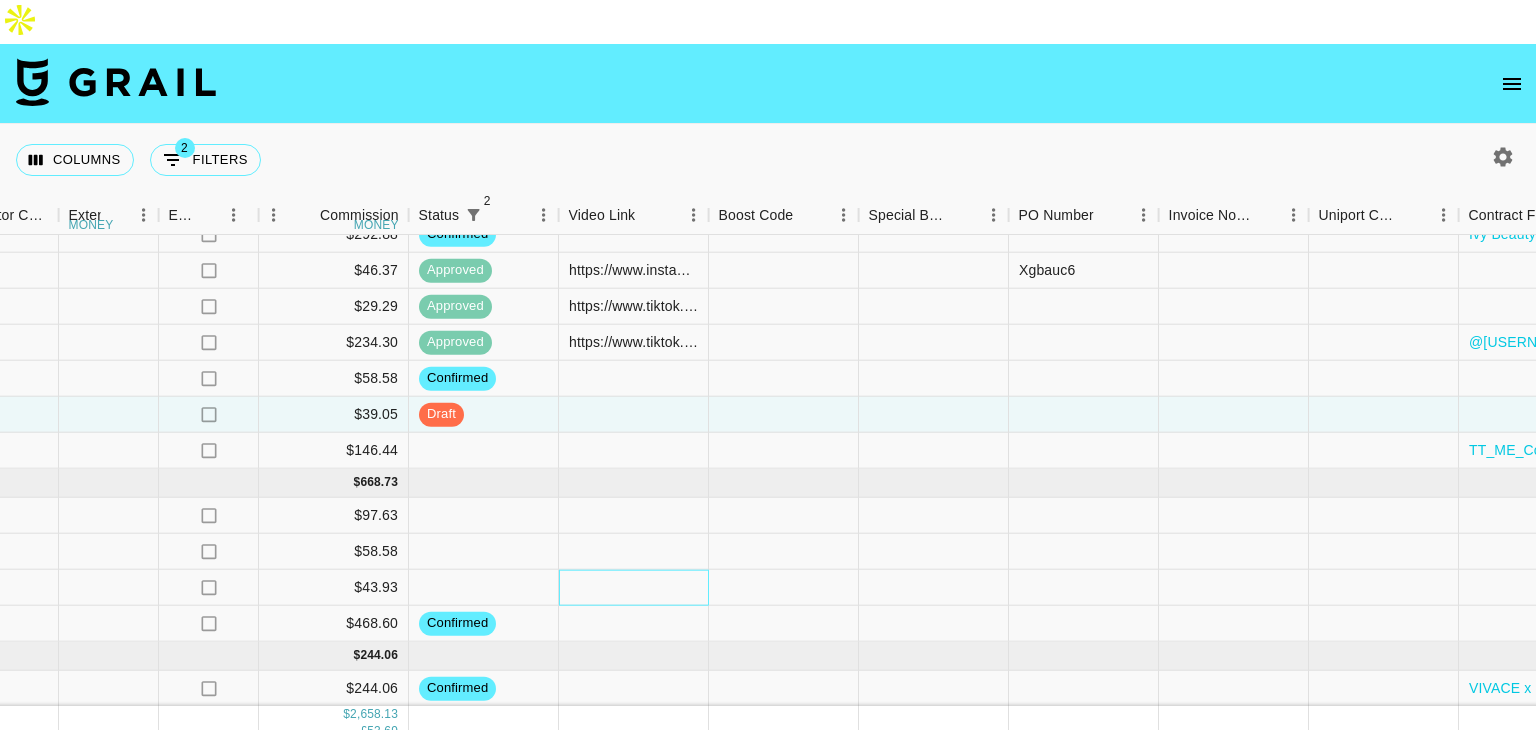 click at bounding box center [634, 588] 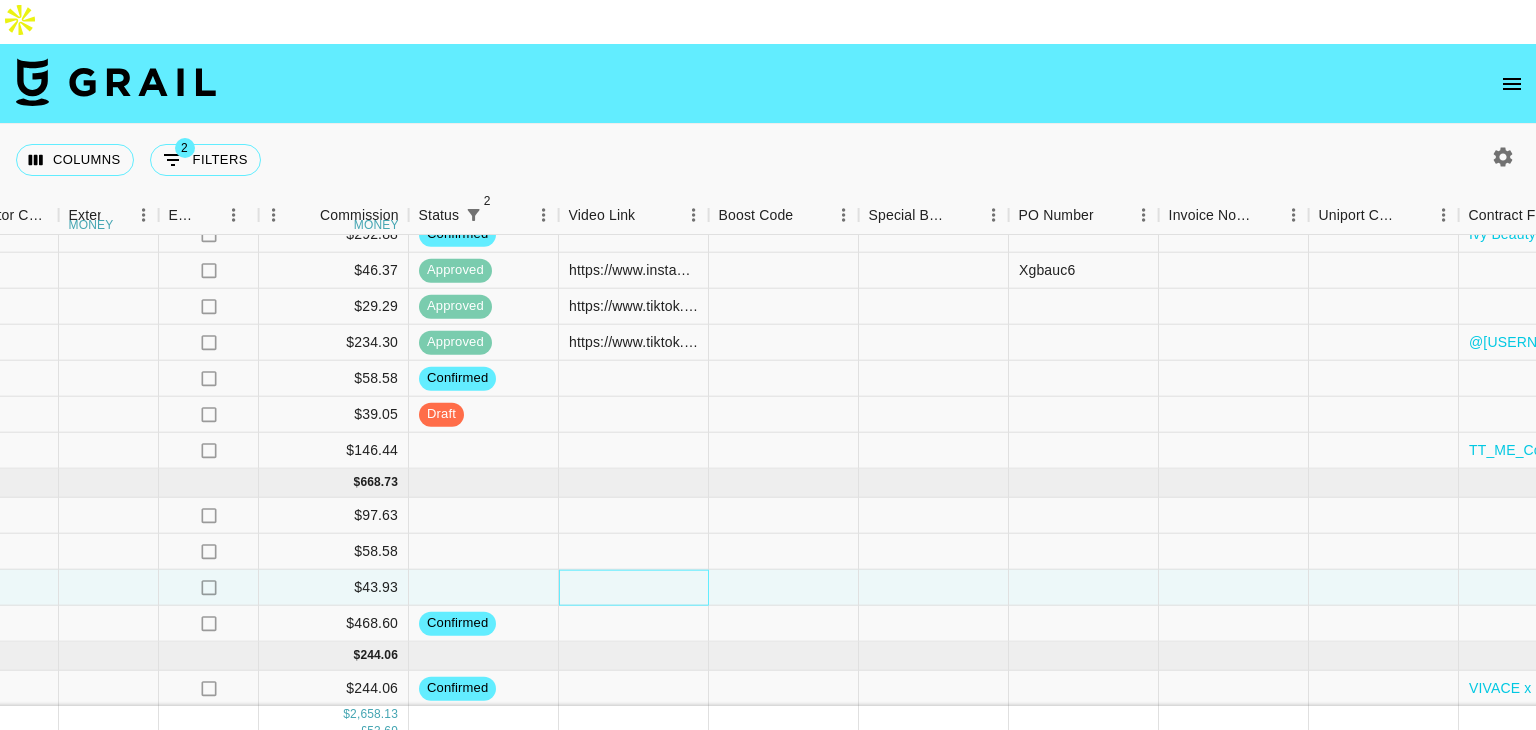 click at bounding box center (634, 588) 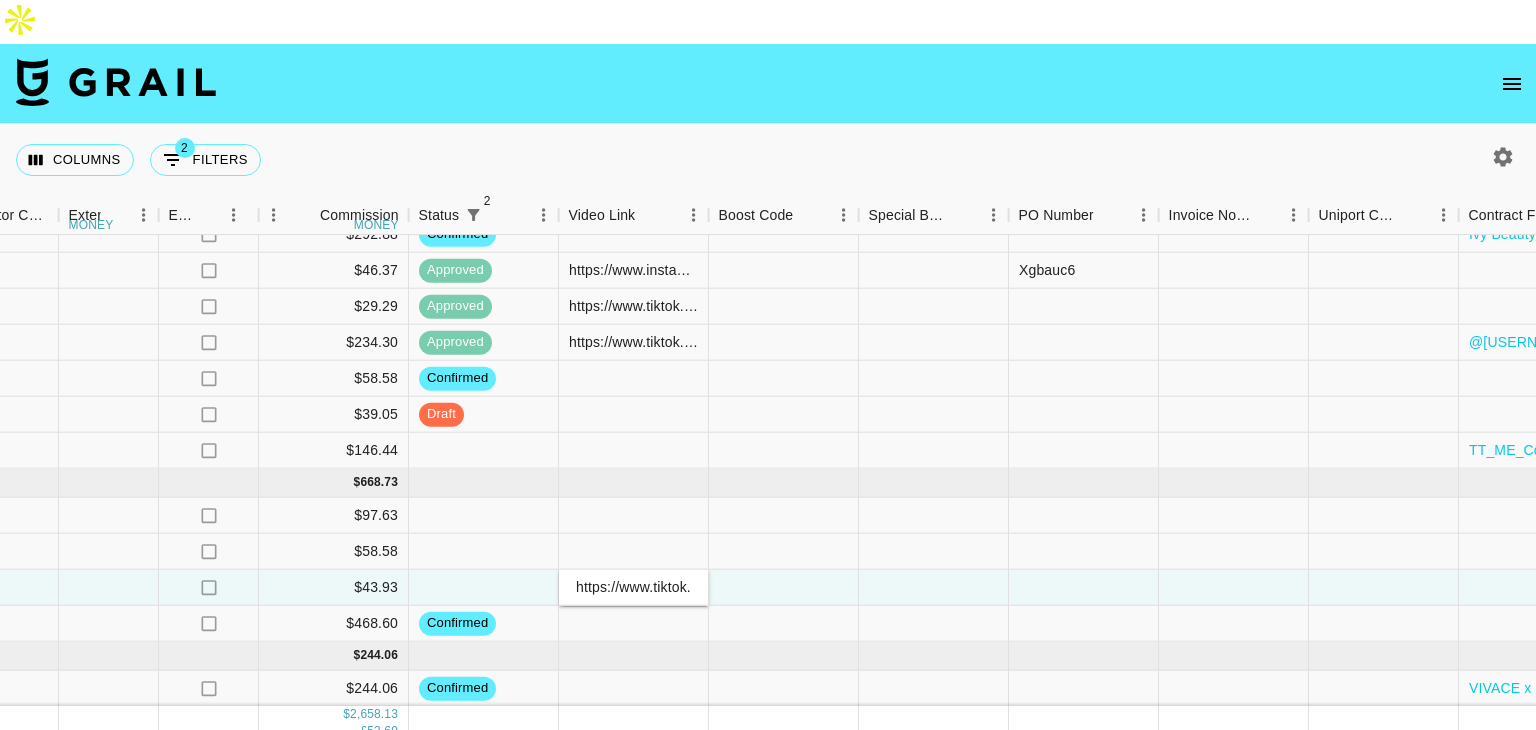 scroll, scrollTop: 0, scrollLeft: 115, axis: horizontal 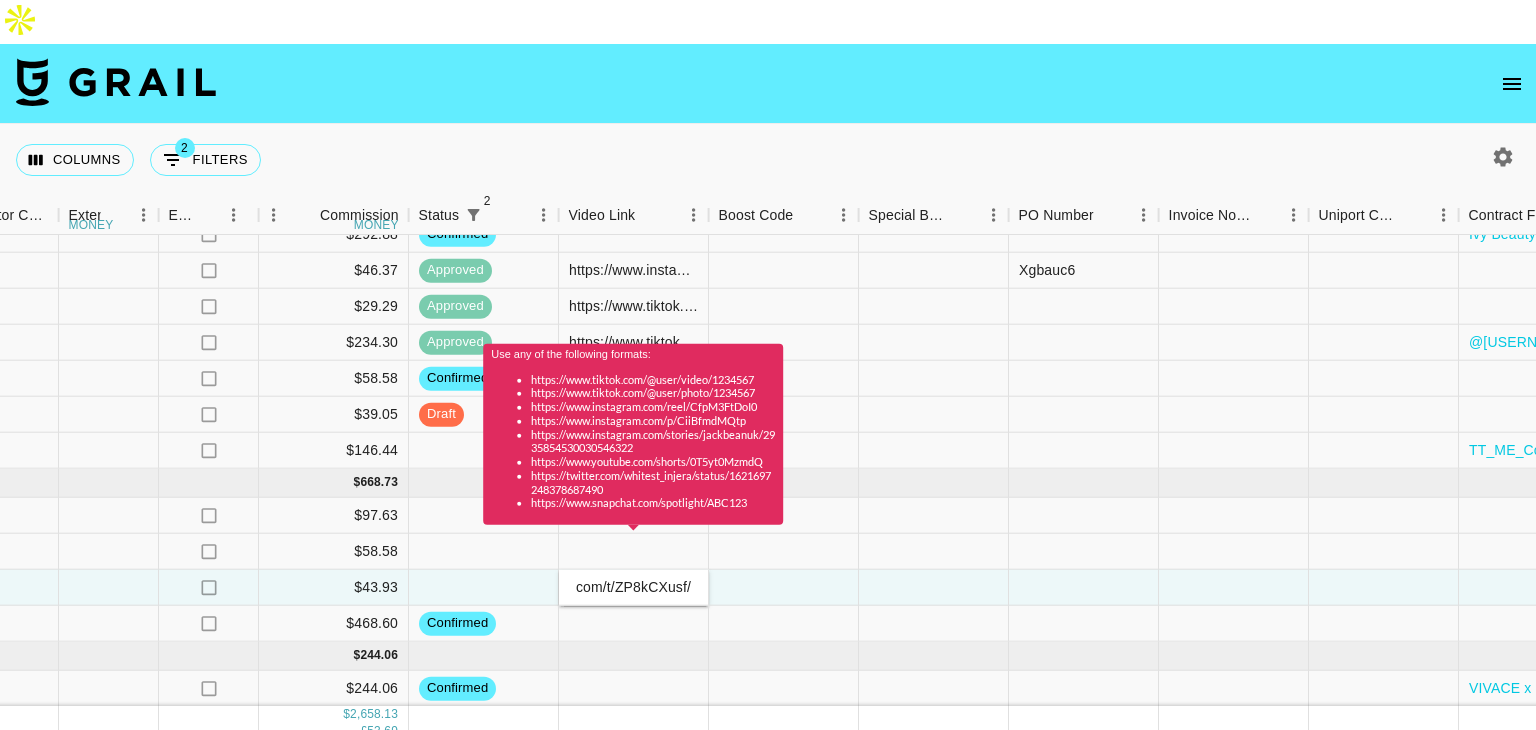 type on "https://www.tiktok.com/t/ZP8kCXusf/" 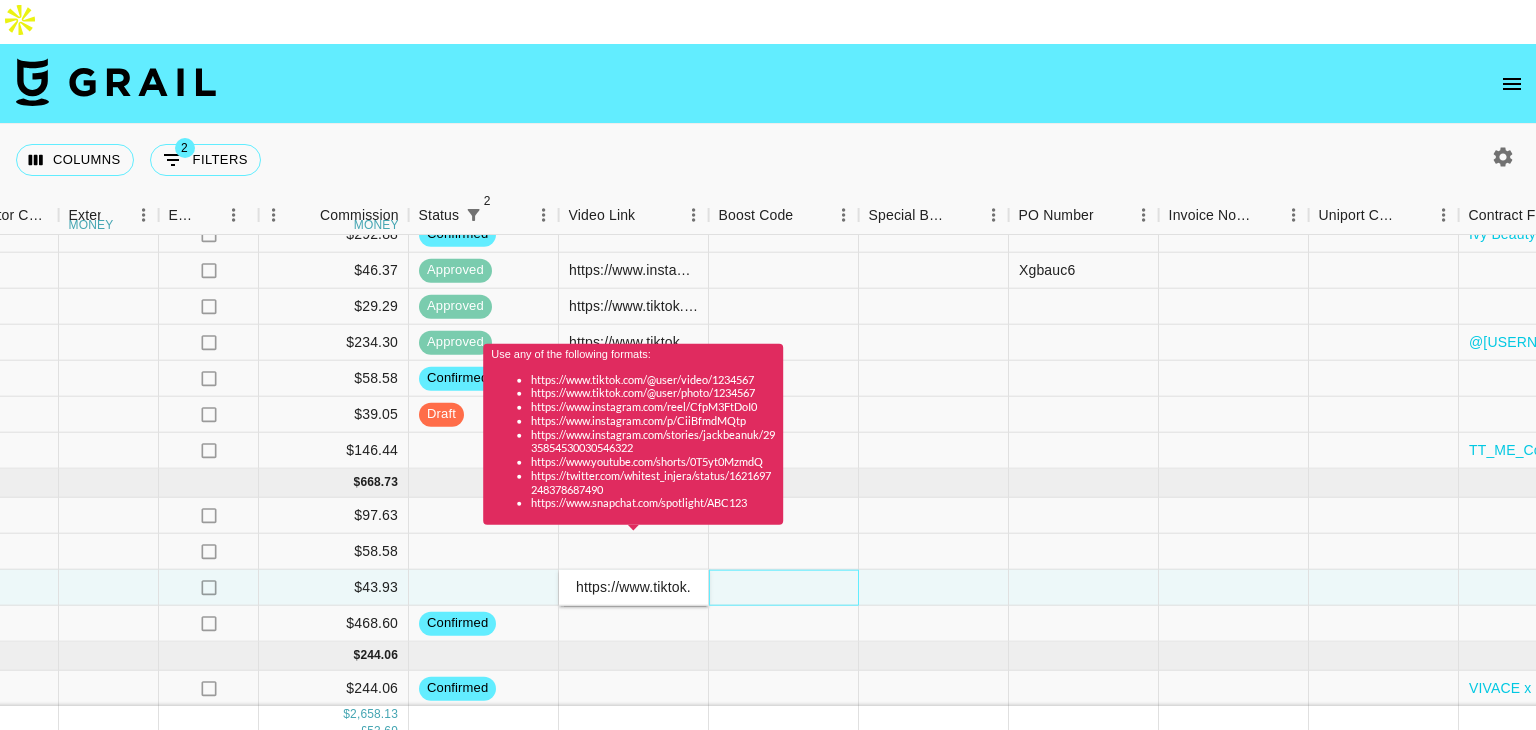 click at bounding box center [784, 588] 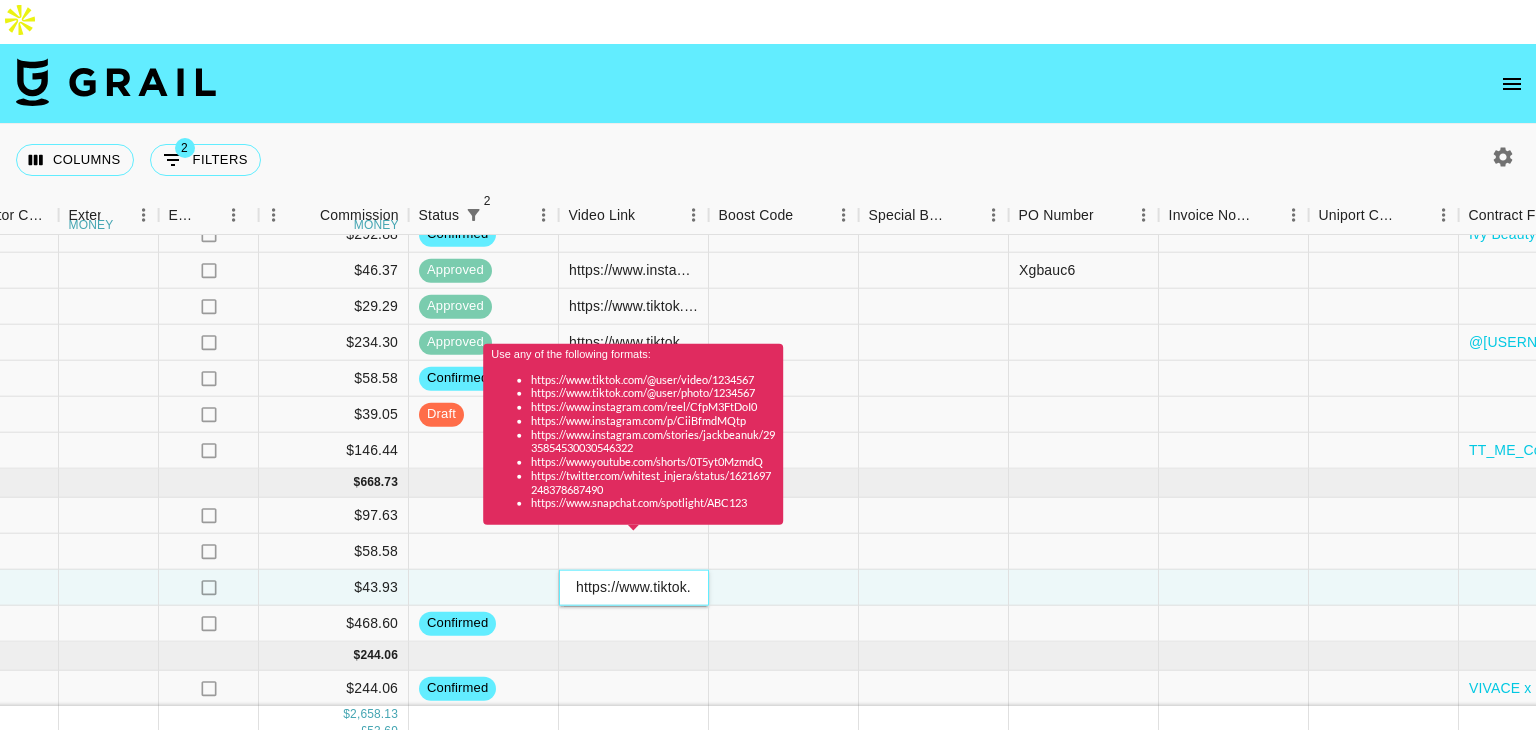 click on "Use any of the following formats: https://www.tiktok.com/@user/video/1234567 https://www.tiktok.com/@user/photo/1234567 https://www.instagram.com/reel/CfpM3FtDoI0 https://www.instagram.com/p/CiiBfmdMQtp https://www.instagram.com/stories/jackbeanuk/2935854530030546322 https://www.youtube.com/shorts/0T5yt0MzmdQ https://twitter.com/whitest_injera/status/1621697248378687490 https://www.snapchat.com/spotlight/ABC123" at bounding box center (633, 441) 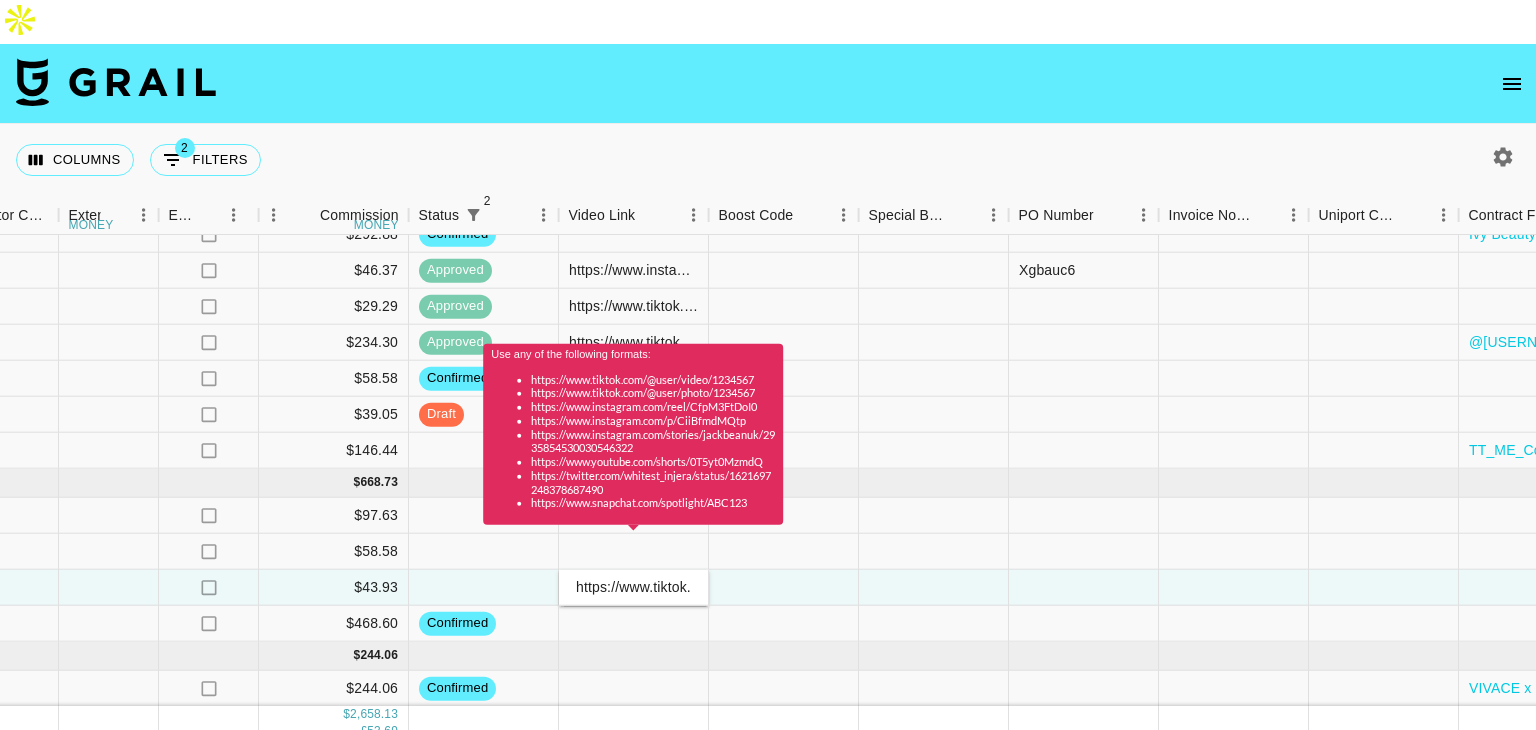 click on "Use any of the following formats: https://www.tiktok.com/@user/video/1234567 https://www.tiktok.com/@user/photo/1234567 https://www.instagram.com/reel/CfpM3FtDoI0 https://www.instagram.com/p/CiiBfmdMQtp https://www.instagram.com/stories/jackbeanuk/2935854530030546322 https://www.youtube.com/shorts/0T5yt0MzmdQ https://twitter.com/whitest_injera/status/1621697248378687490 https://www.snapchat.com/spotlight/ABC123" at bounding box center [633, 441] 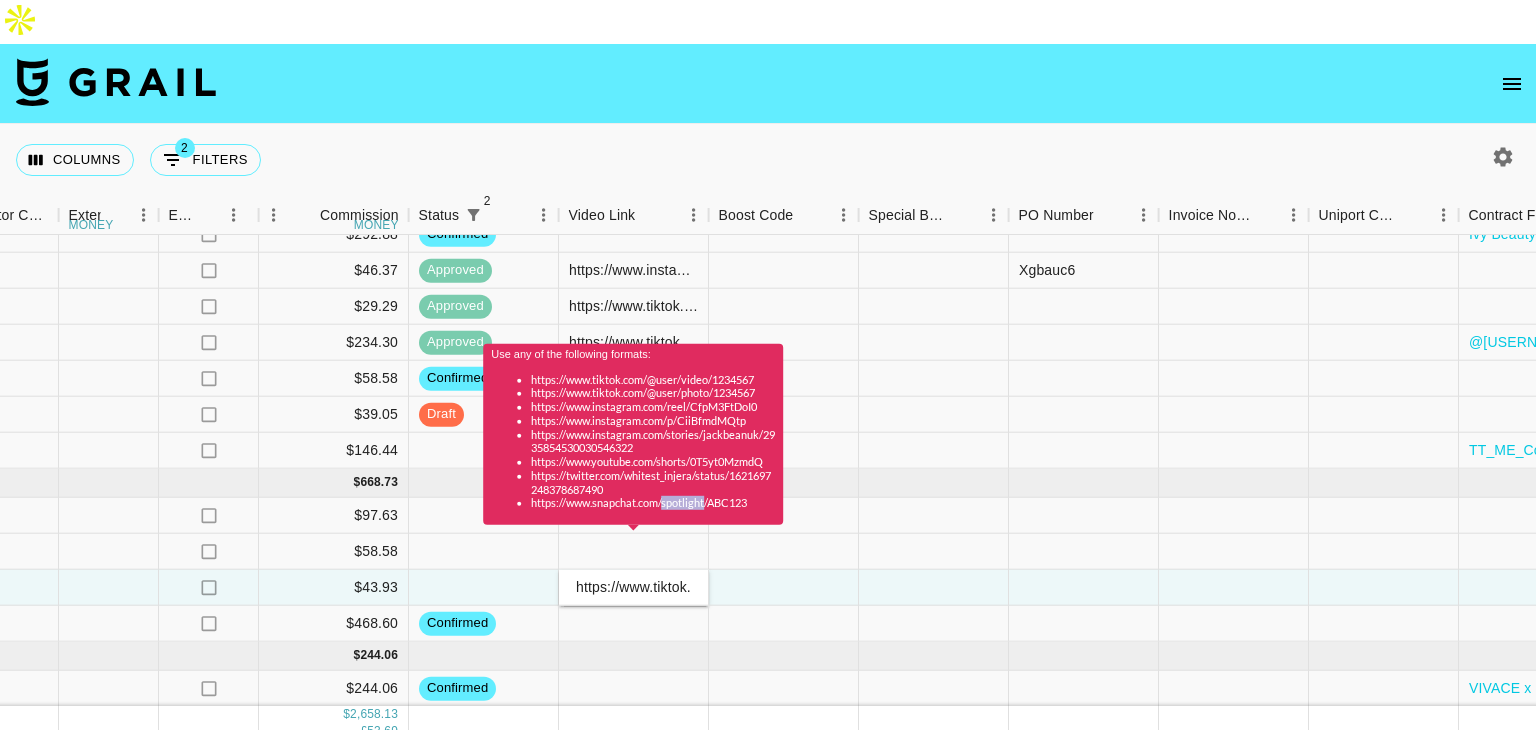 scroll, scrollTop: 0, scrollLeft: 0, axis: both 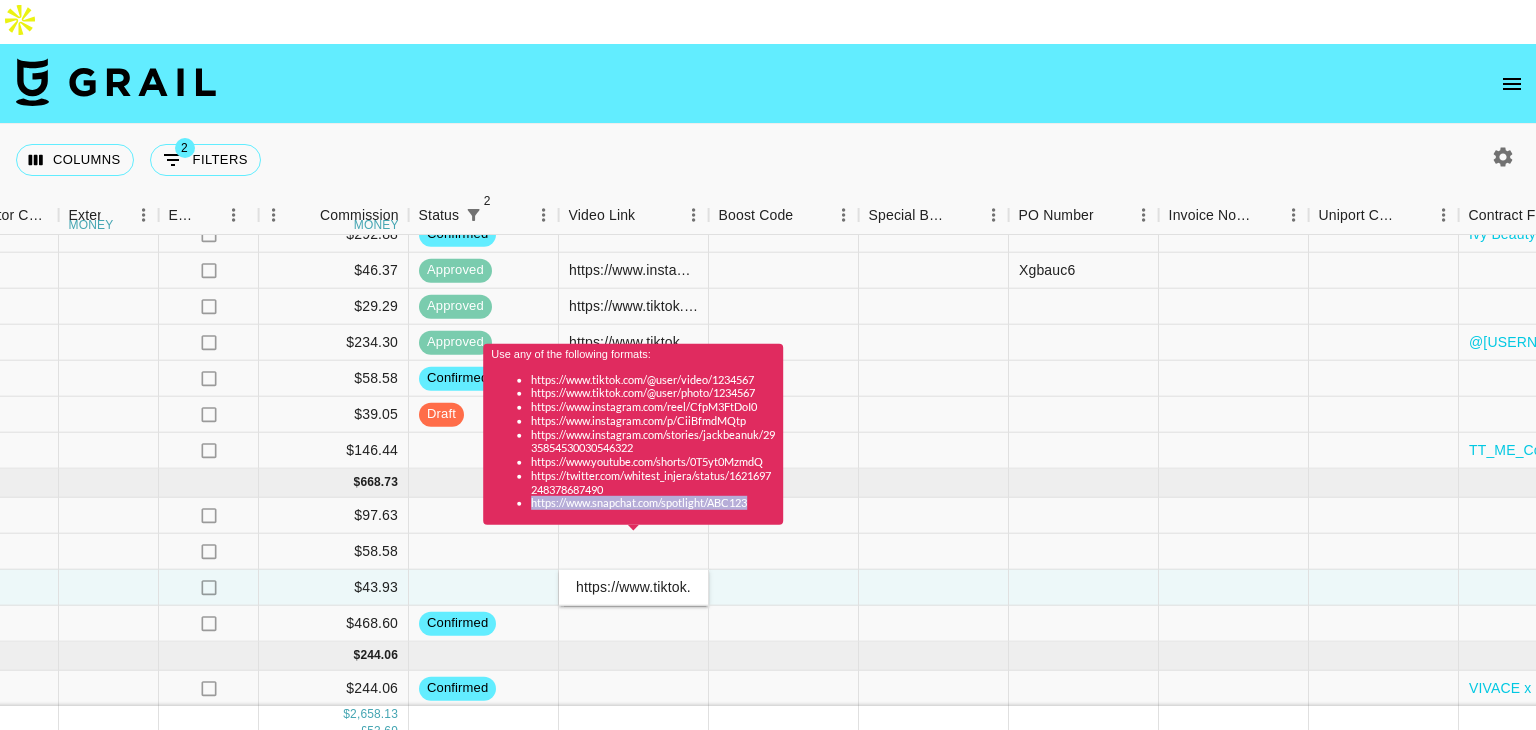 click on "Use any of the following formats: https://www.tiktok.com/@user/video/1234567 https://www.tiktok.com/@user/photo/1234567 https://www.instagram.com/reel/CfpM3FtDoI0 https://www.instagram.com/p/CiiBfmdMQtp https://www.instagram.com/stories/jackbeanuk/2935854530030546322 https://www.youtube.com/shorts/0T5yt0MzmdQ https://twitter.com/whitest_injera/status/1621697248378687490 https://www.snapchat.com/spotlight/ABC123" at bounding box center (633, 441) 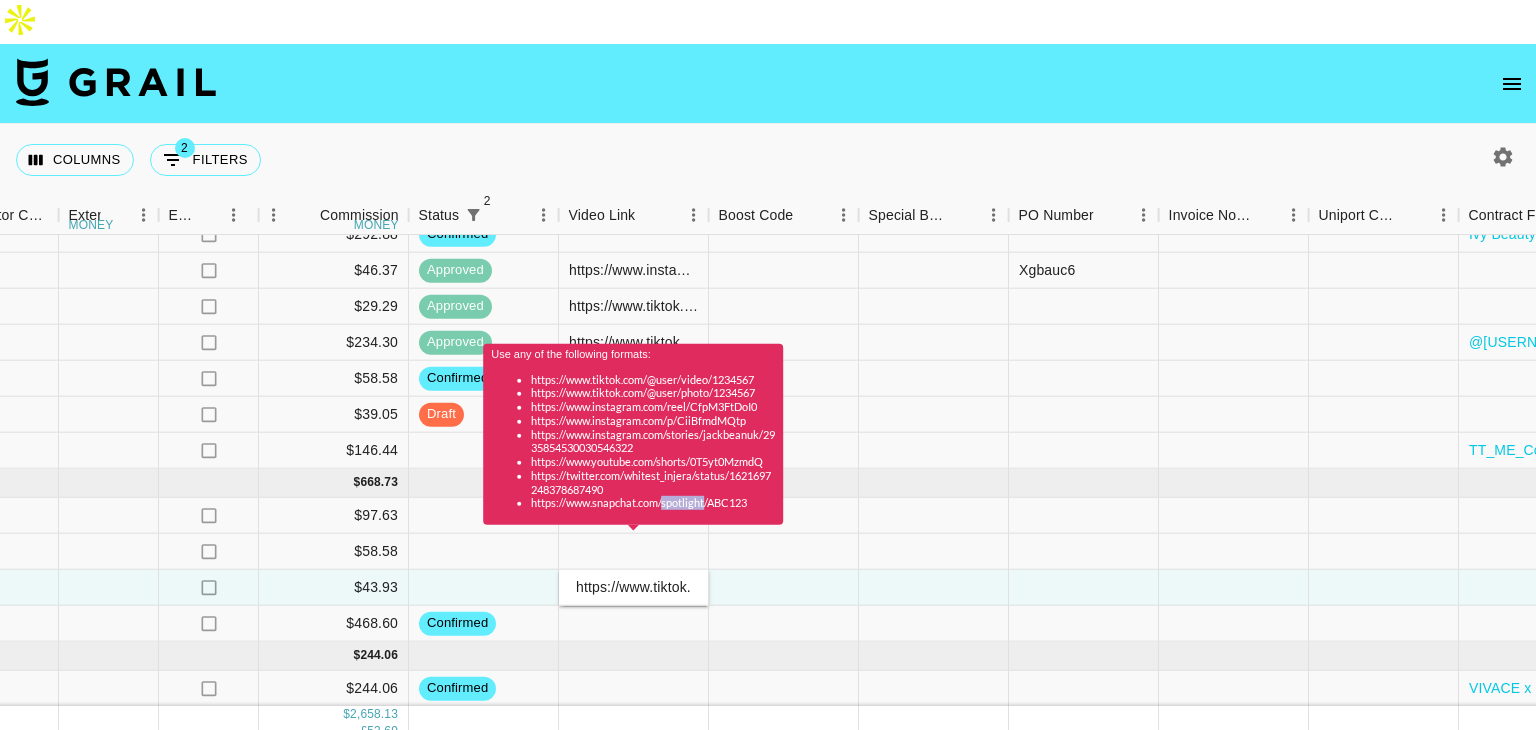 click on "Use any of the following formats: https://www.tiktok.com/@user/video/1234567 https://www.tiktok.com/@user/photo/1234567 https://www.instagram.com/reel/CfpM3FtDoI0 https://www.instagram.com/p/CiiBfmdMQtp https://www.instagram.com/stories/jackbeanuk/2935854530030546322 https://www.youtube.com/shorts/0T5yt0MzmdQ https://twitter.com/whitest_injera/status/1621697248378687490 https://www.snapchat.com/spotlight/ABC123" at bounding box center [633, 441] 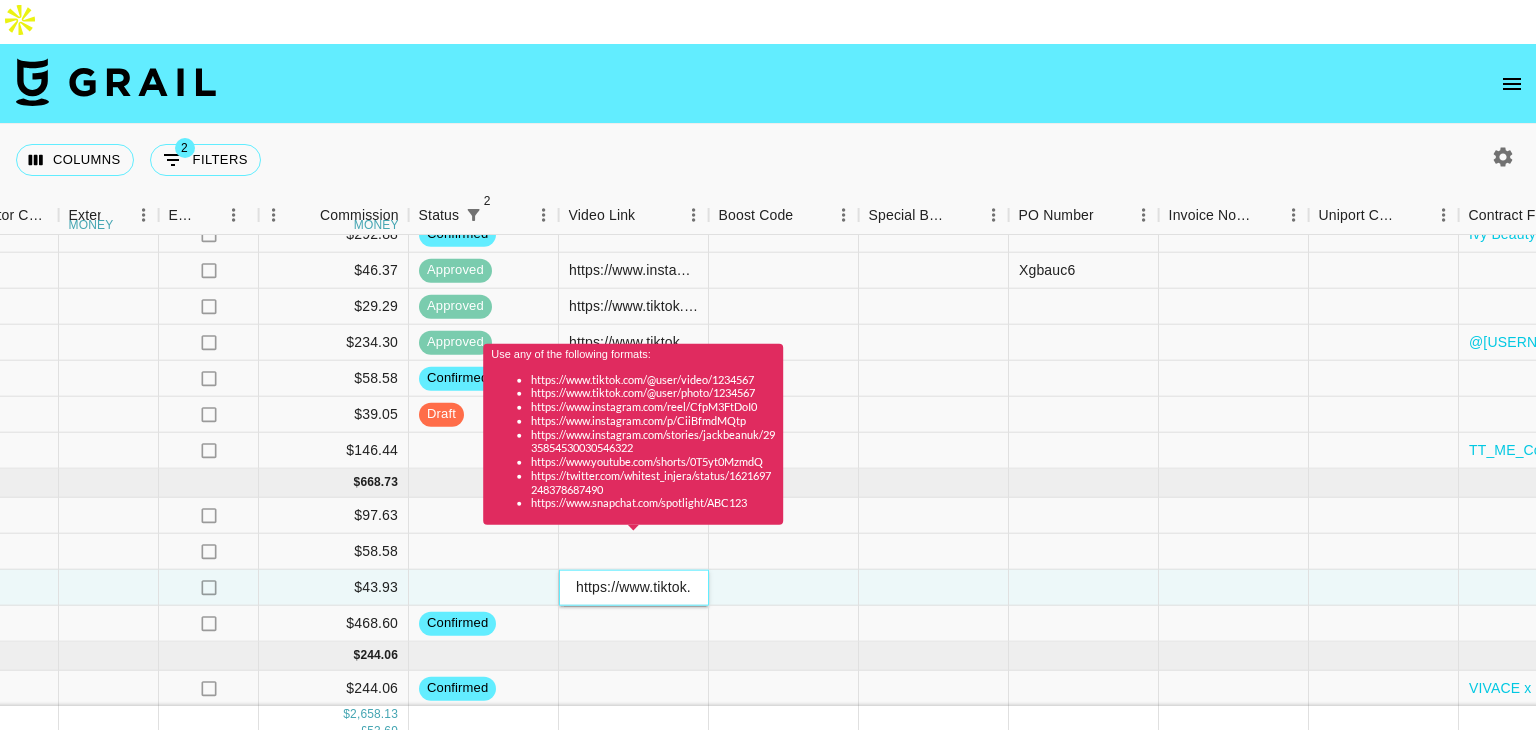 click on "https://www.tiktok.com/t/ZP8kCXusf/" at bounding box center (634, 588) 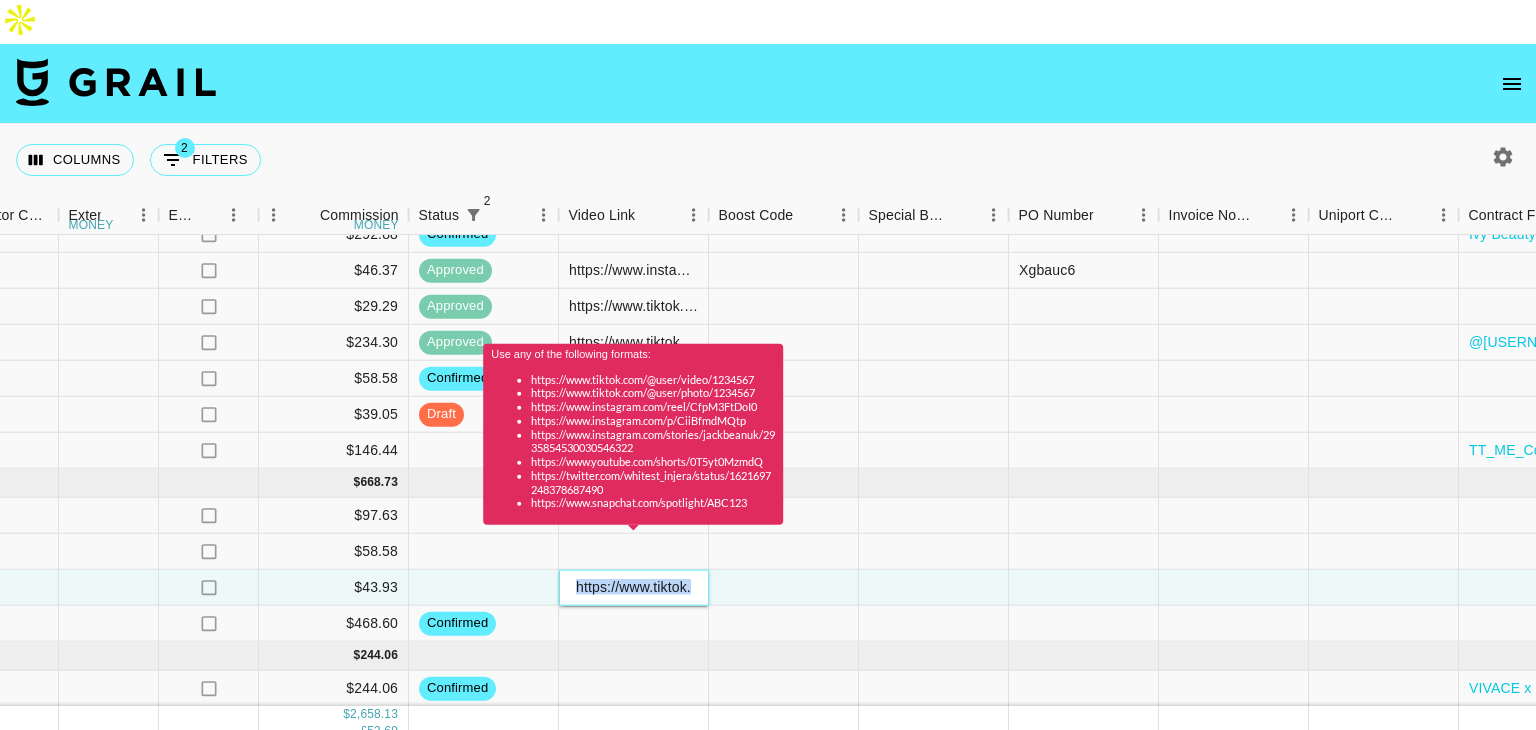 click on "https://www.tiktok.com/t/ZP8kCXusf/" at bounding box center (634, 588) 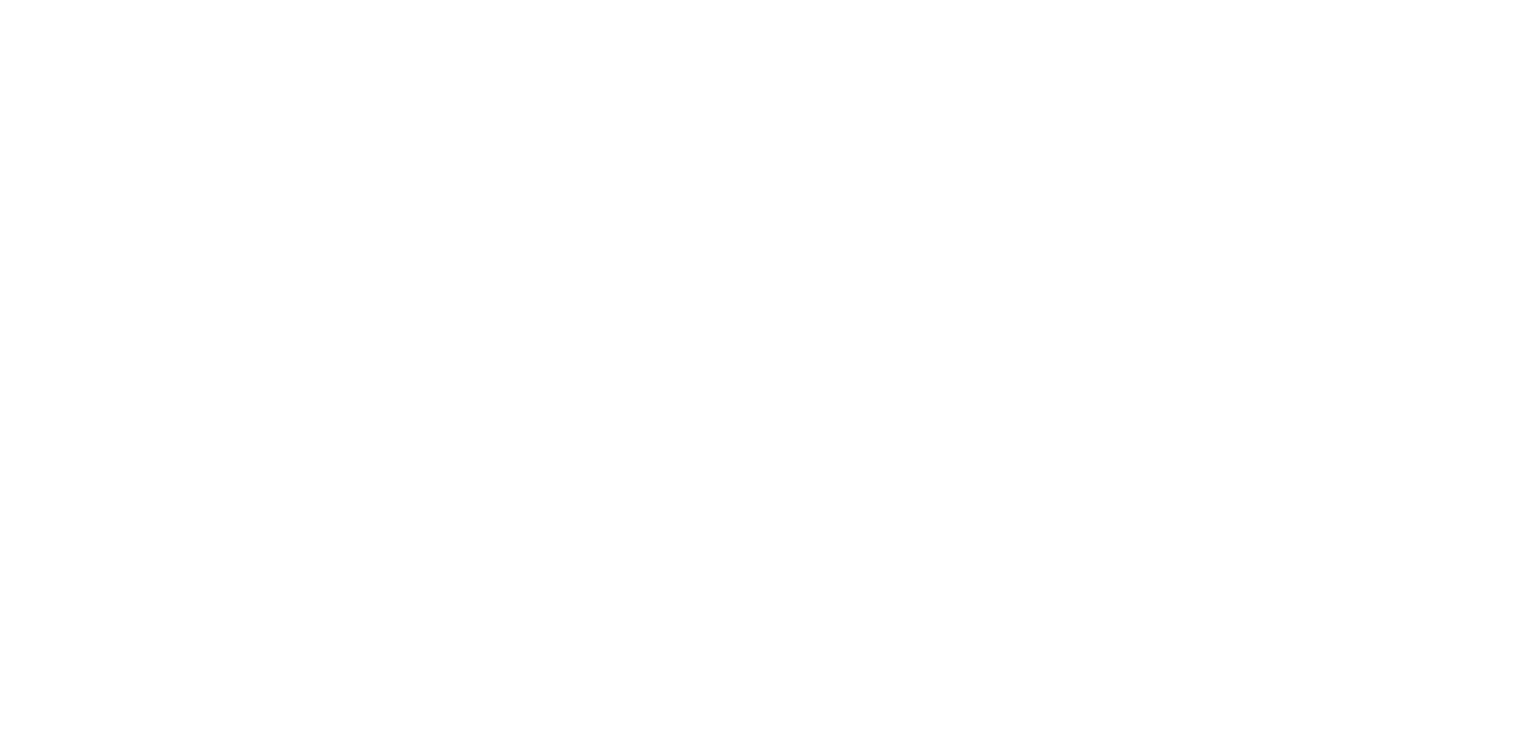 scroll, scrollTop: 0, scrollLeft: 0, axis: both 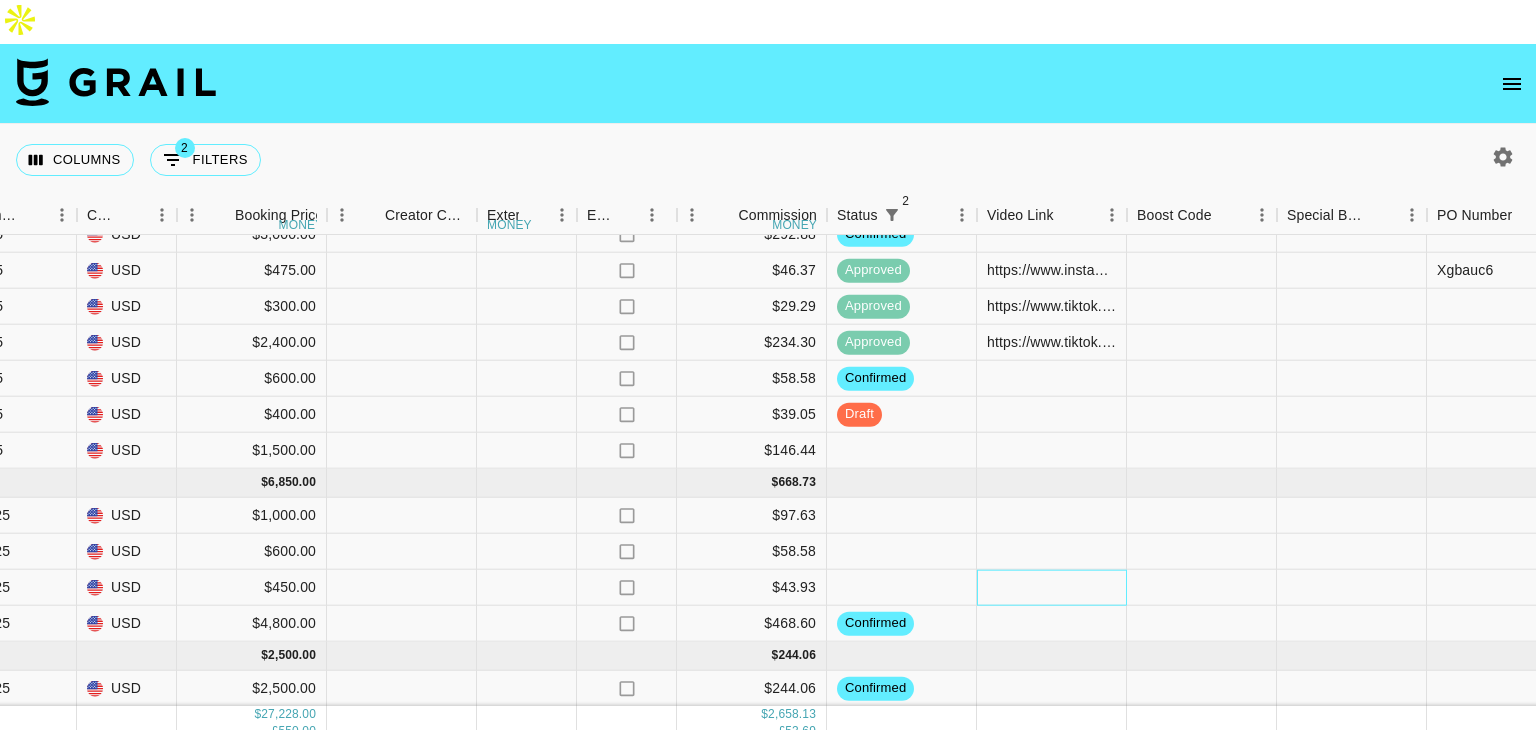 click at bounding box center [1052, 588] 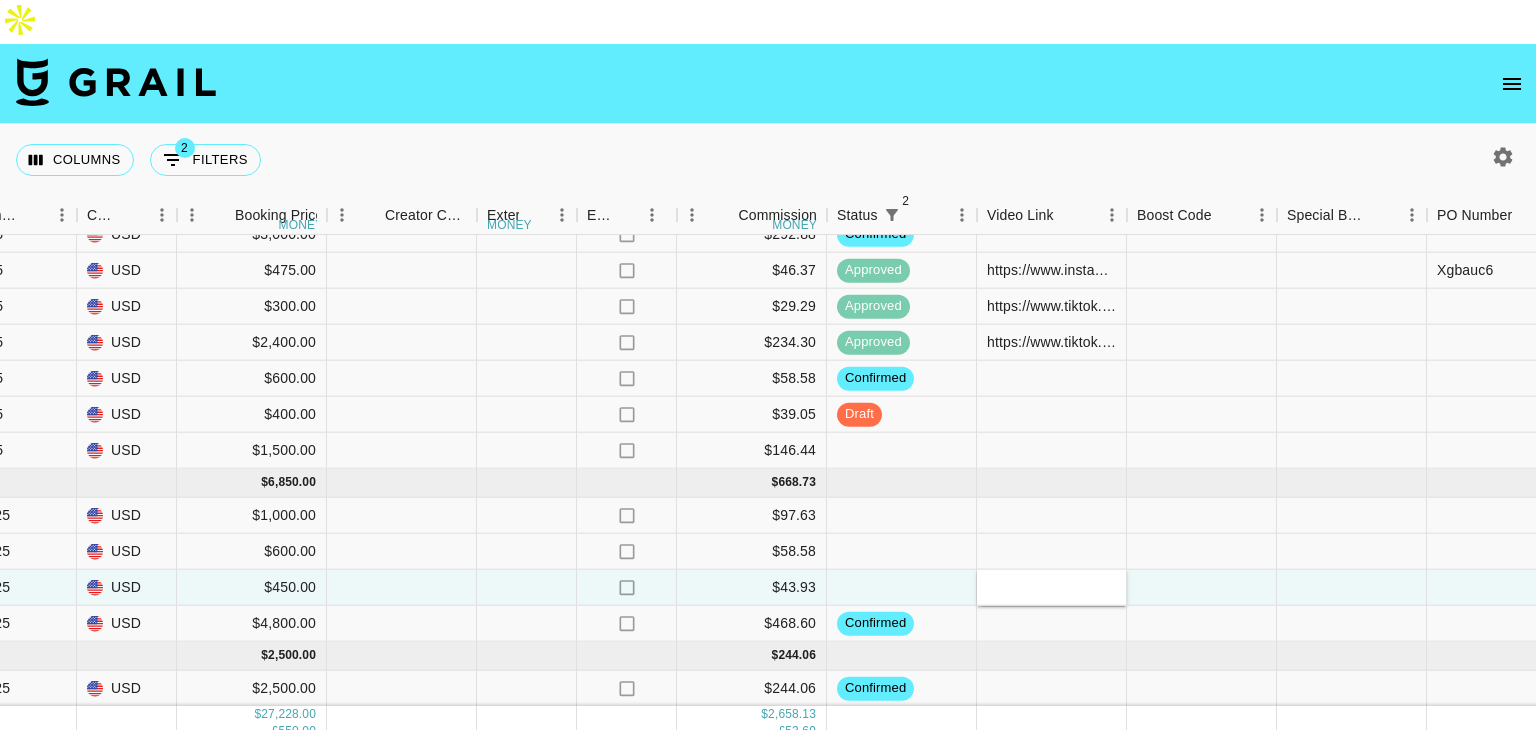 click at bounding box center [1051, 587] 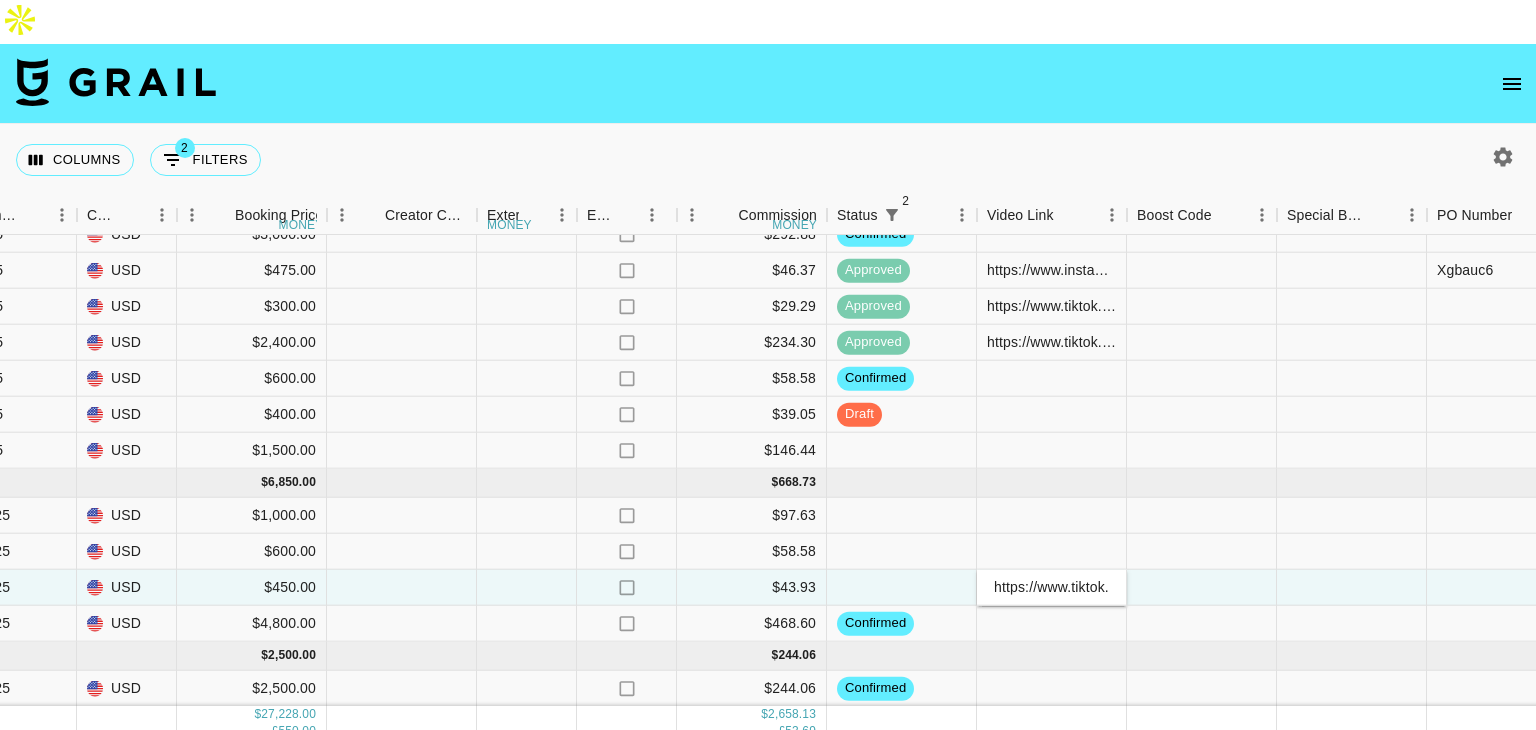 scroll, scrollTop: 0, scrollLeft: 500, axis: horizontal 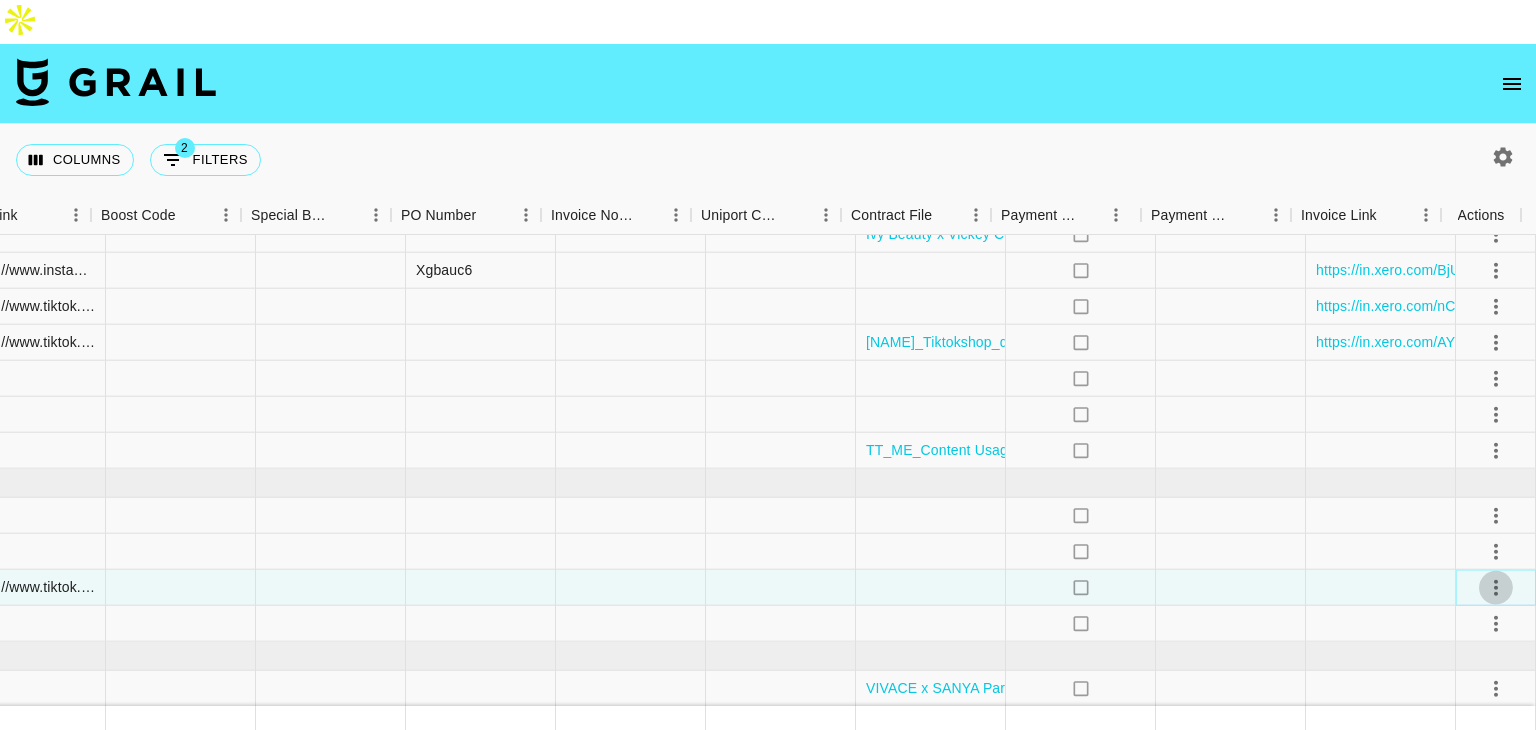 click 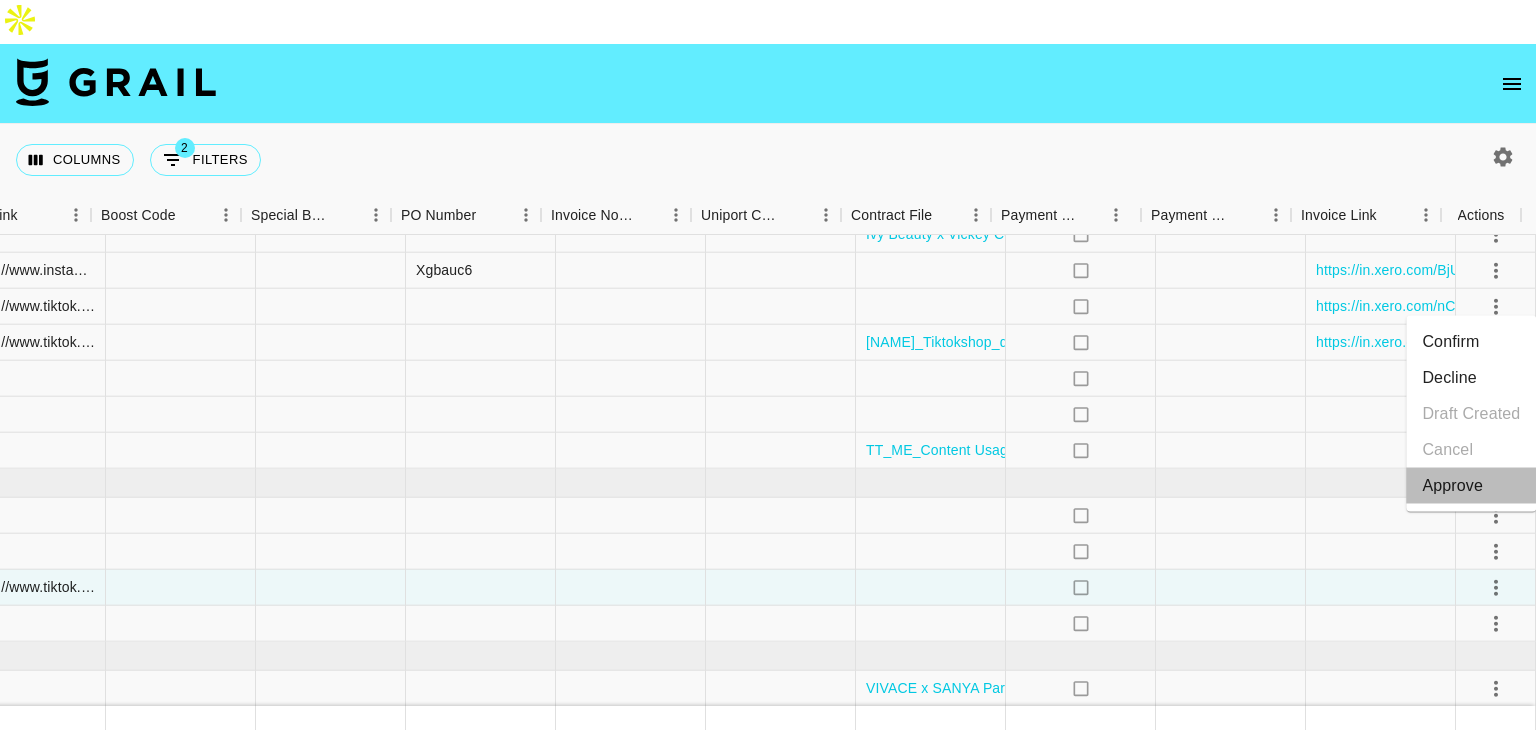 click on "Approve" at bounding box center [1452, 486] 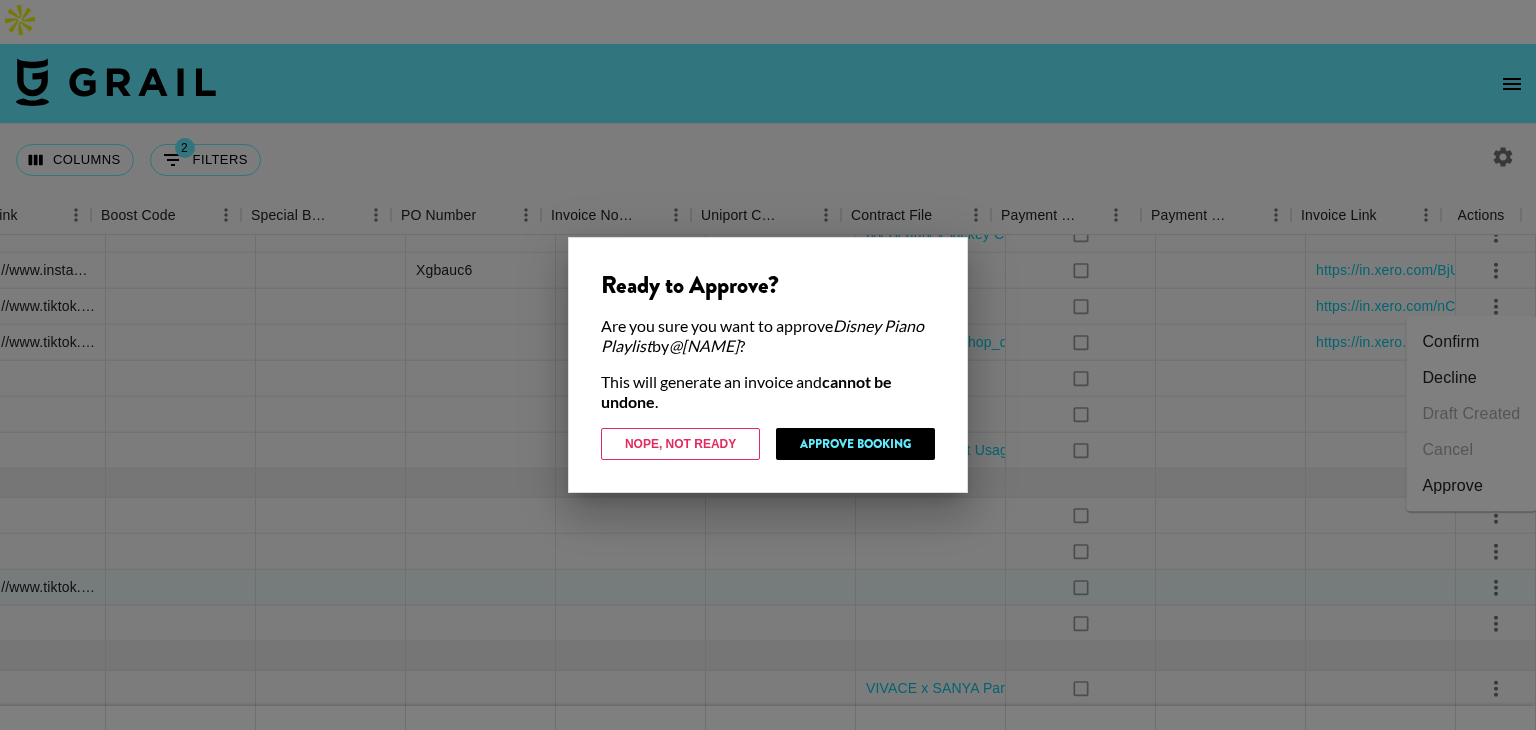 click on "Ready to Approve? Are you sure you want to approve  Disney Piano Playlist  by  @[NAME] ? This will generate an invoice and  cannot be undone . Nope, Not Ready Approve Booking" at bounding box center (768, 365) 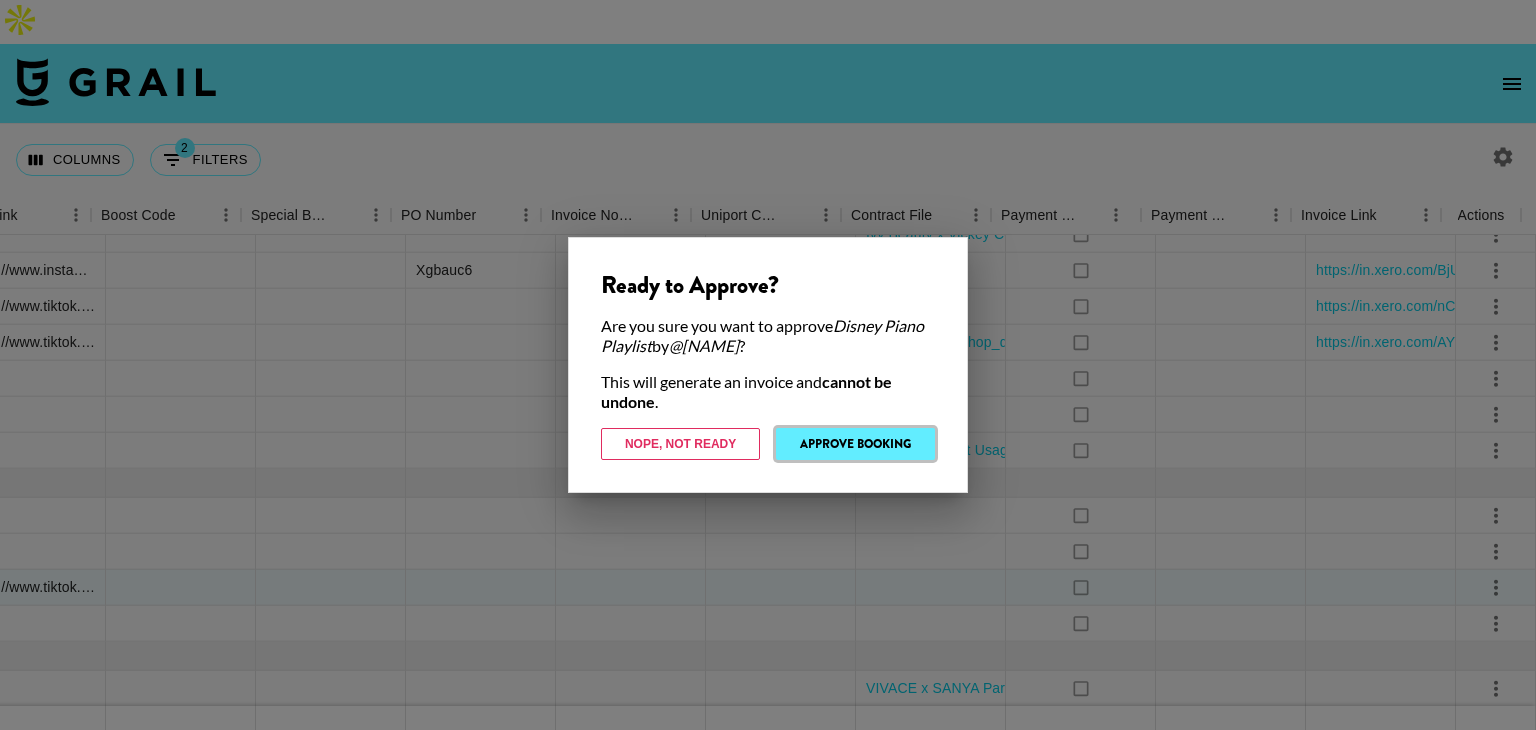click on "Approve Booking" at bounding box center (855, 444) 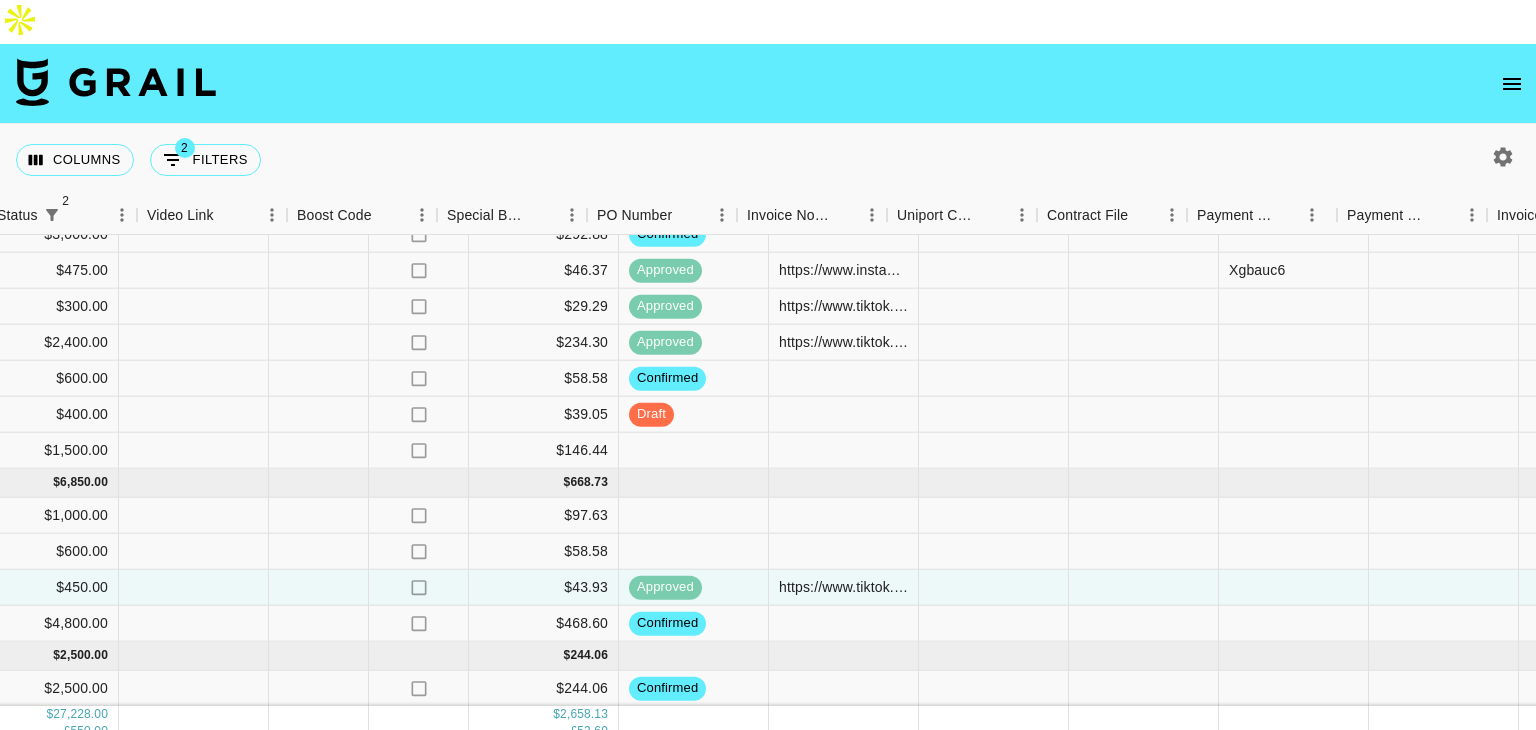 scroll, scrollTop: 629, scrollLeft: 2724, axis: both 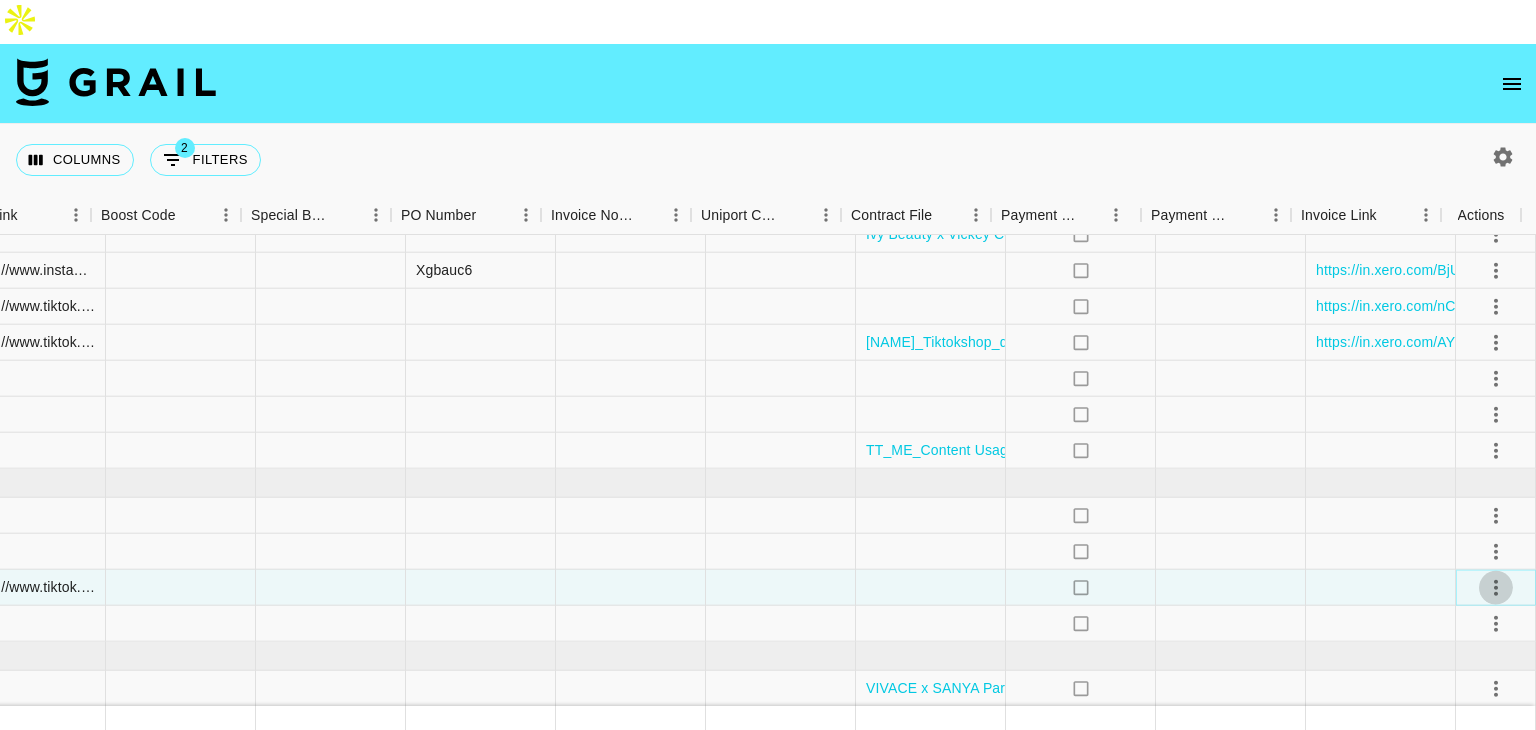 click 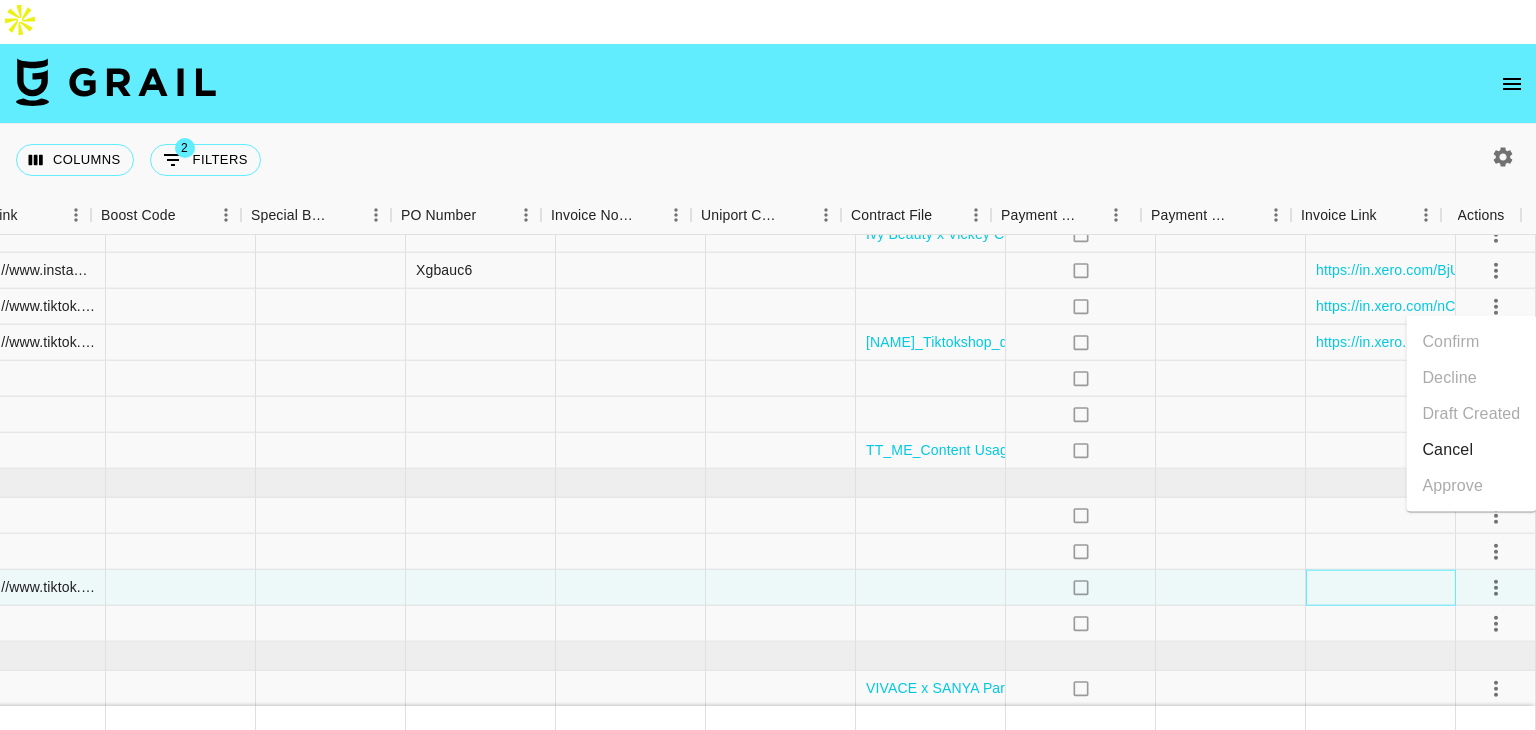 click at bounding box center (1381, 588) 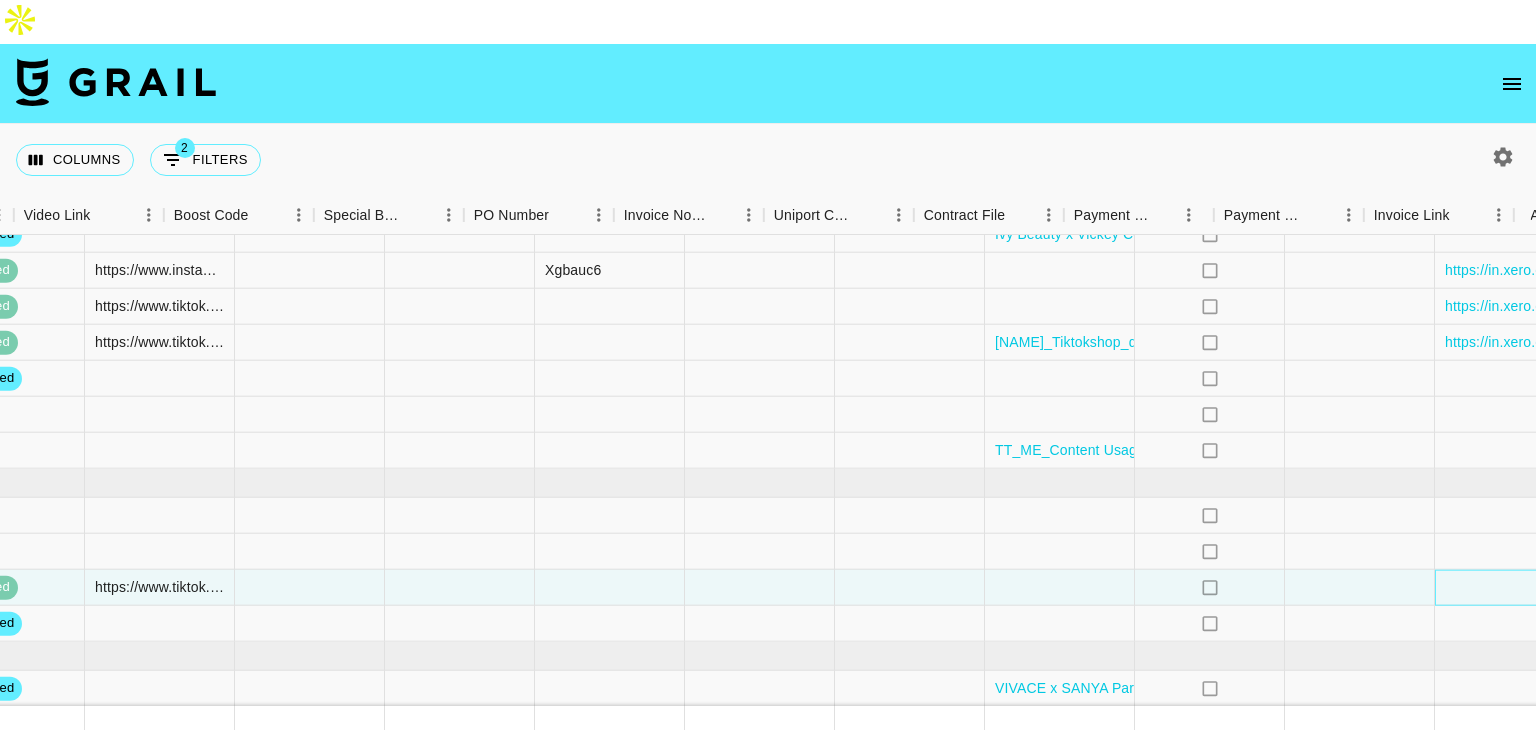 scroll, scrollTop: 628, scrollLeft: 2651, axis: both 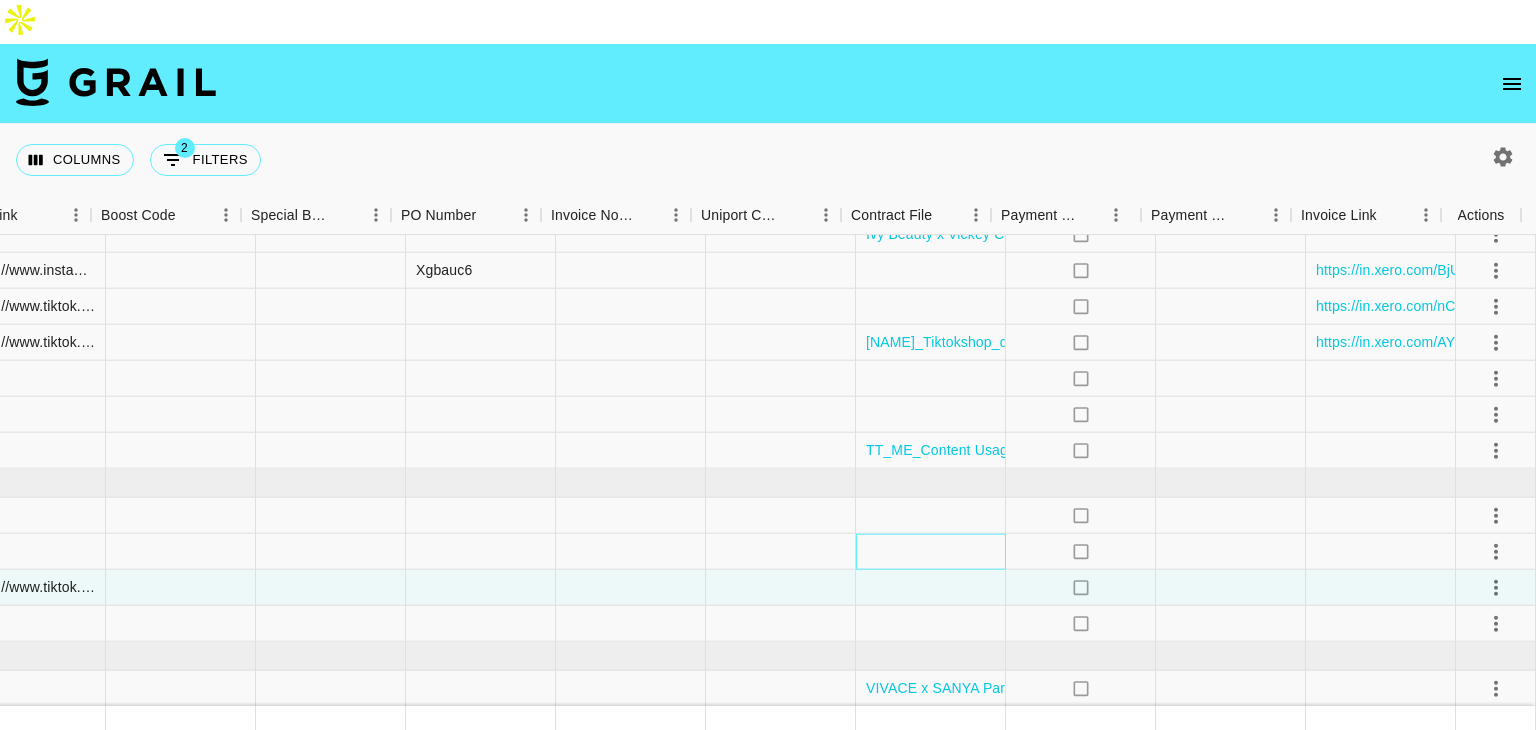 click at bounding box center [931, 552] 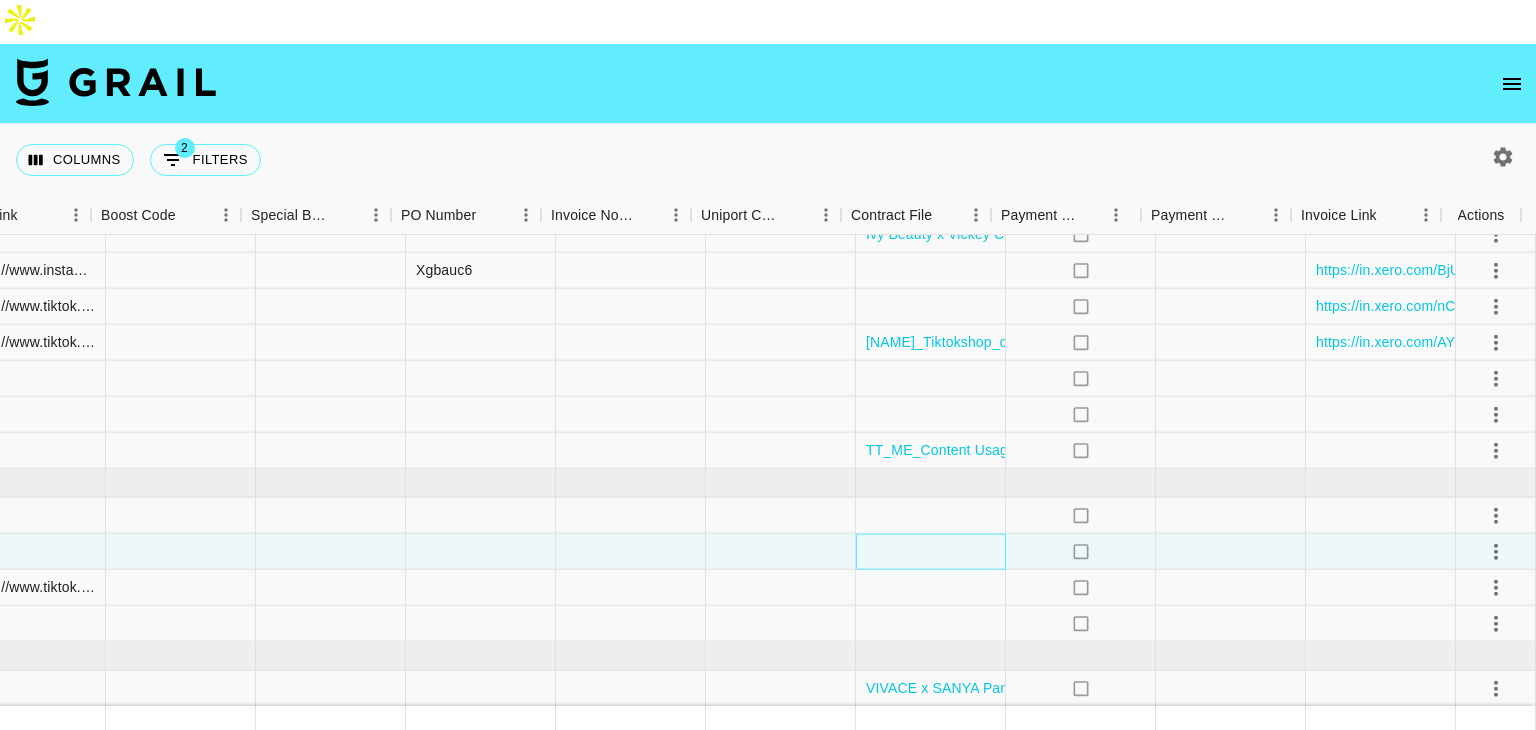 click at bounding box center (931, 552) 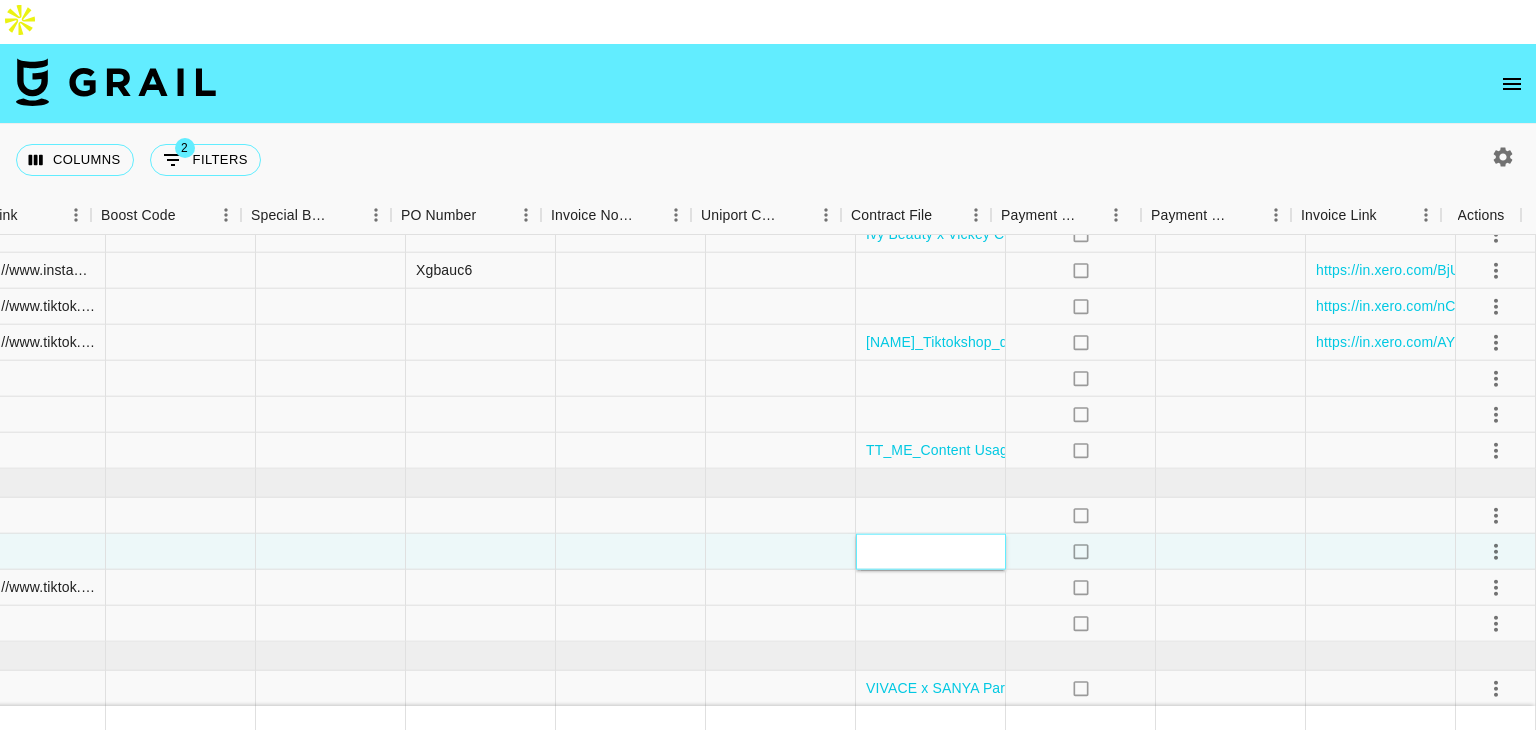 click at bounding box center [931, 552] 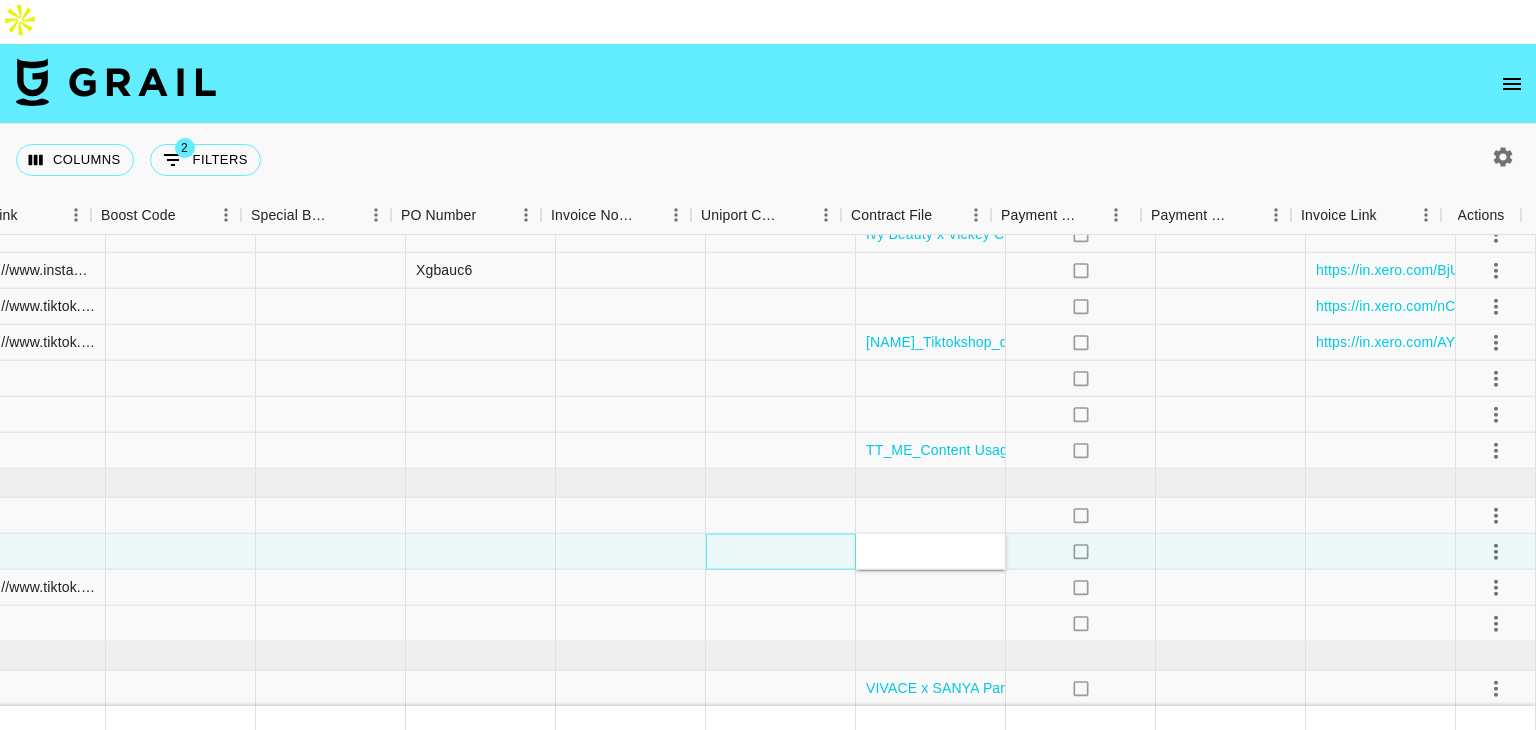 click at bounding box center (781, 552) 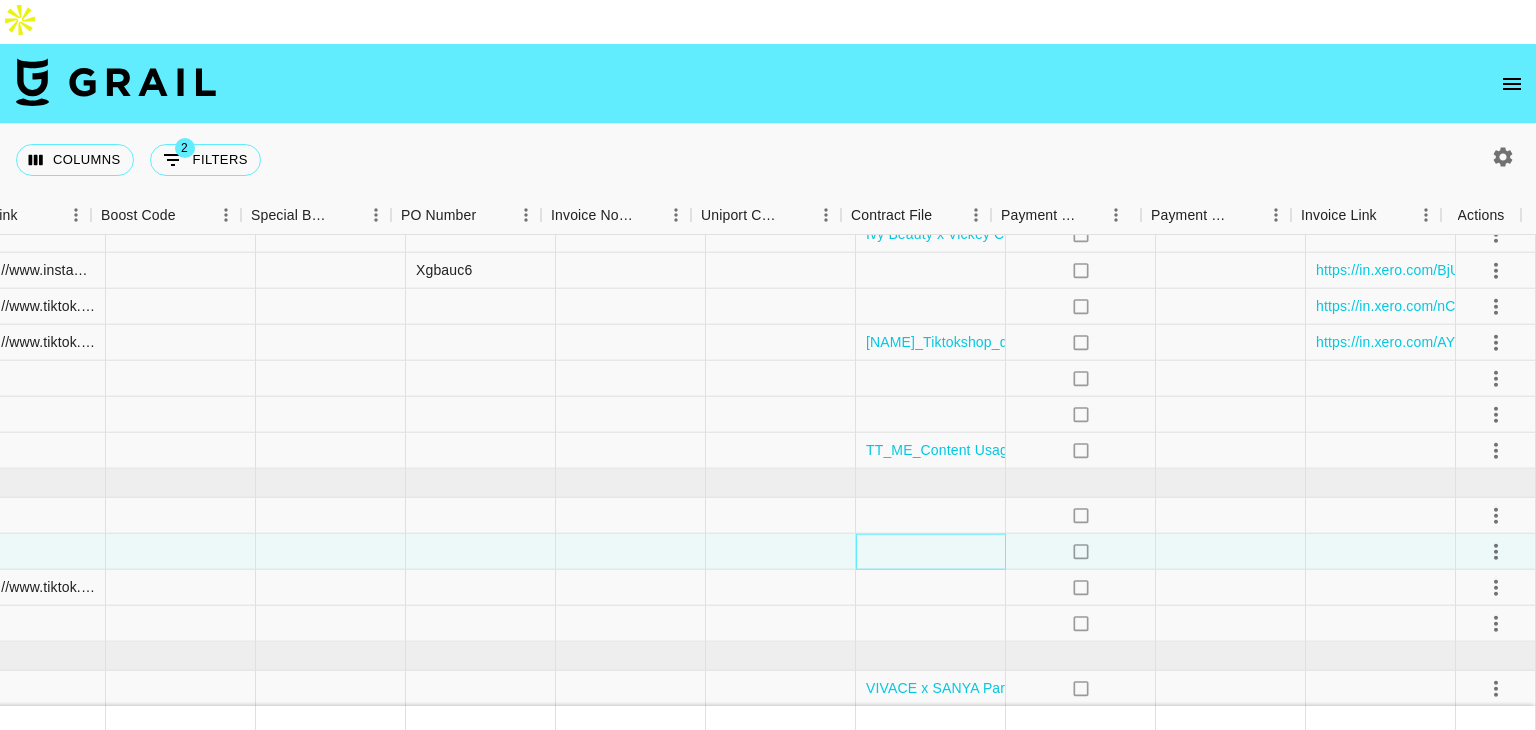 click at bounding box center (931, 552) 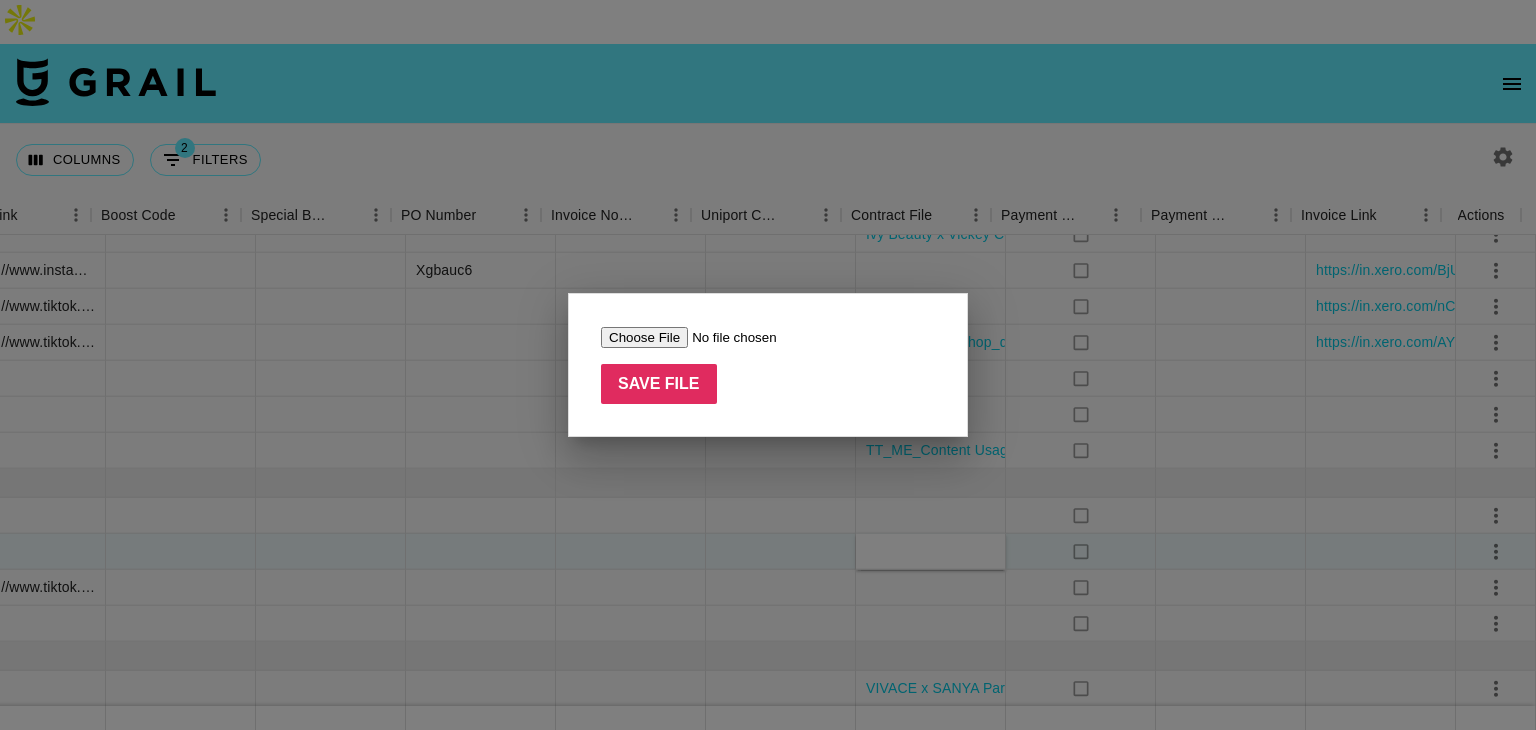 click at bounding box center (727, 337) 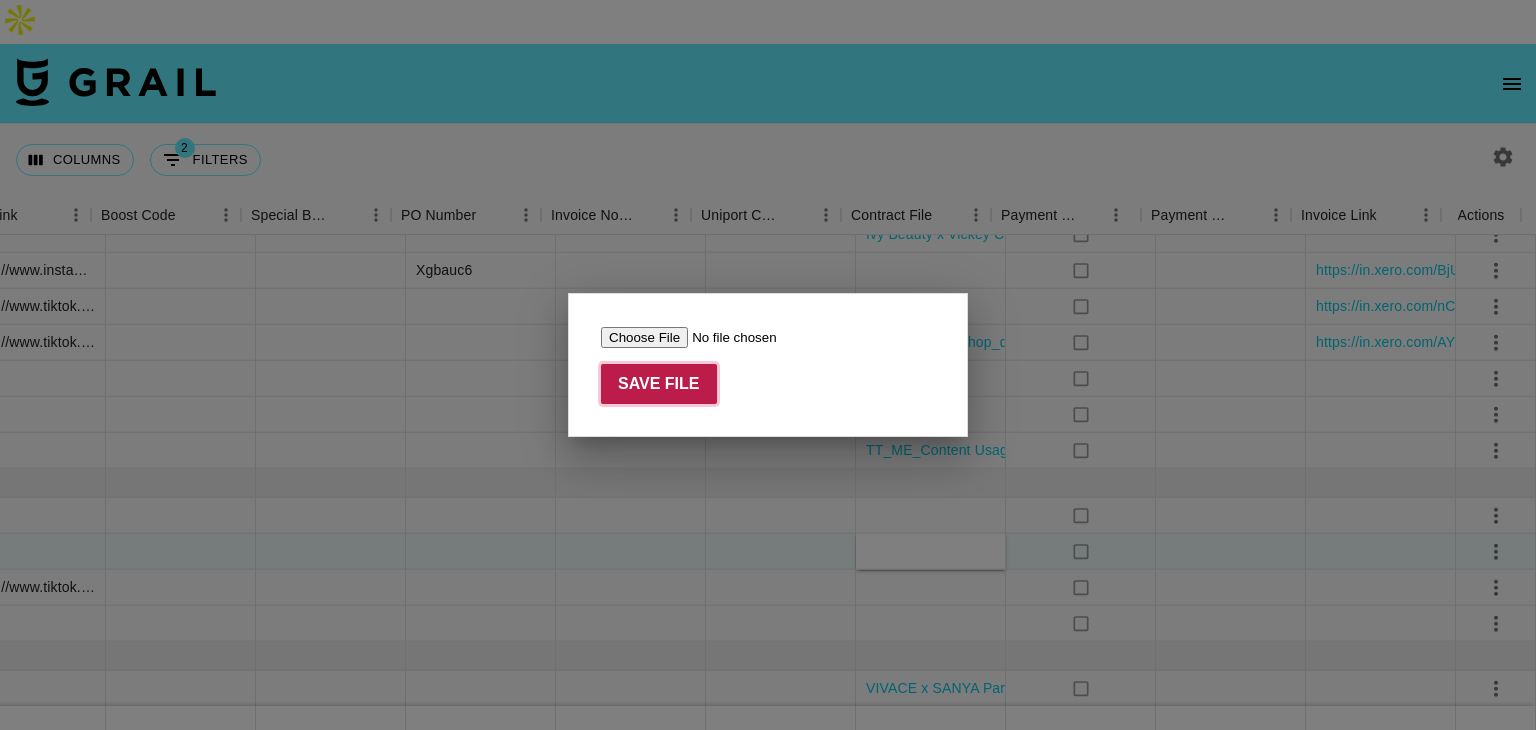 click on "Save File" at bounding box center (659, 384) 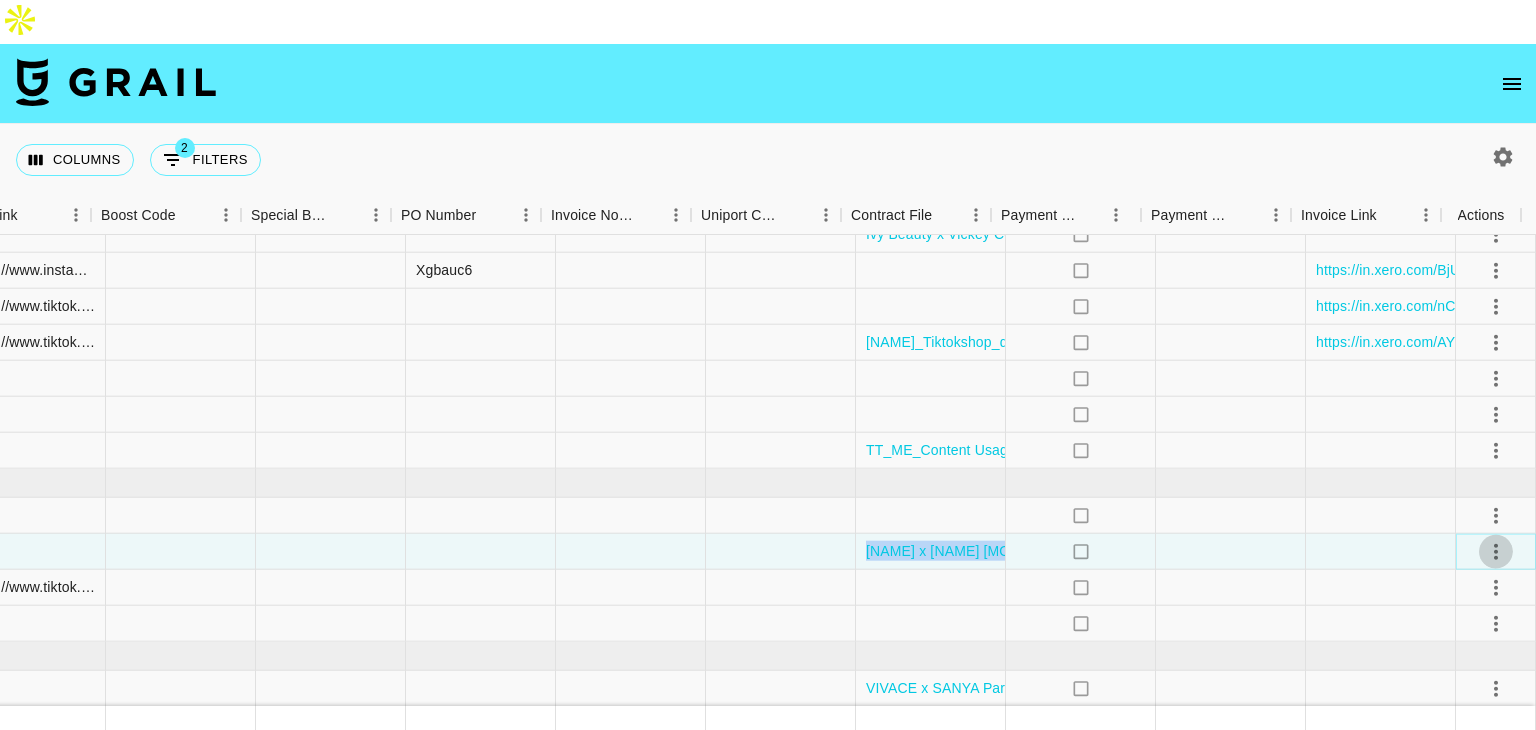 click 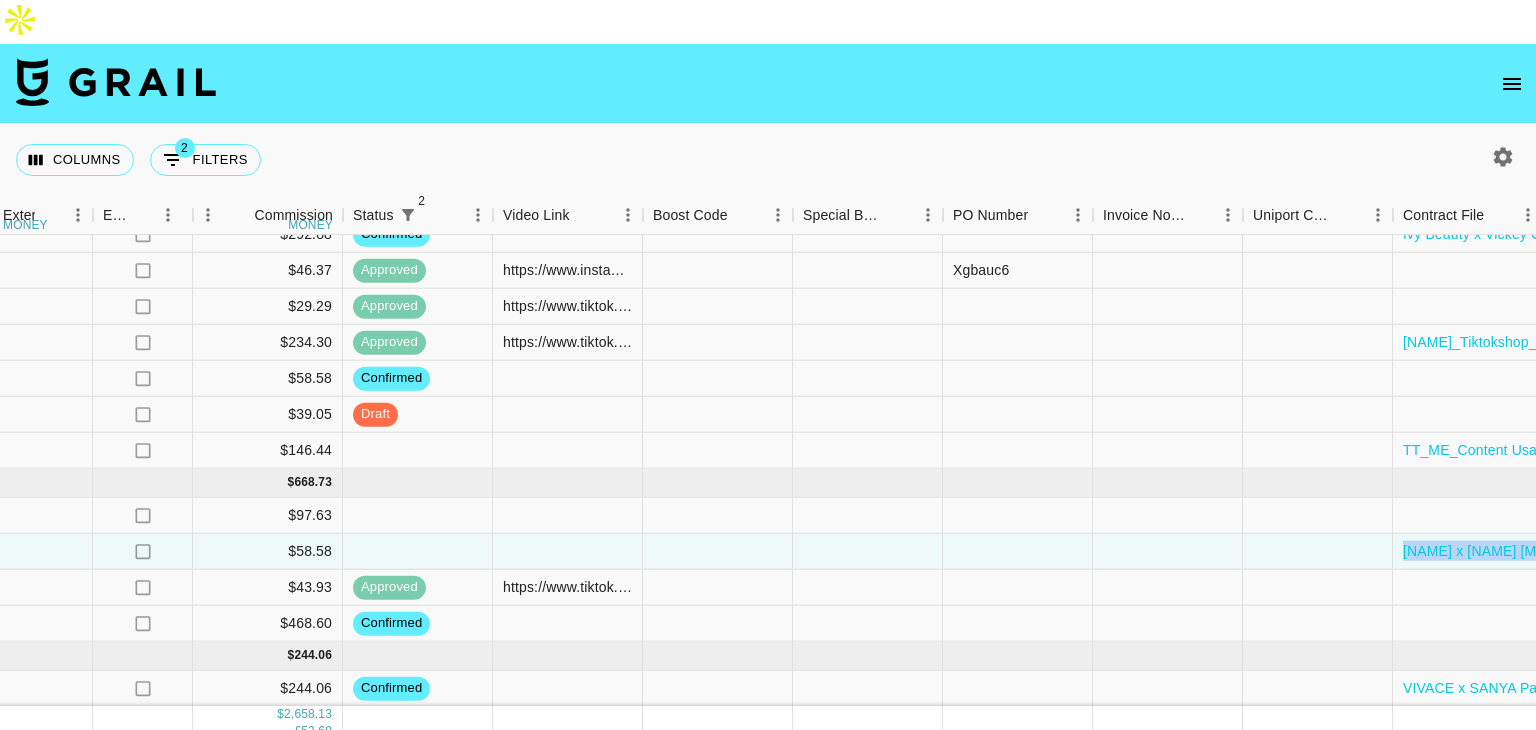 scroll, scrollTop: 628, scrollLeft: 2172, axis: both 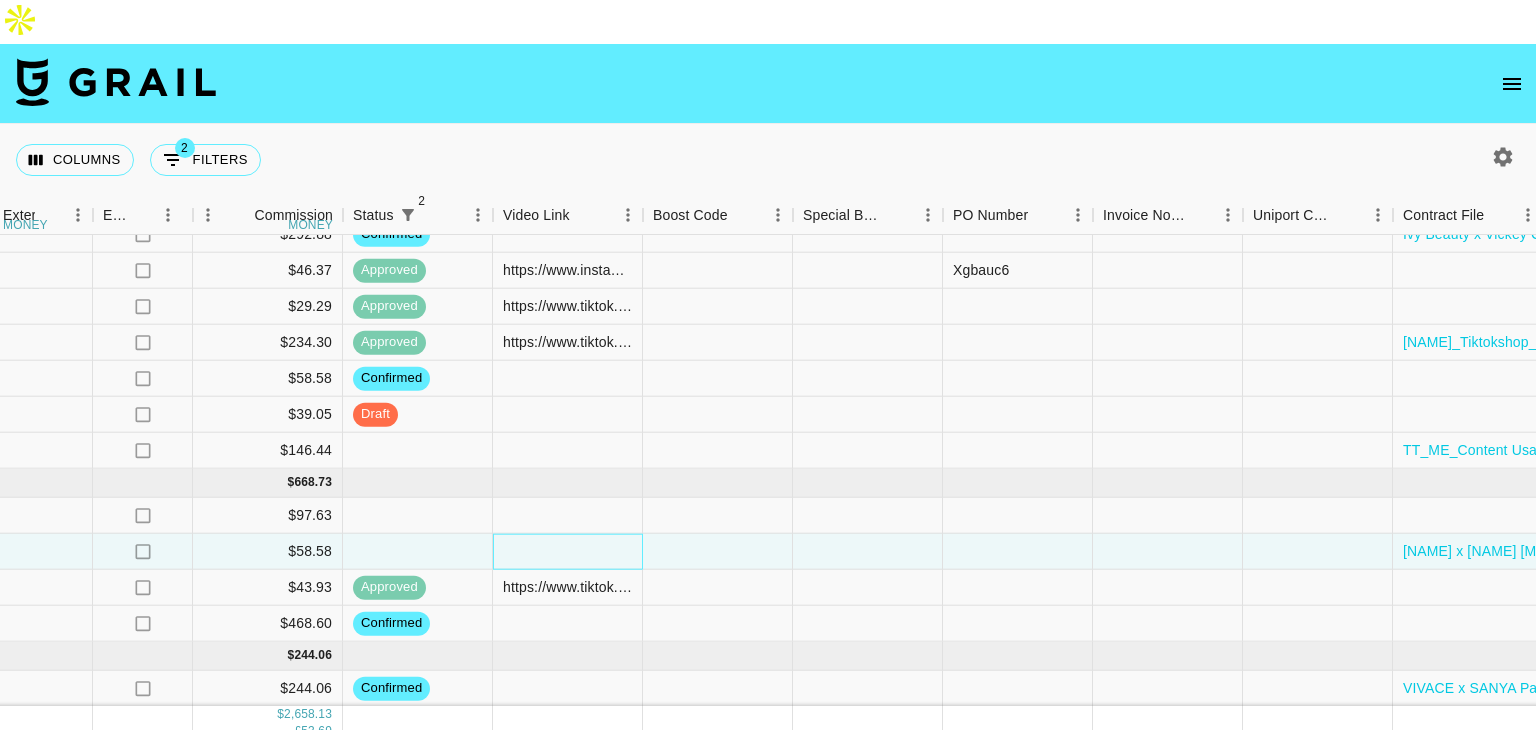 click at bounding box center [568, 552] 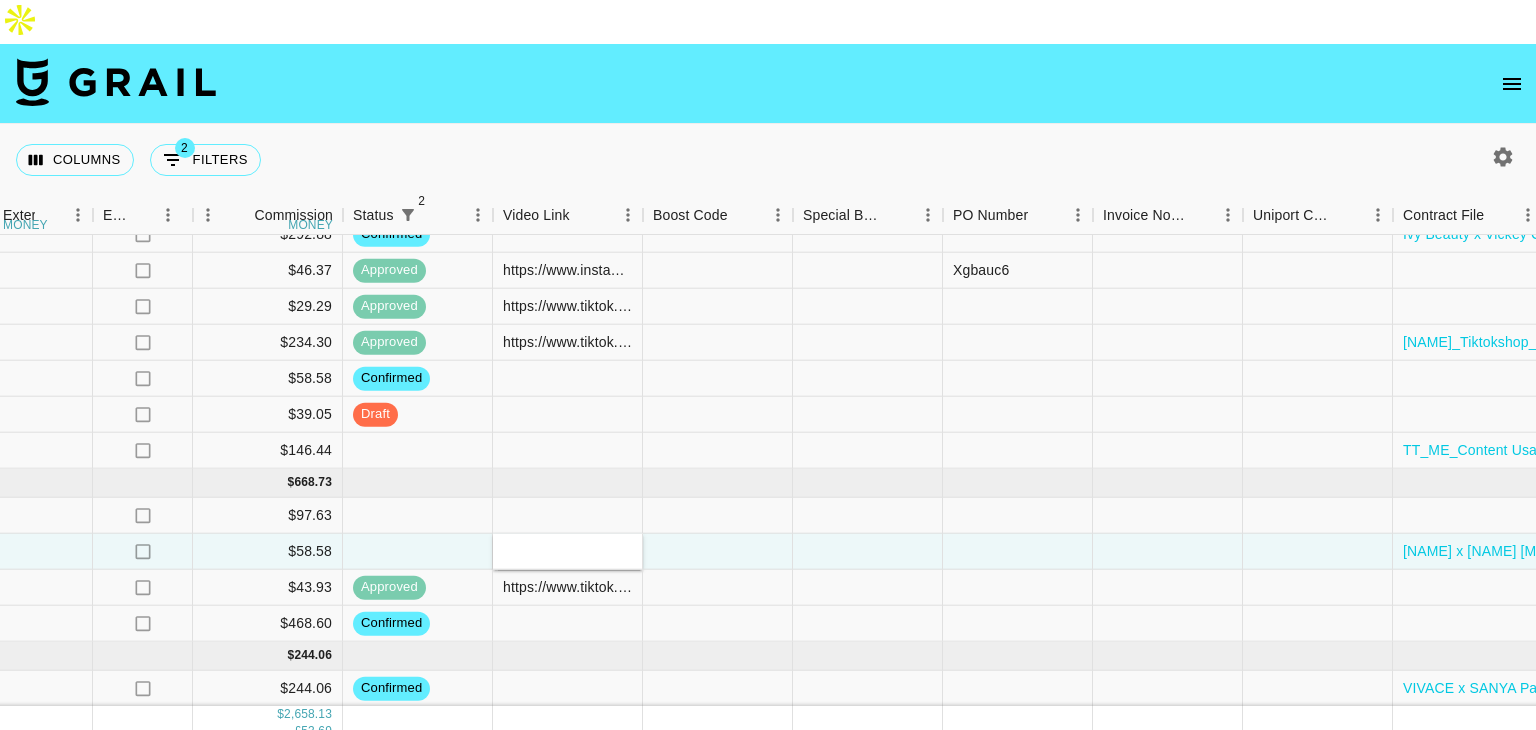 click at bounding box center [568, 552] 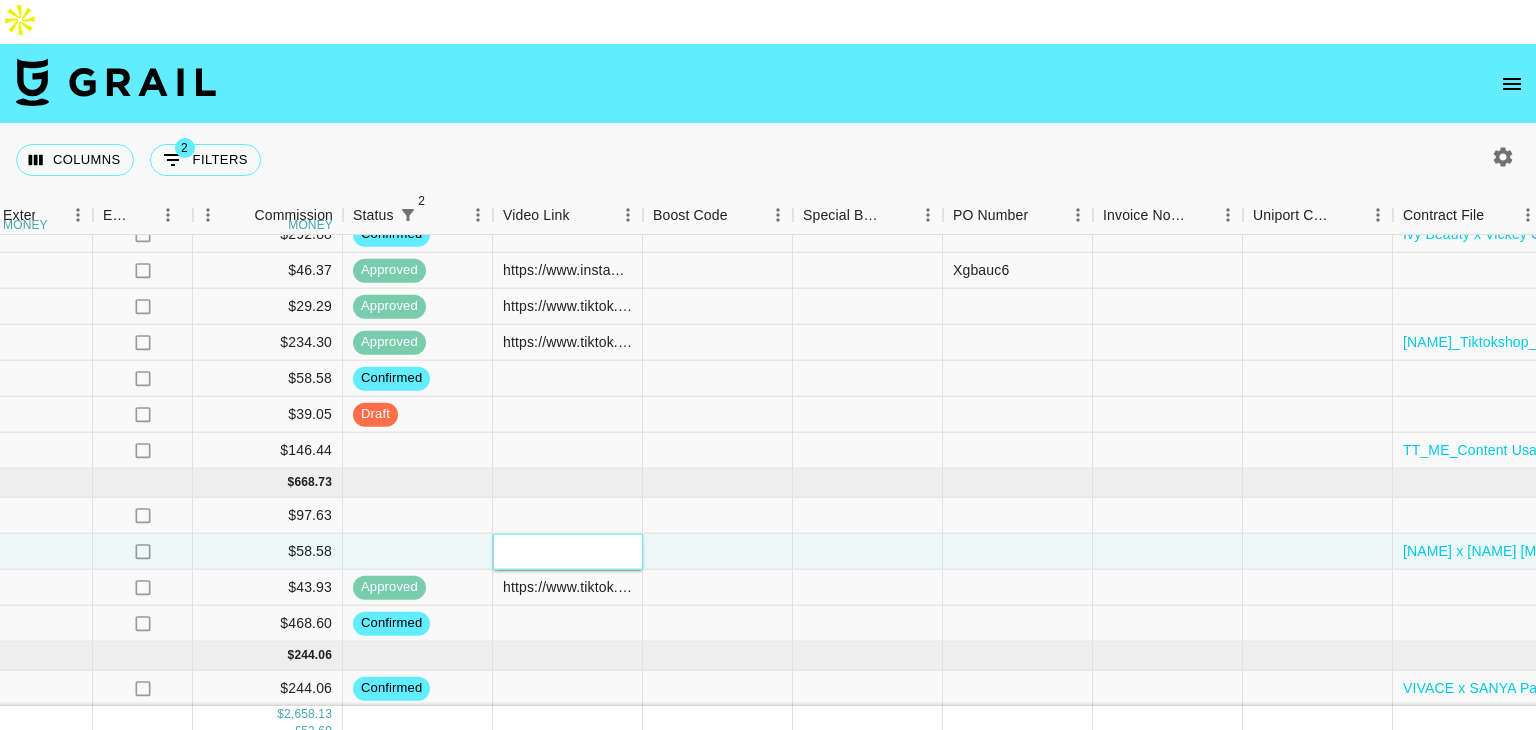 paste on "https://www.tiktok.com/@carliemayeski/video/7532587688642366750" 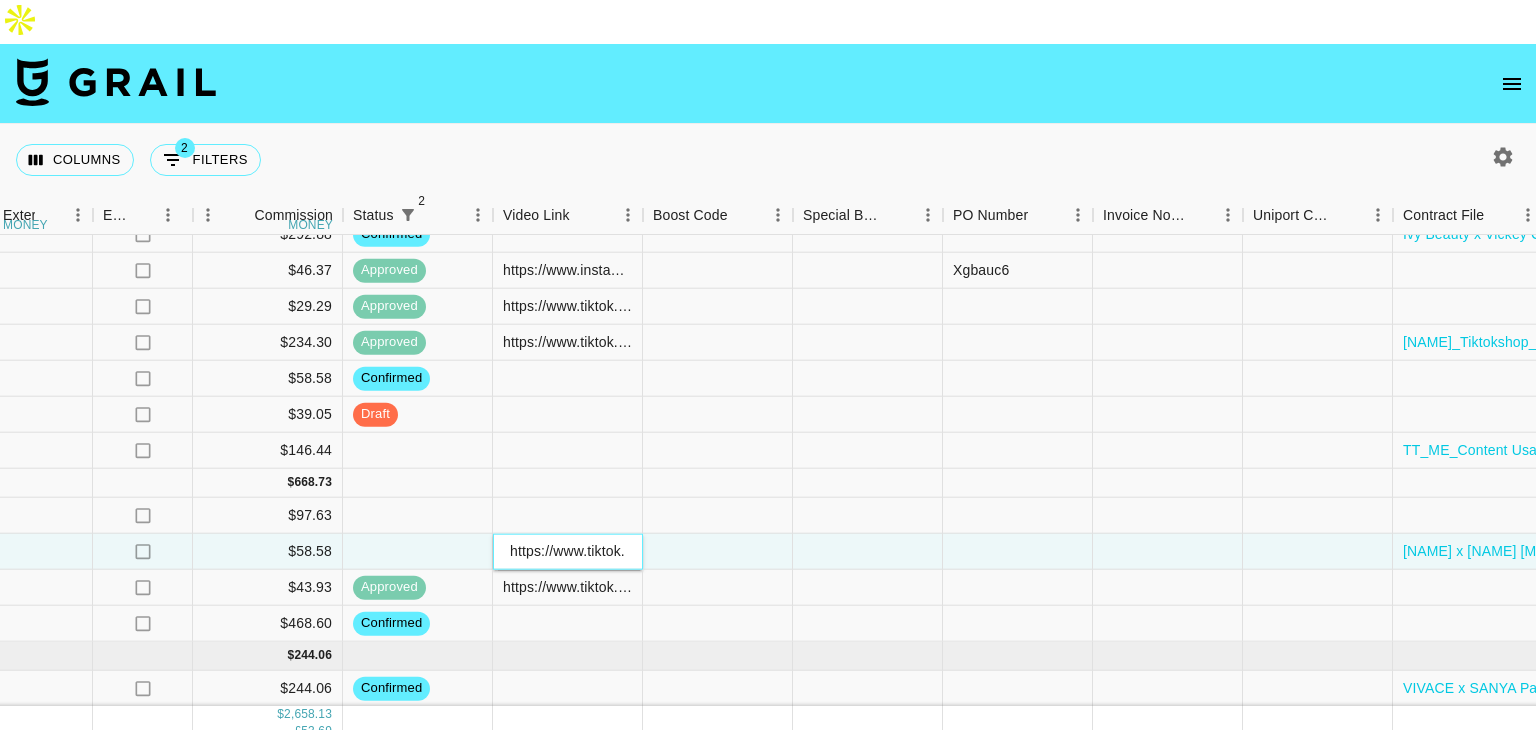 scroll, scrollTop: 0, scrollLeft: 324, axis: horizontal 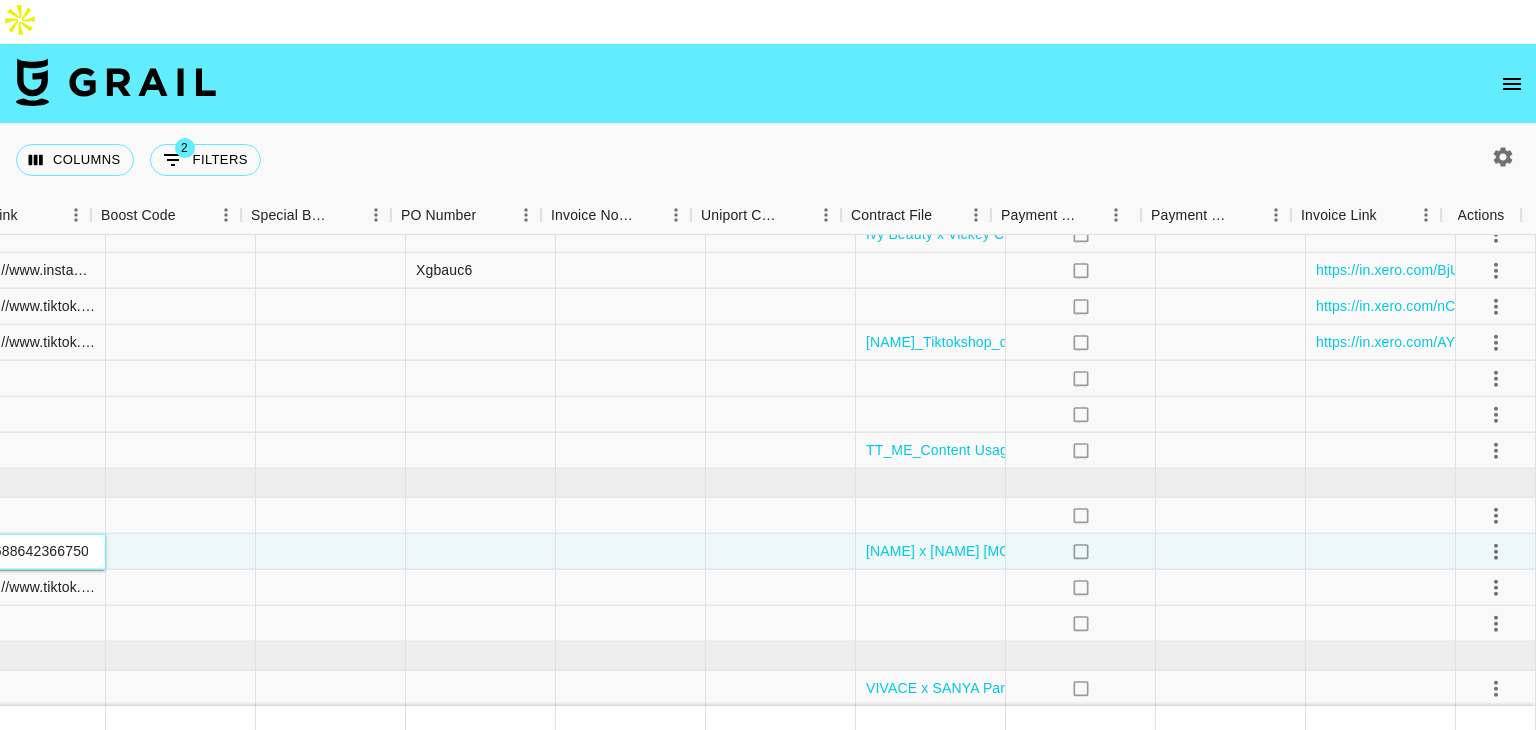 type on "https://www.tiktok.com/@carliemayeski/video/7532587688642366750" 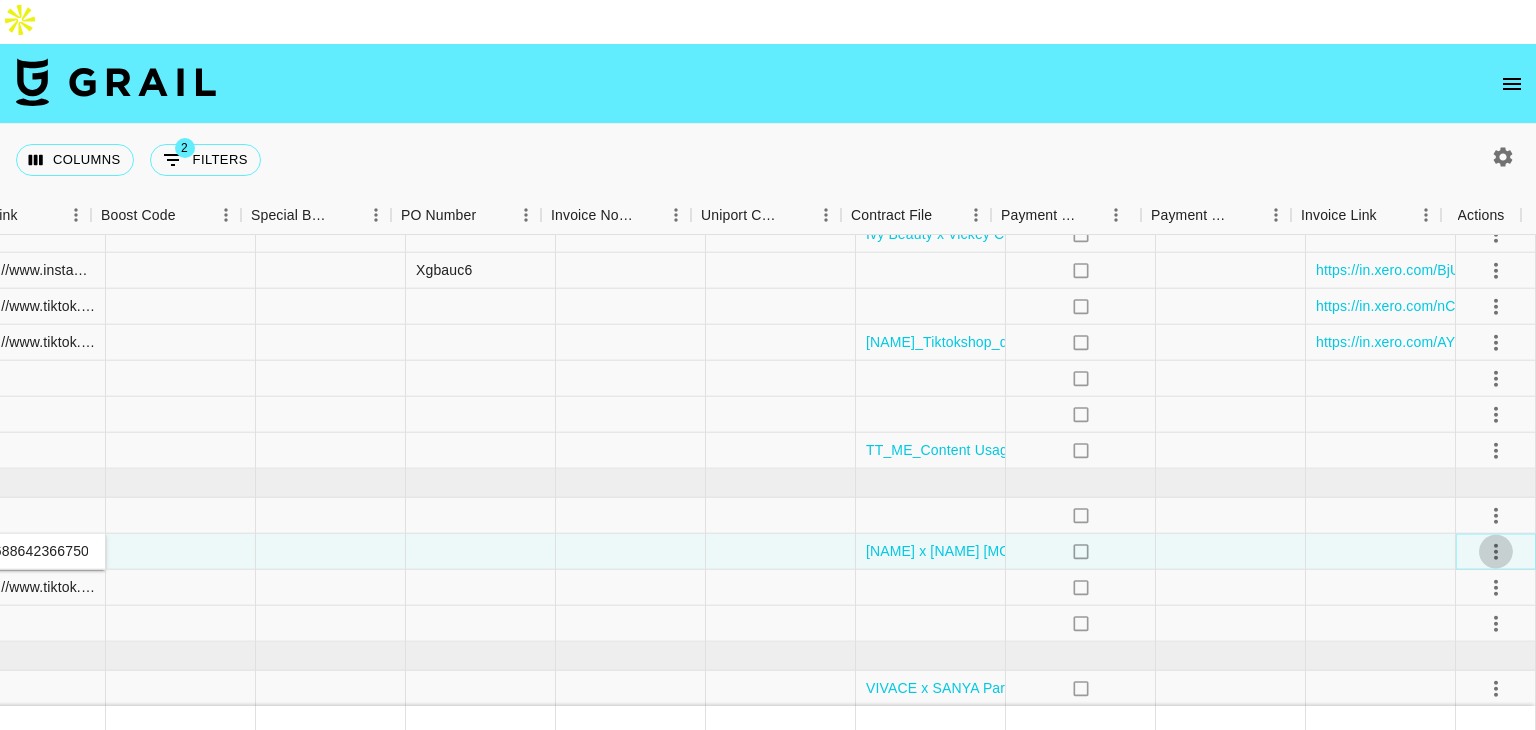 scroll, scrollTop: 0, scrollLeft: 0, axis: both 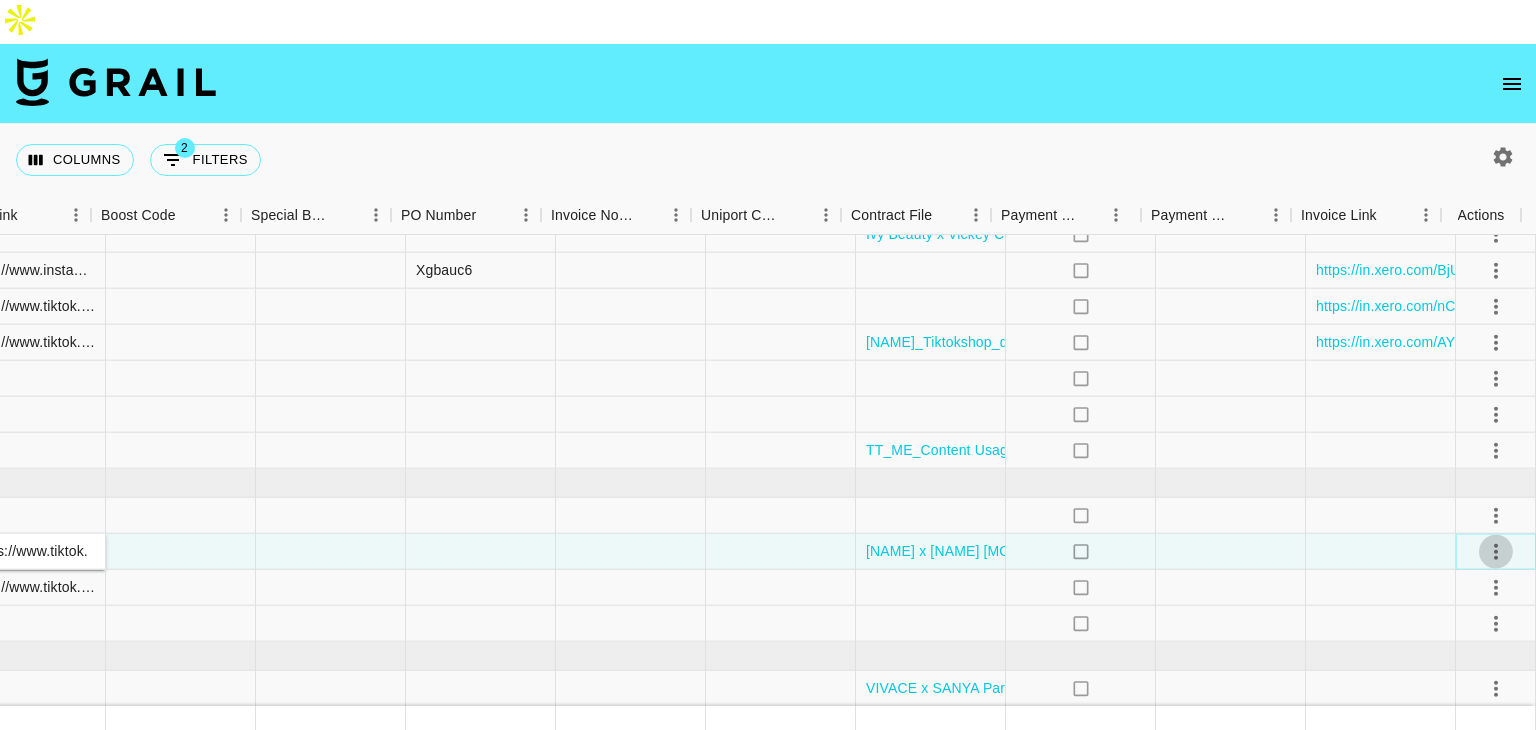 click 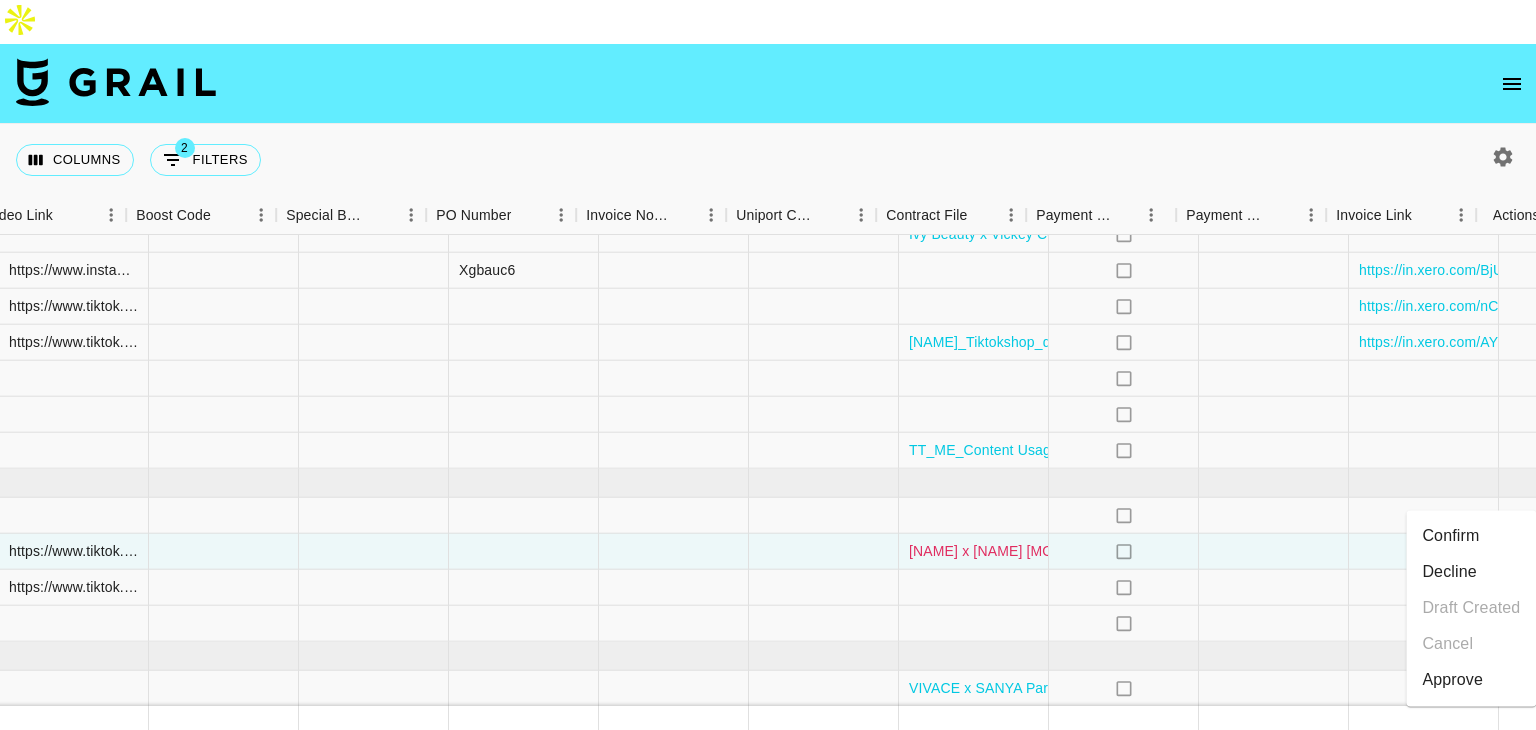 scroll, scrollTop: 628, scrollLeft: 2724, axis: both 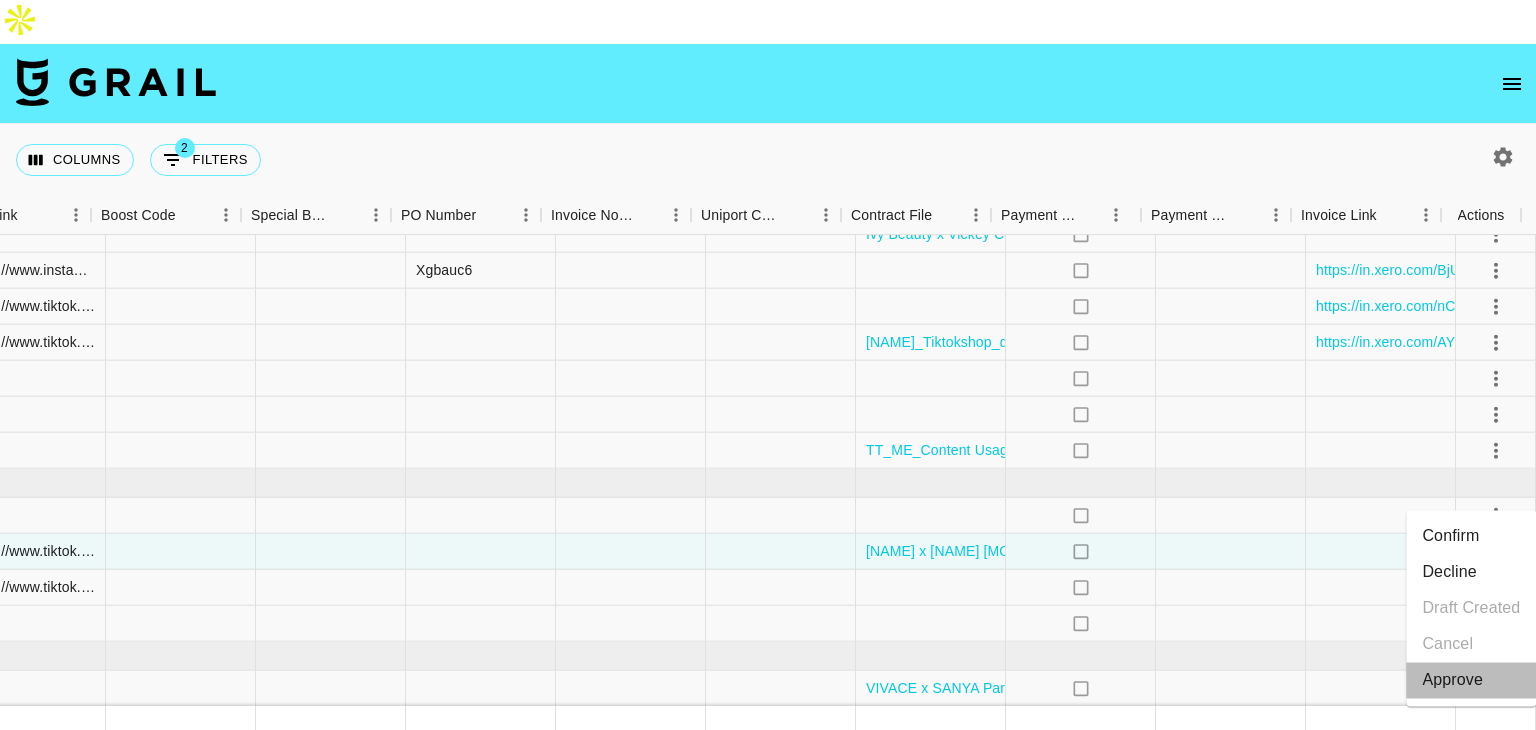 click on "Approve" at bounding box center (1452, 680) 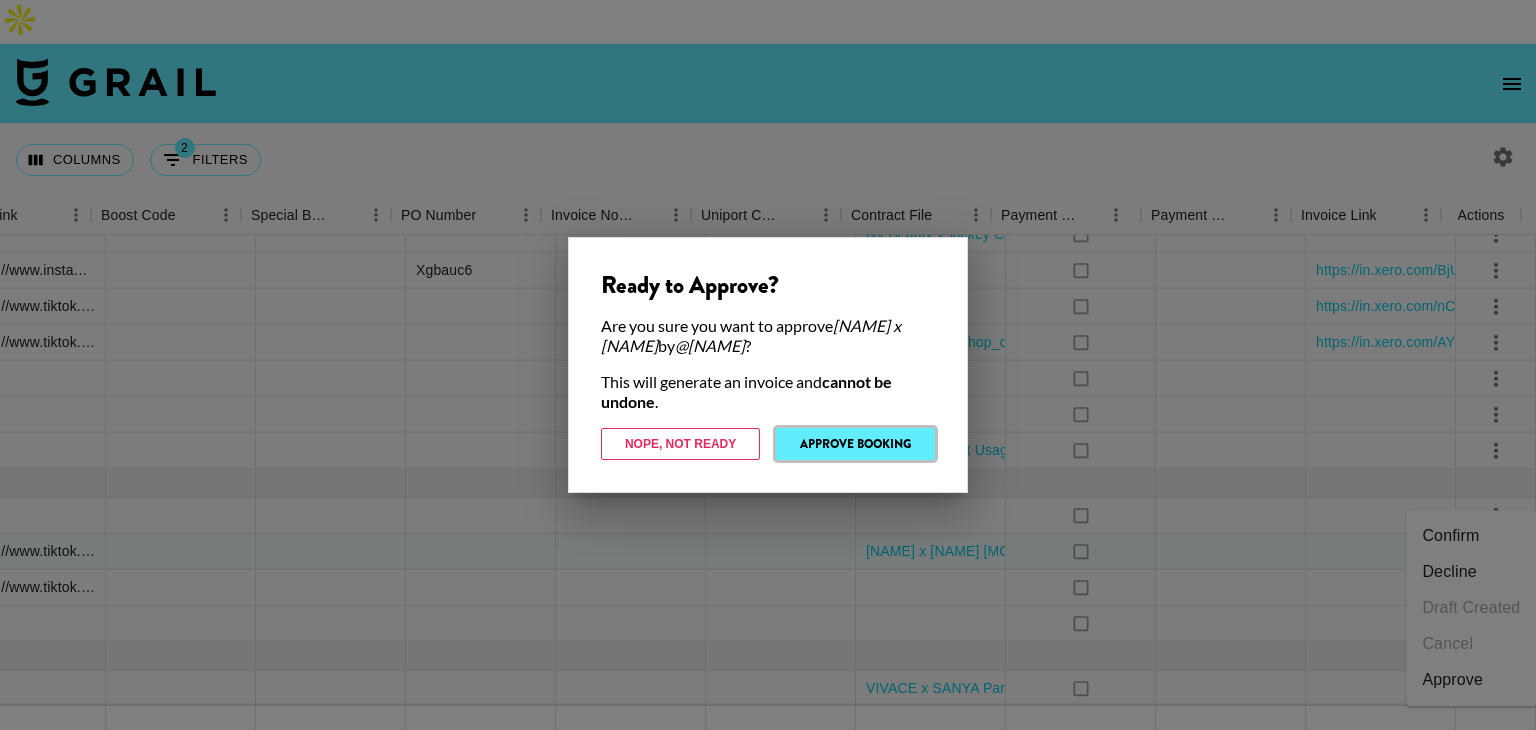 click on "Approve Booking" at bounding box center [855, 444] 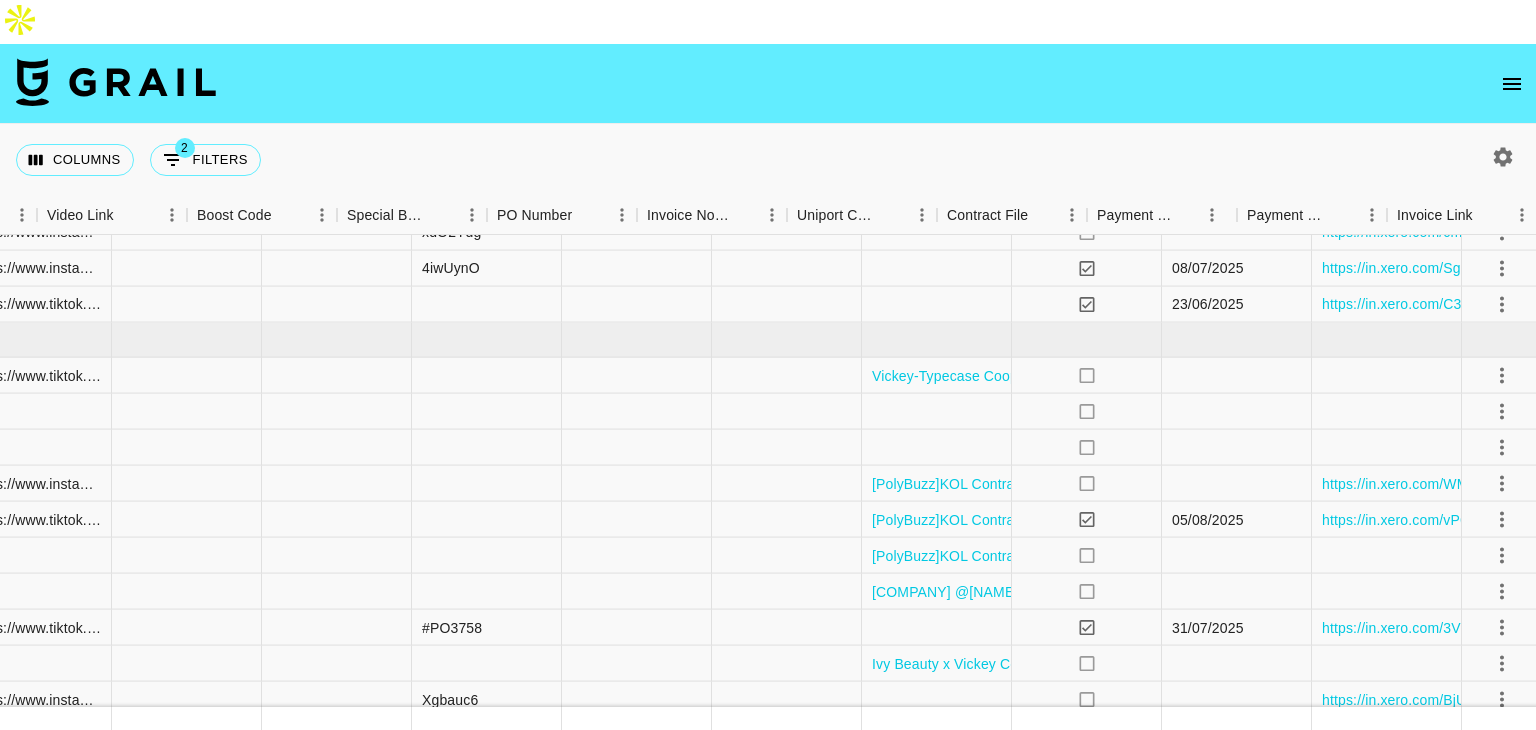 scroll, scrollTop: 186, scrollLeft: 2724, axis: both 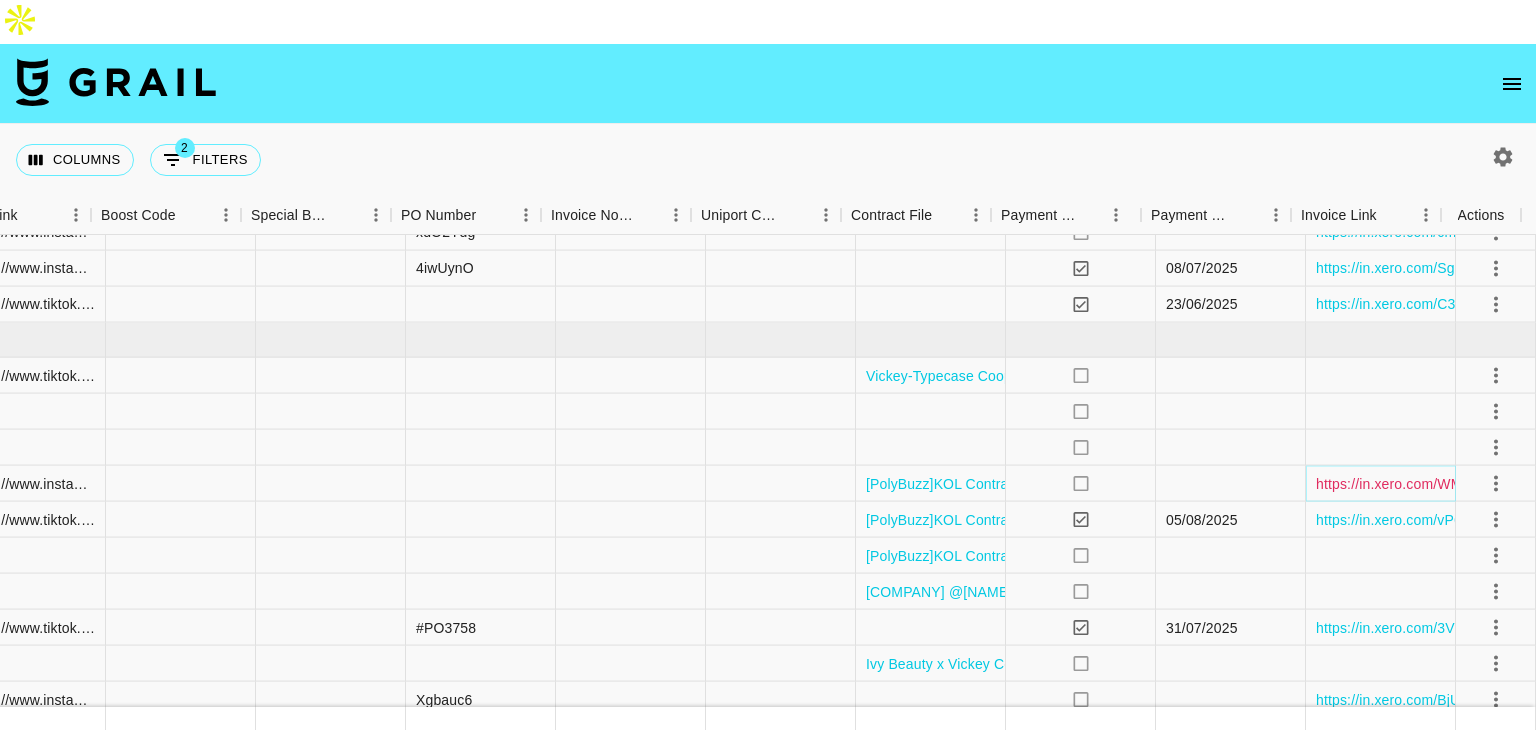 click on "https://in.xero.com/WMBm4u8ApdcqedReLYRNcGGIFg3UDOEJO1JCI2tg" at bounding box center (1550, 483) 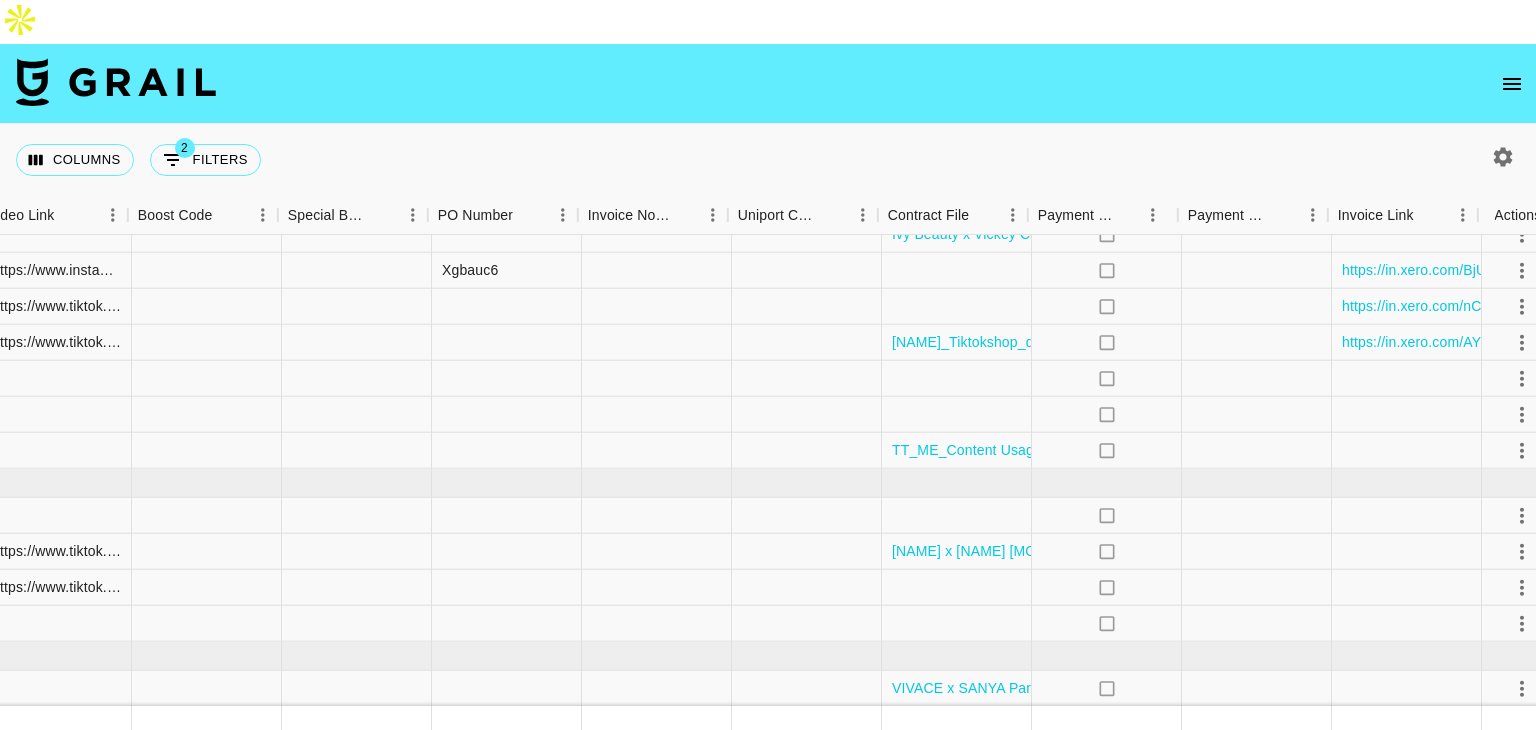 scroll, scrollTop: 631, scrollLeft: 2687, axis: both 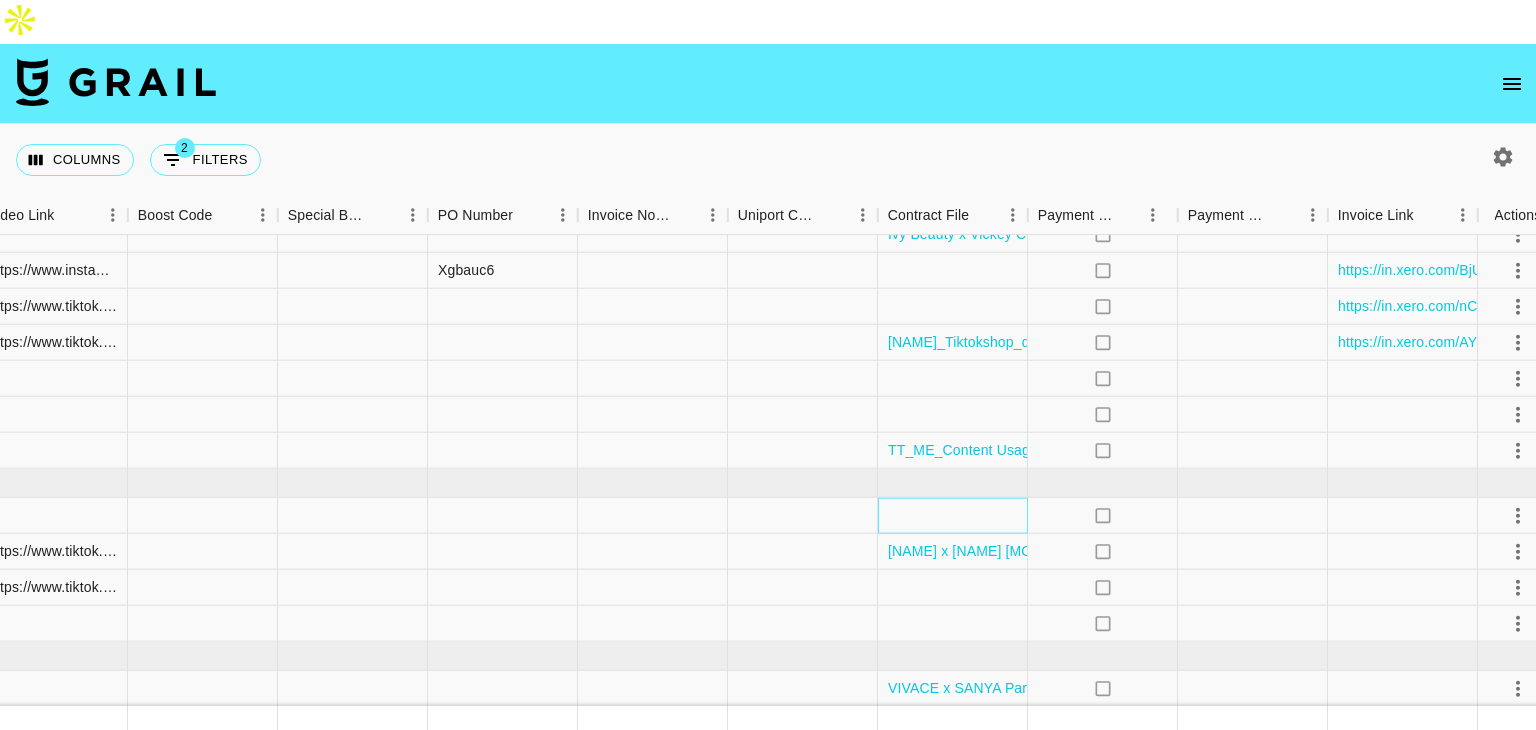 click at bounding box center (953, 516) 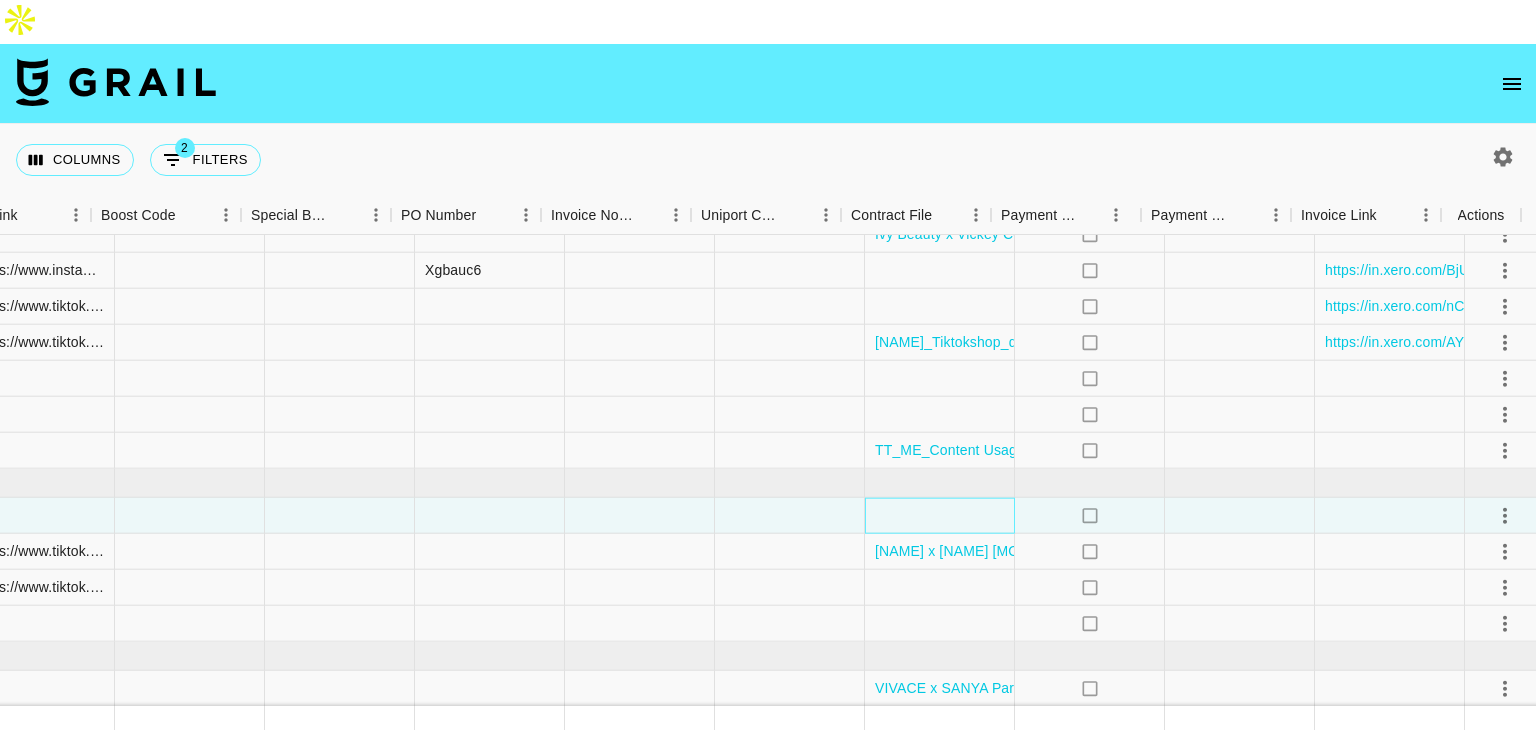 scroll, scrollTop: 629, scrollLeft: 2724, axis: both 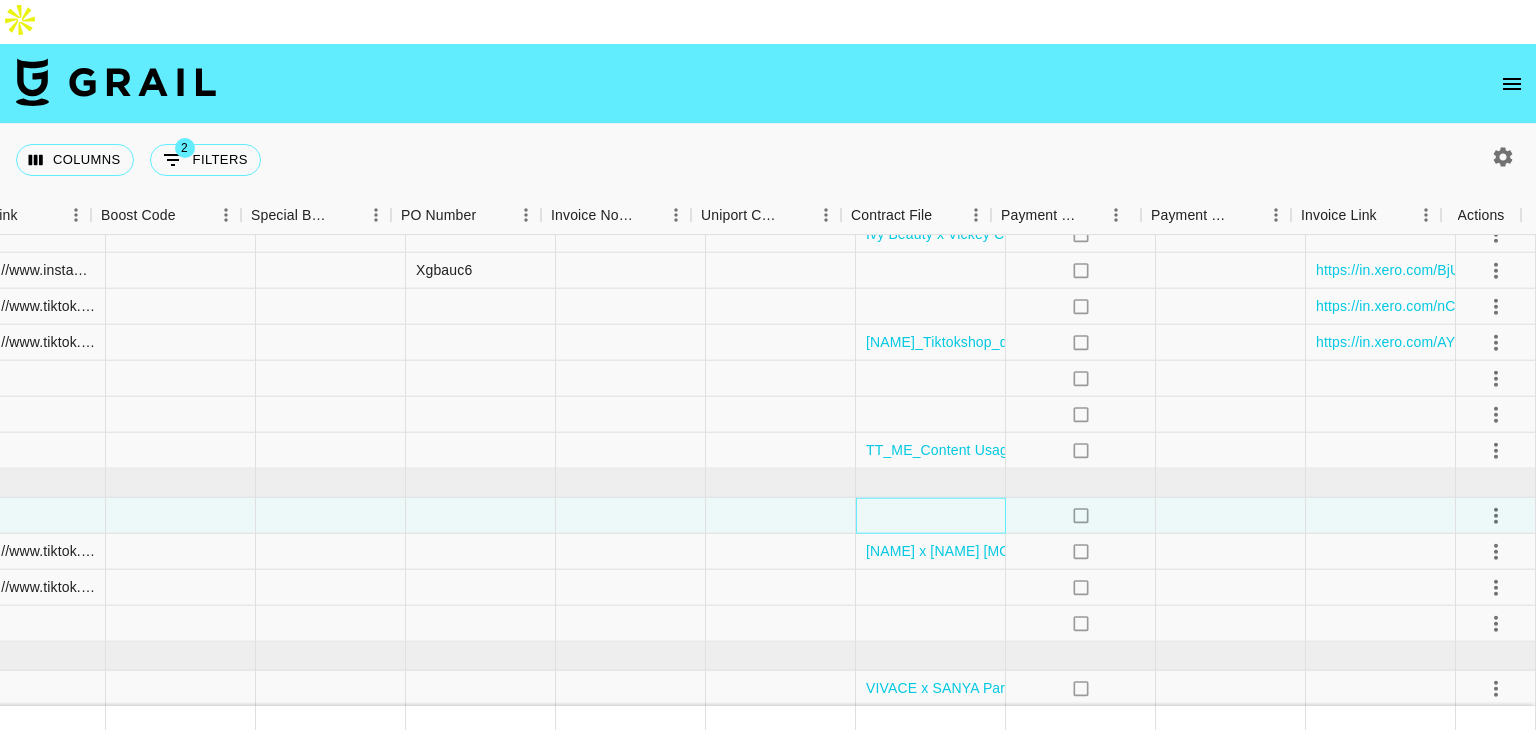 click at bounding box center [931, 516] 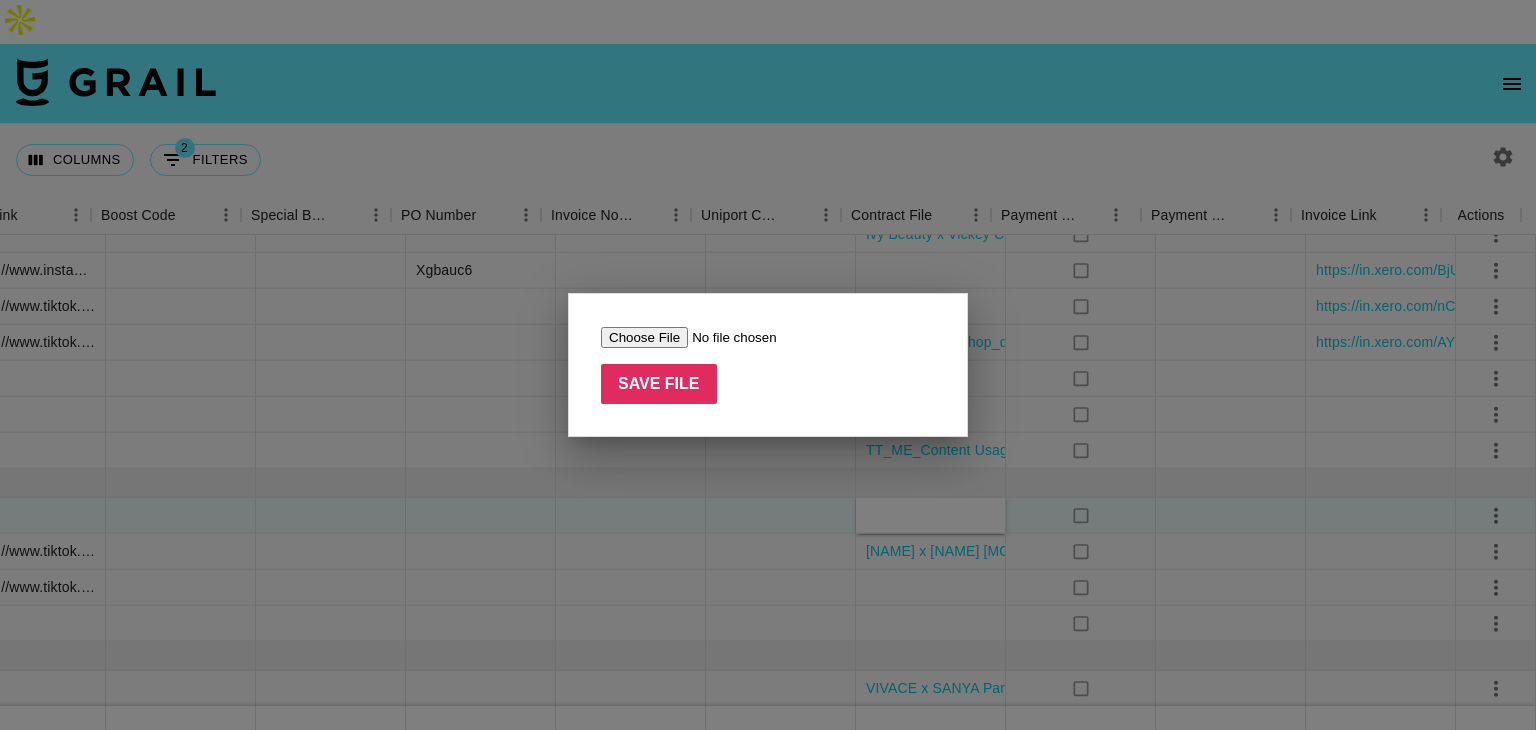 click at bounding box center (727, 337) 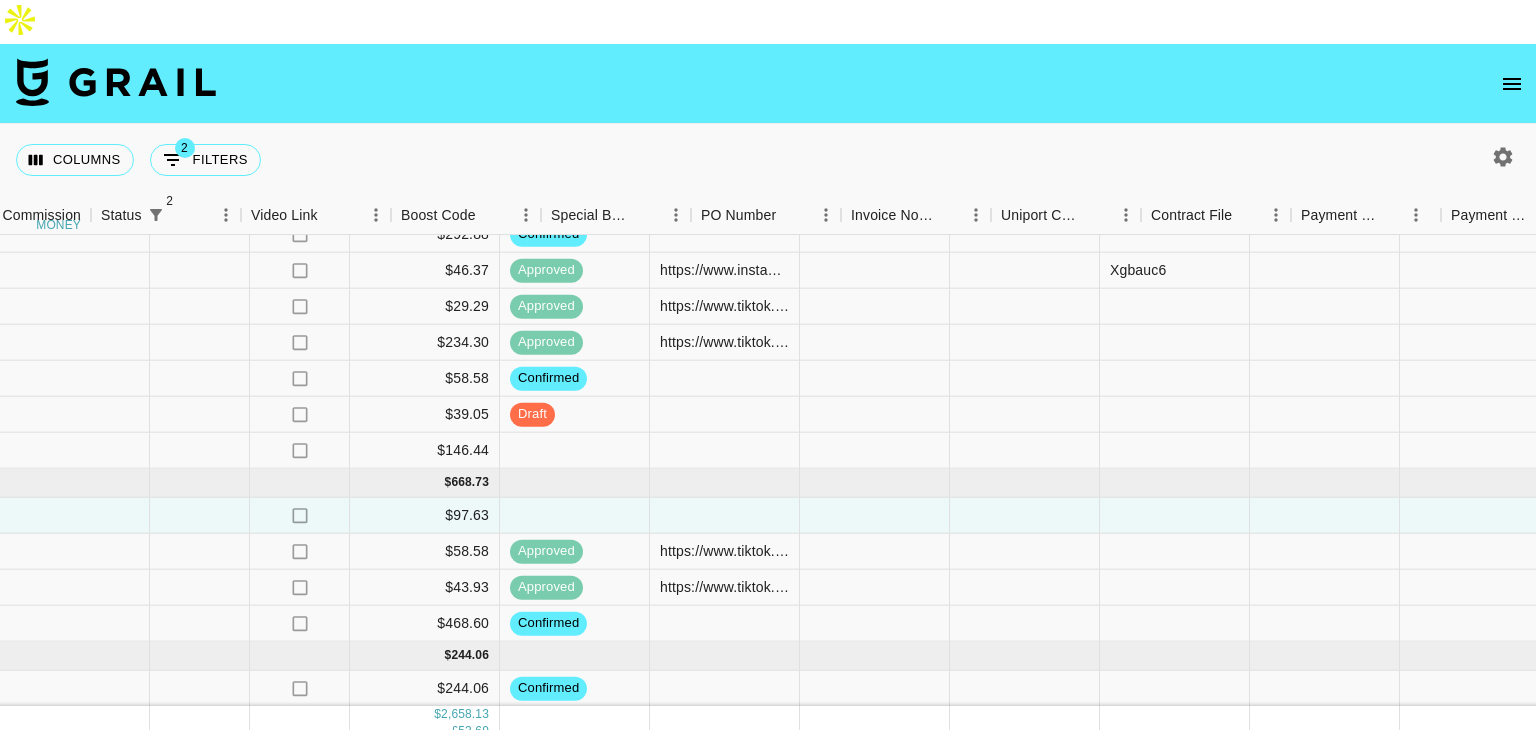 scroll, scrollTop: 629, scrollLeft: 2724, axis: both 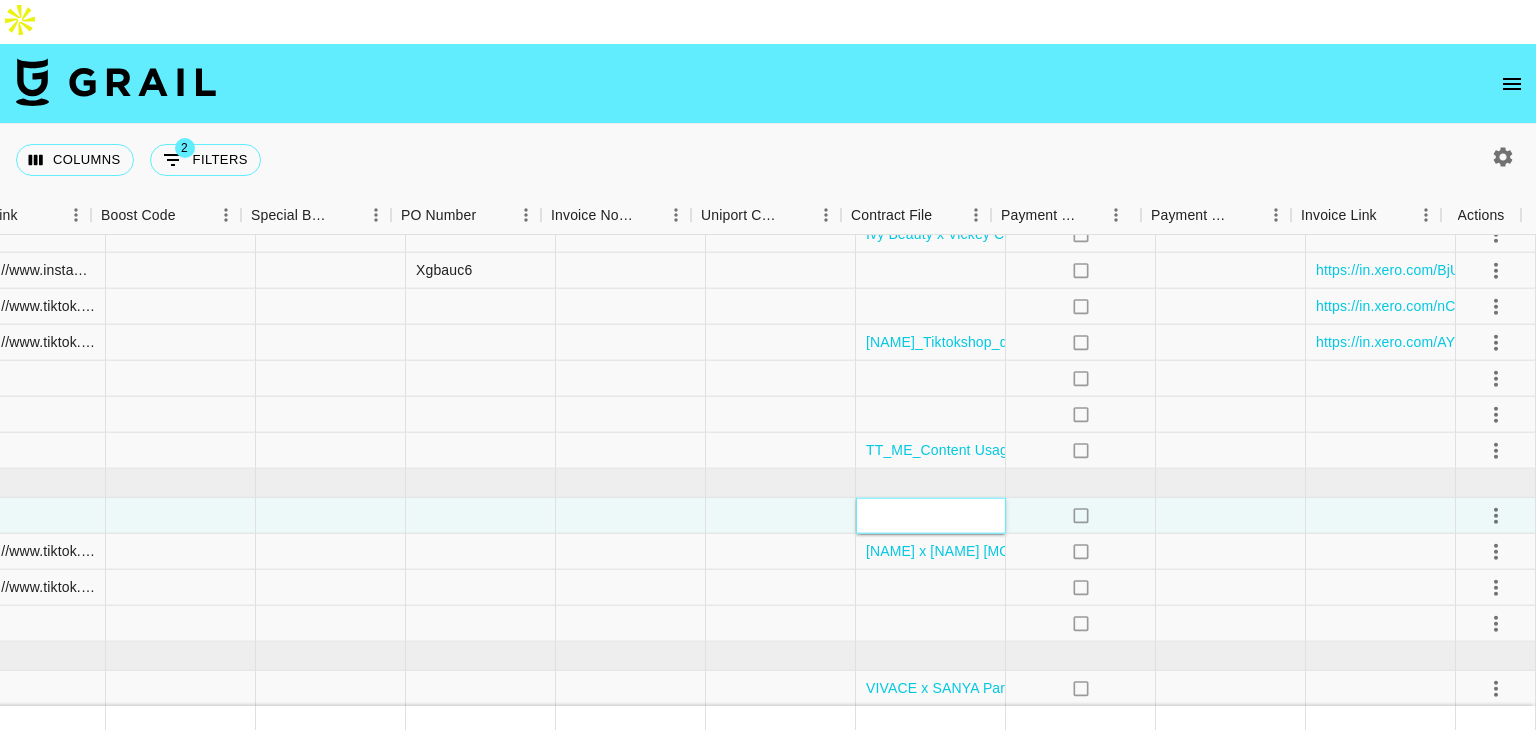 click at bounding box center (931, 516) 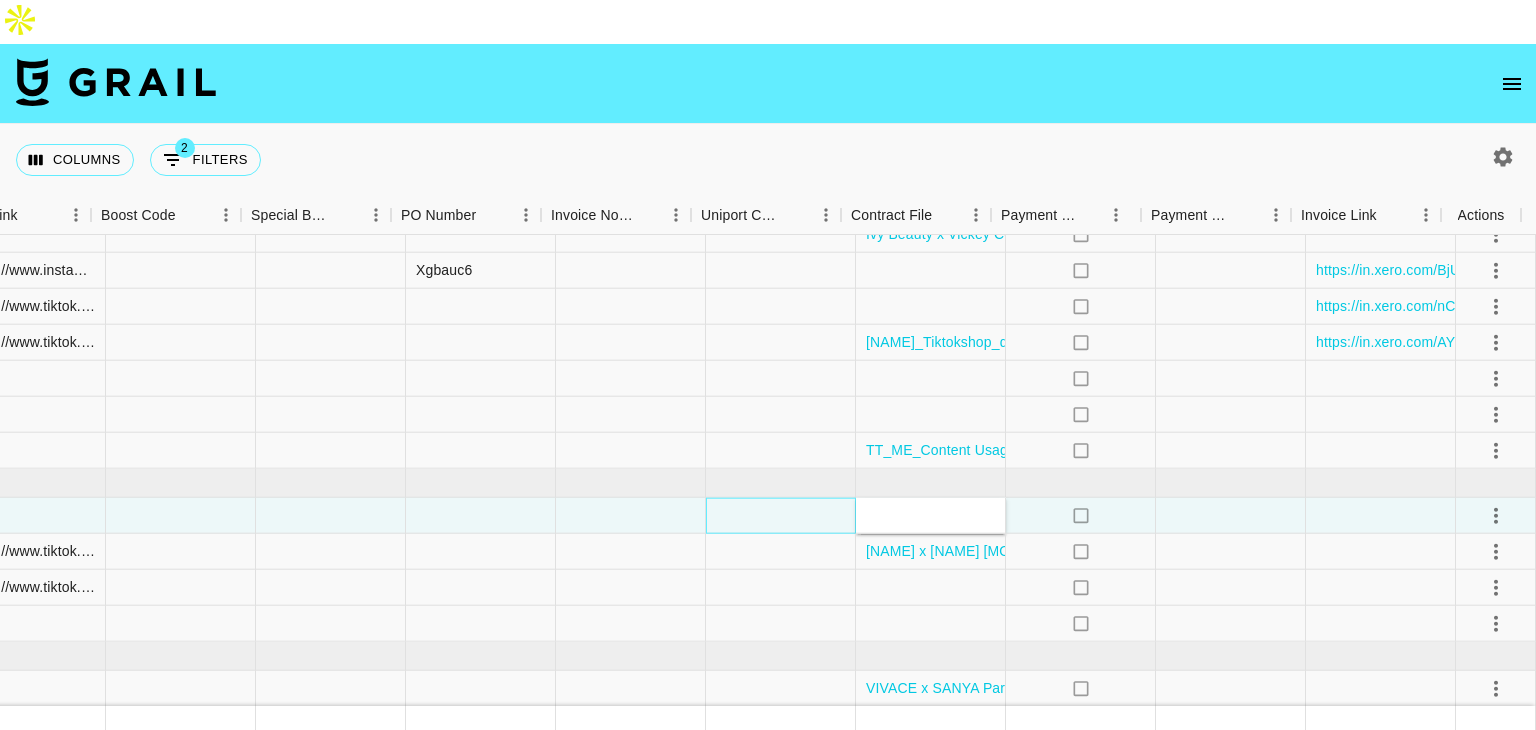 click at bounding box center [781, 516] 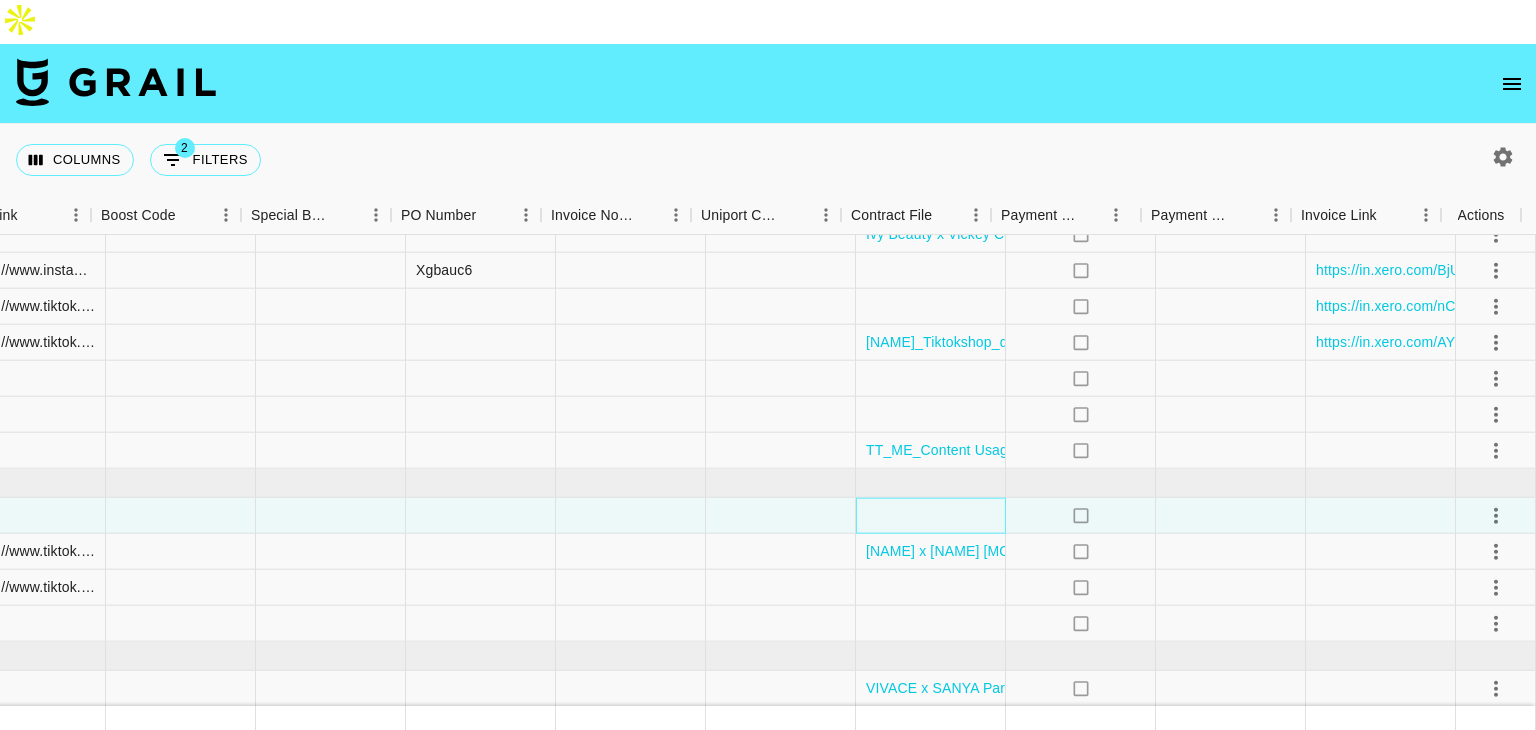 click at bounding box center (931, 516) 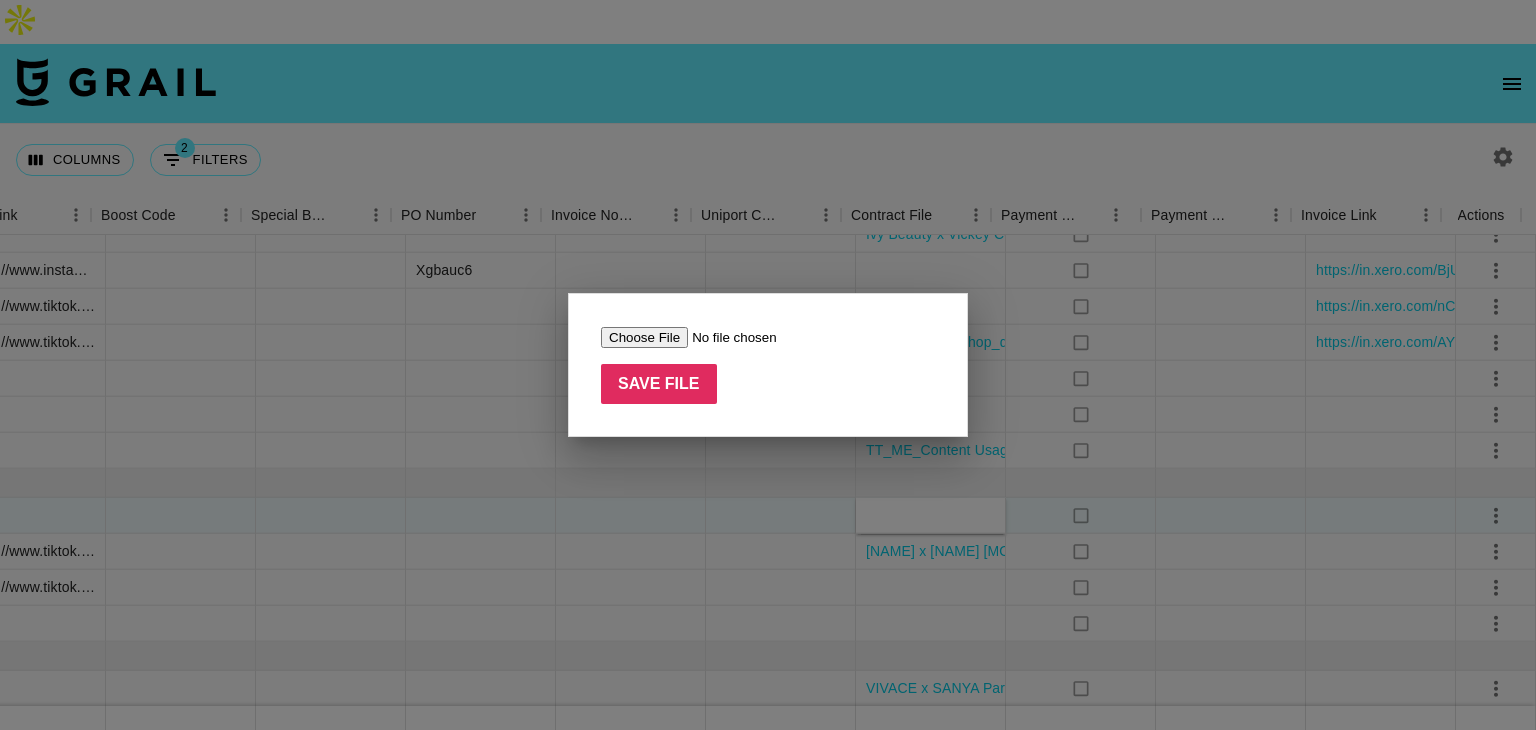 click on "Columns 2 Filters + Booking Month Due Grail Platform ID Airtable ID Talent Manager Client Booker Campaign (Type) Date Created Created by Grail Team Month Due Currency Booking Price money Creator Commmission Override External Commission money Expenses: Remove Commission? Commission money Status 2 Video Link Boost Code Special Booking Type PO Number Invoice Notes Uniport Contact Email Contract File Payment Sent Payment Sent Date Invoice Link Actions PMHnbKf3Fn8xTQk3tiDB recxfEDUGZB1VKYTR [NAME] [EMAIL] [COMPANY] [EMAIL] [COMPANY] x [NAME] 05/07/2025 yes Jul '25  USD $1,000.00 no $97.63 draft [COMPANY] @[NAME]_25020714_Afiliate Agreement.pdf no cGaHjGeGsGnySIzCPJFp recaBqnavsnfiZwQd [NAME] [EMAIL] [COMPANY] [EMAIL] Sapphire - Ed Sheeran 28/07/2025 yes Jul '25  GBP £550.00 no £53.69 approved #PO3758 yes 31/07/2025 o1yi8WyihgligJUubjxx recerBCiQicFl4yw4 4" at bounding box center (768, 387) 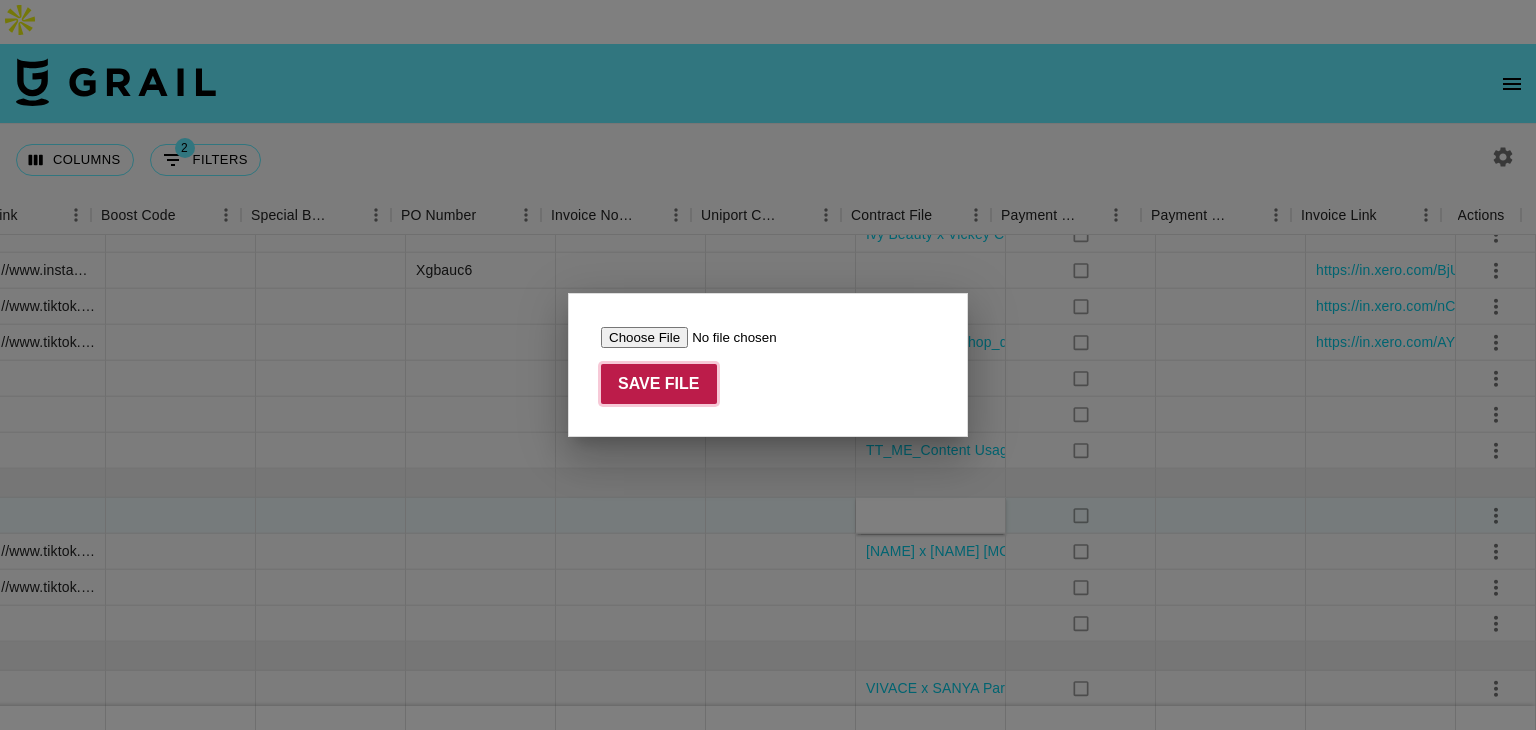 click on "Save File" at bounding box center [659, 384] 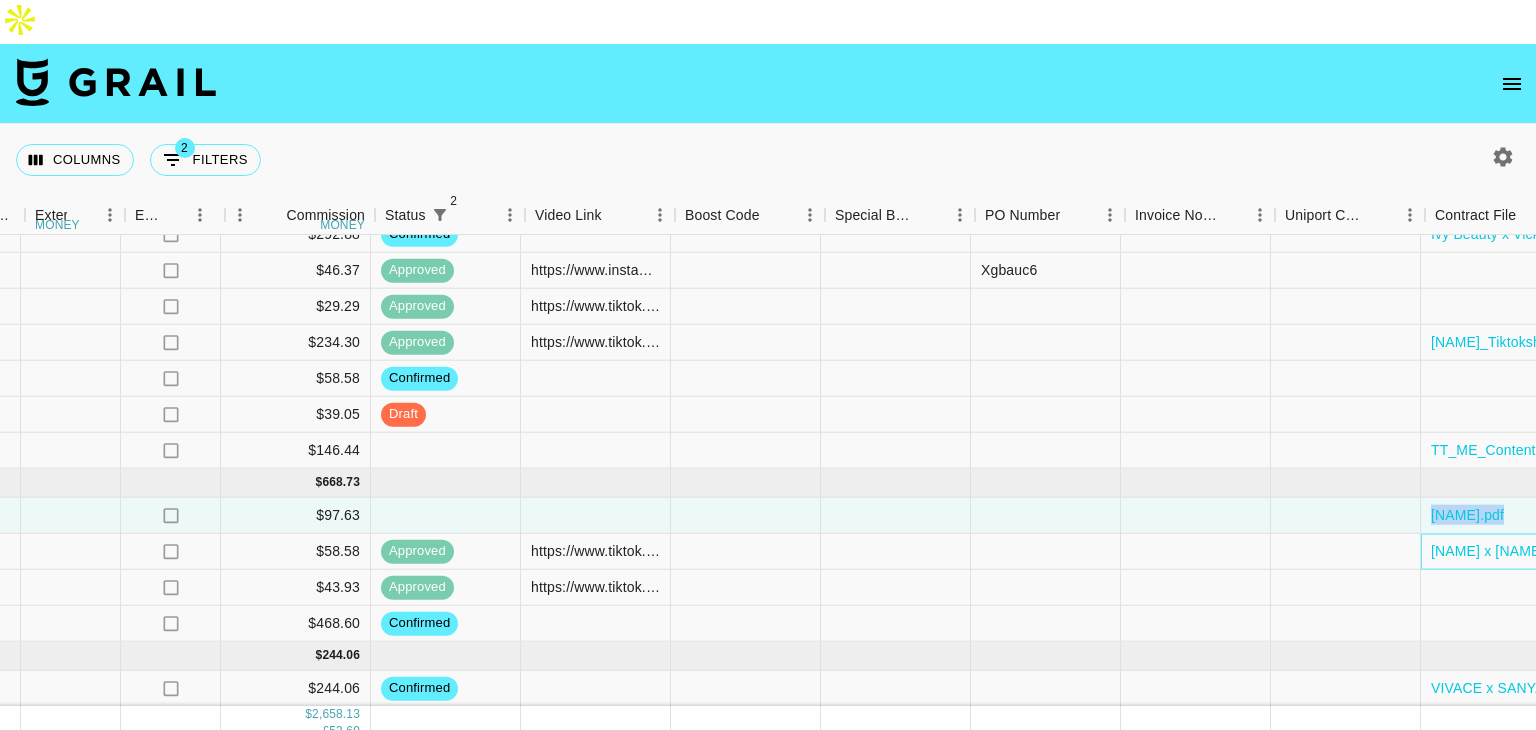 scroll, scrollTop: 629, scrollLeft: 2140, axis: both 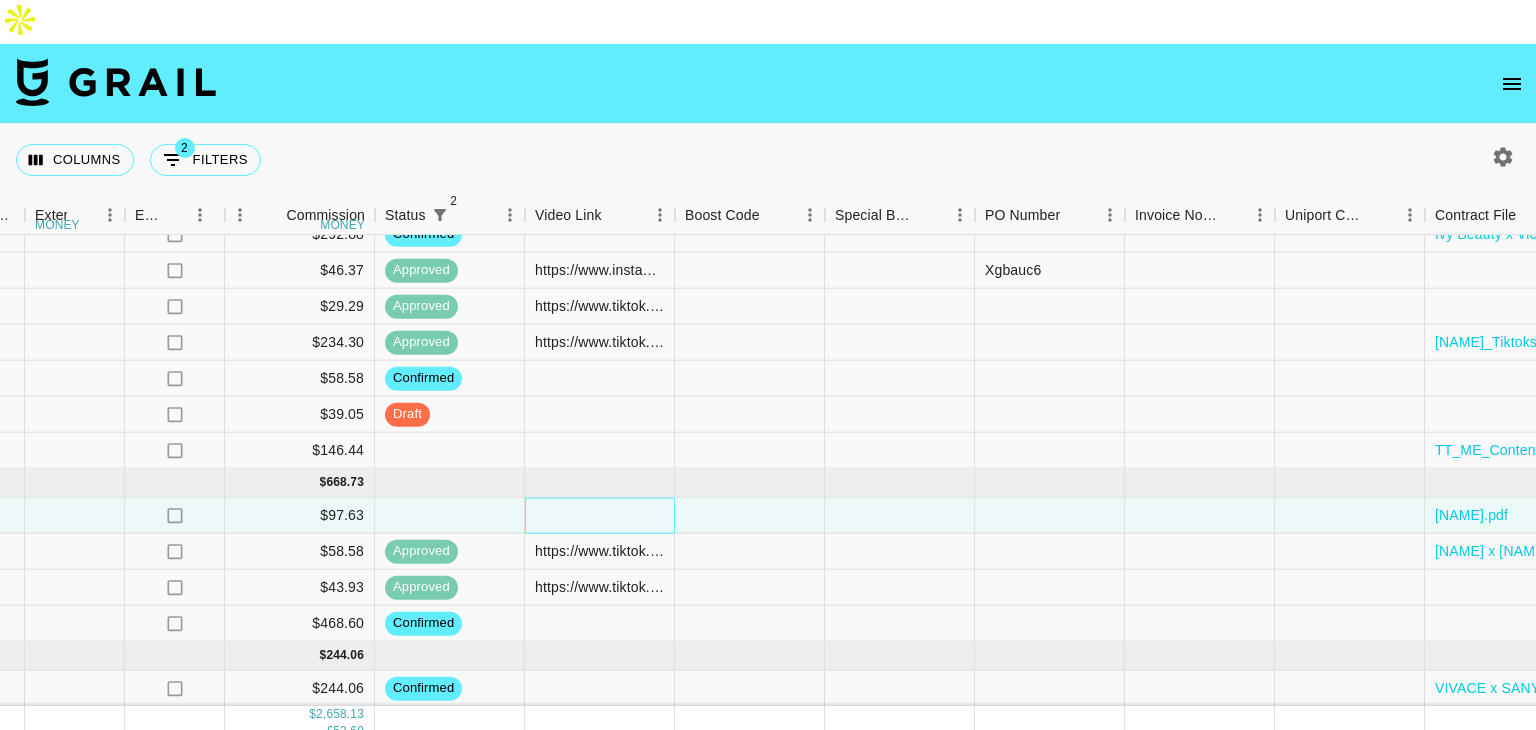 click at bounding box center [600, 516] 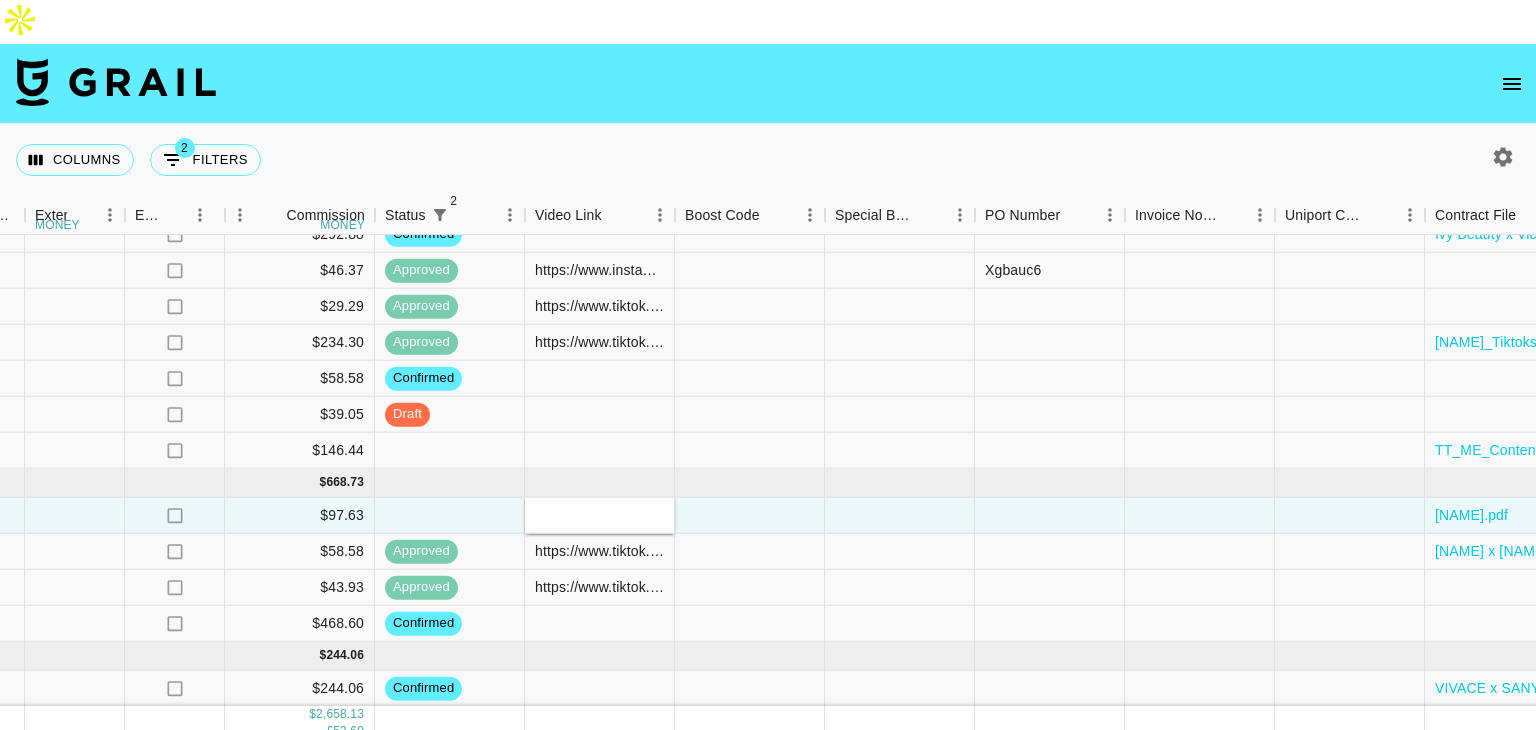 type on "https://www.tiktok.com/@itssanya.1/video/7535199447857335583?lang=en" 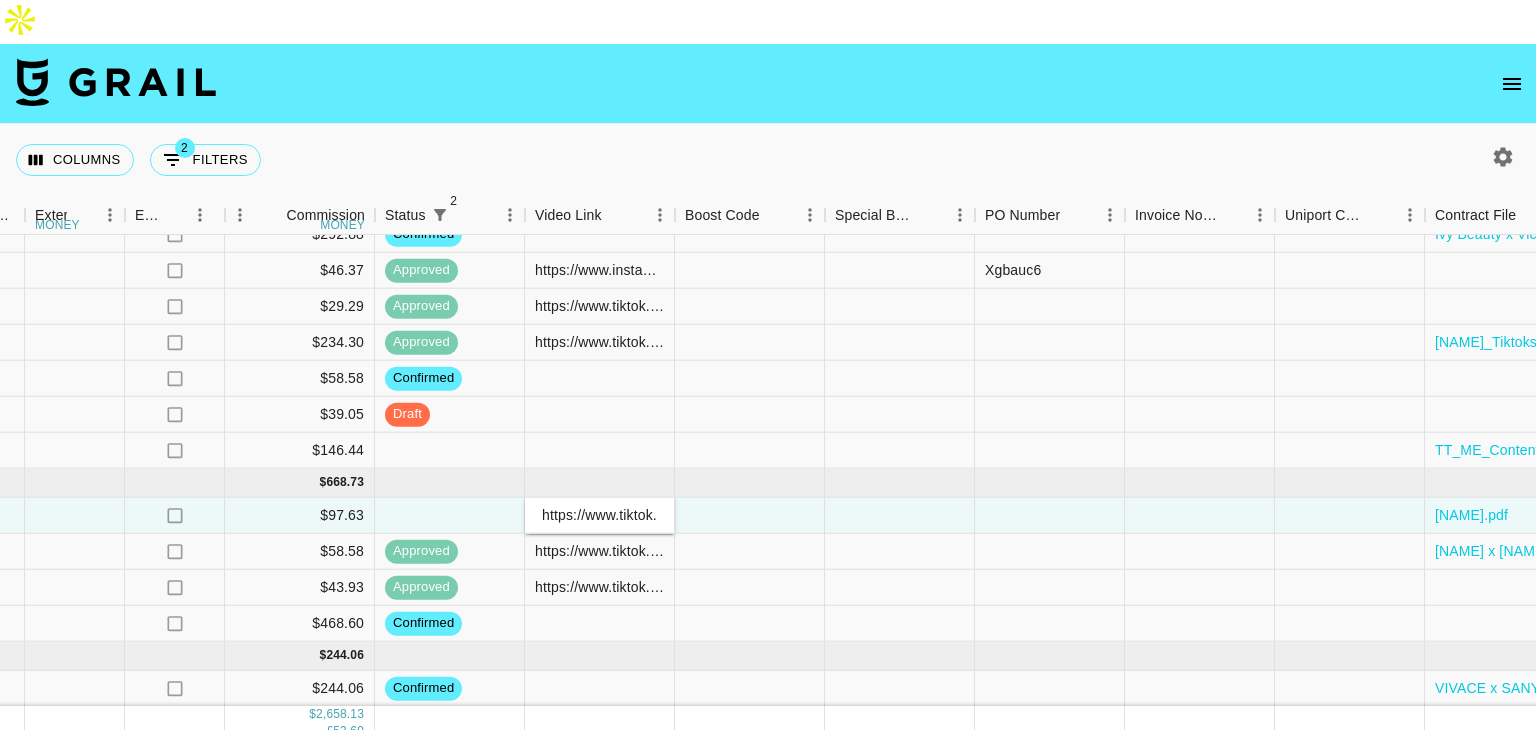 scroll, scrollTop: 0, scrollLeft: 361, axis: horizontal 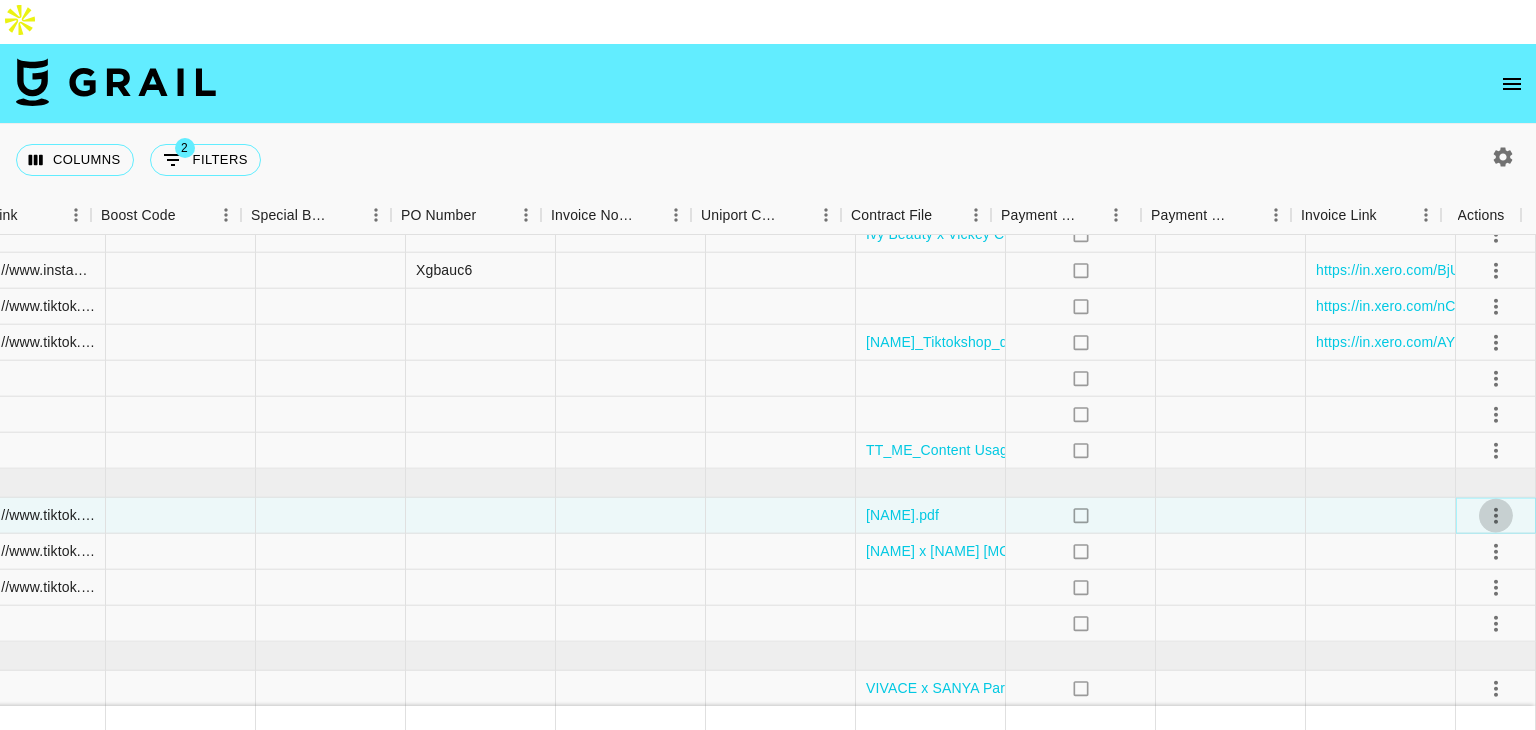 click 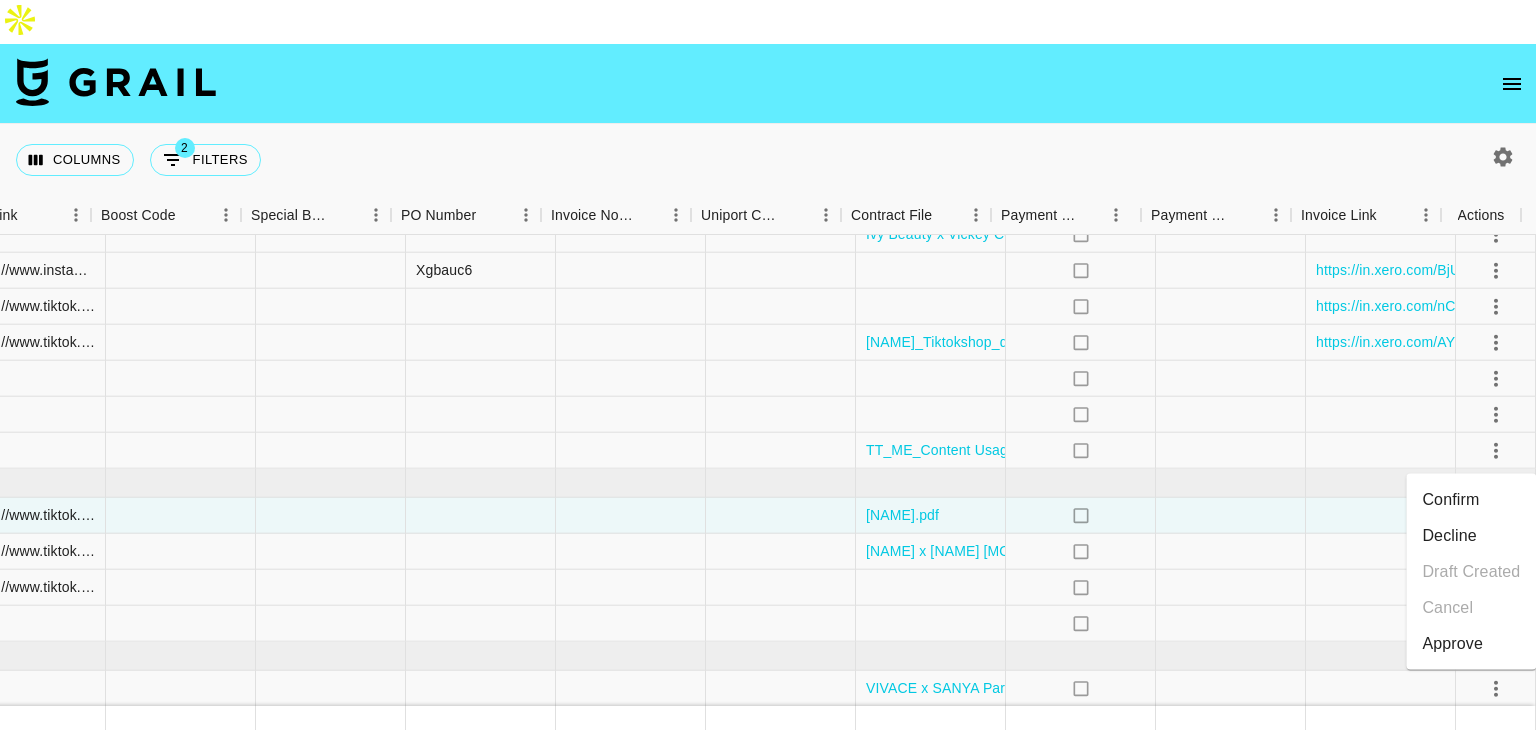 click on "Approve" at bounding box center (1452, 644) 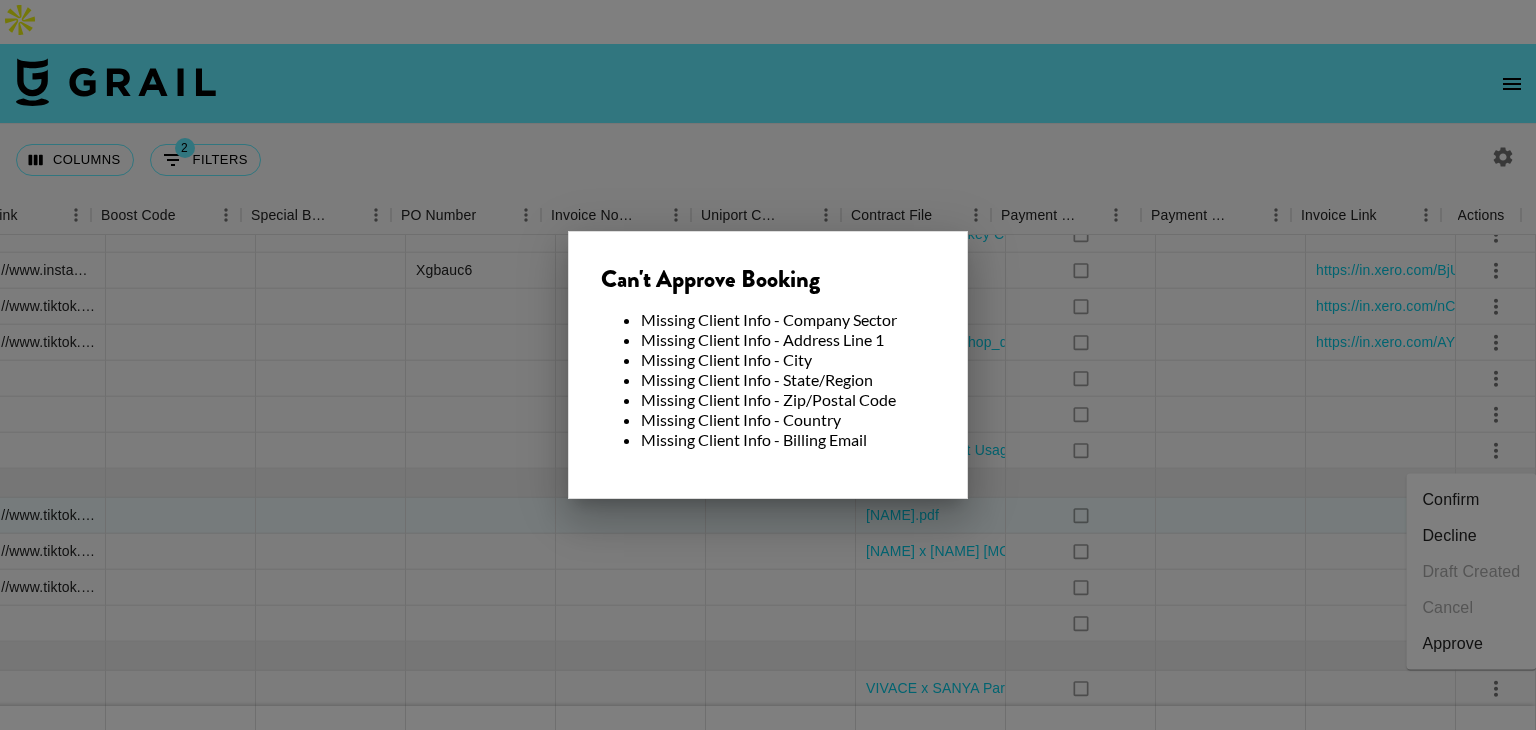 click at bounding box center [768, 365] 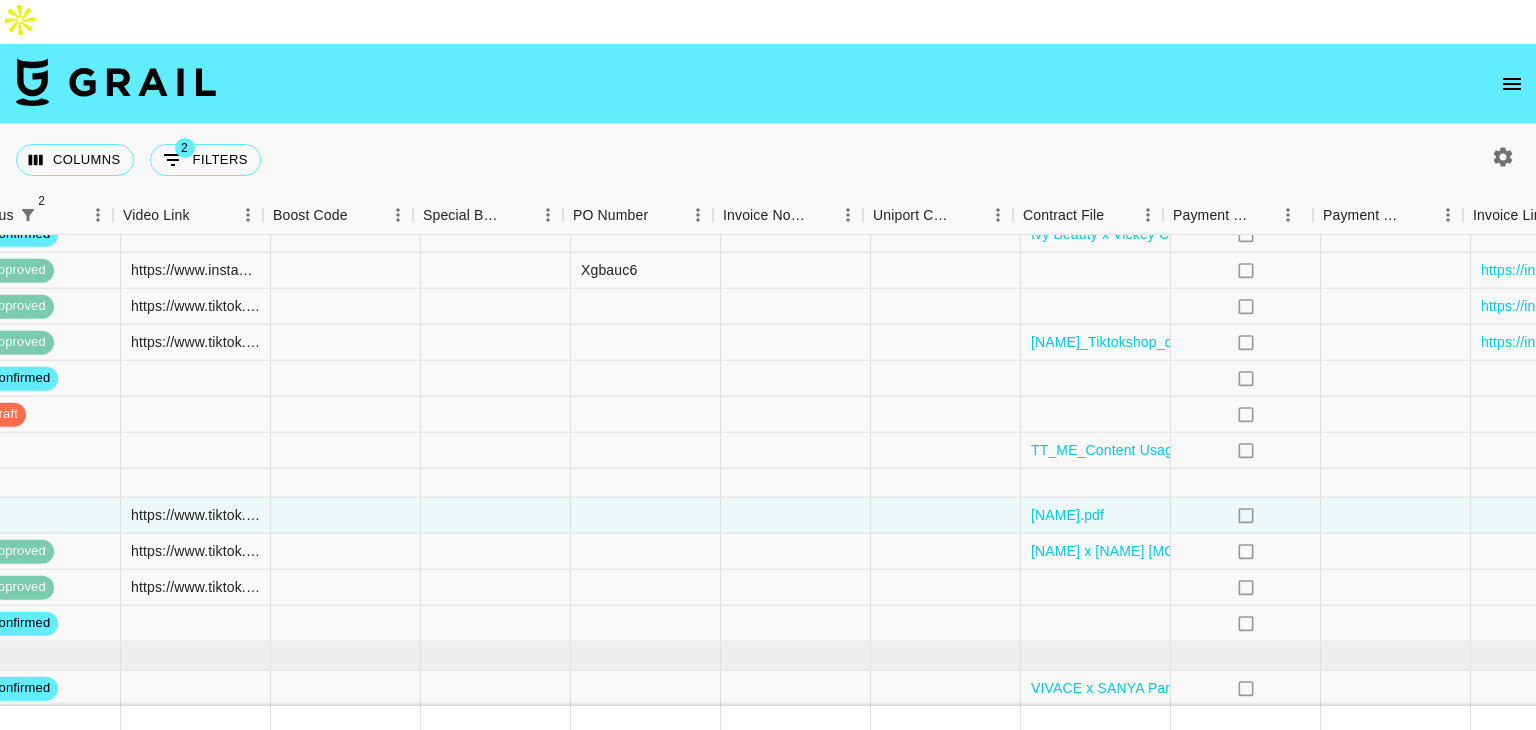 scroll, scrollTop: 629, scrollLeft: 2724, axis: both 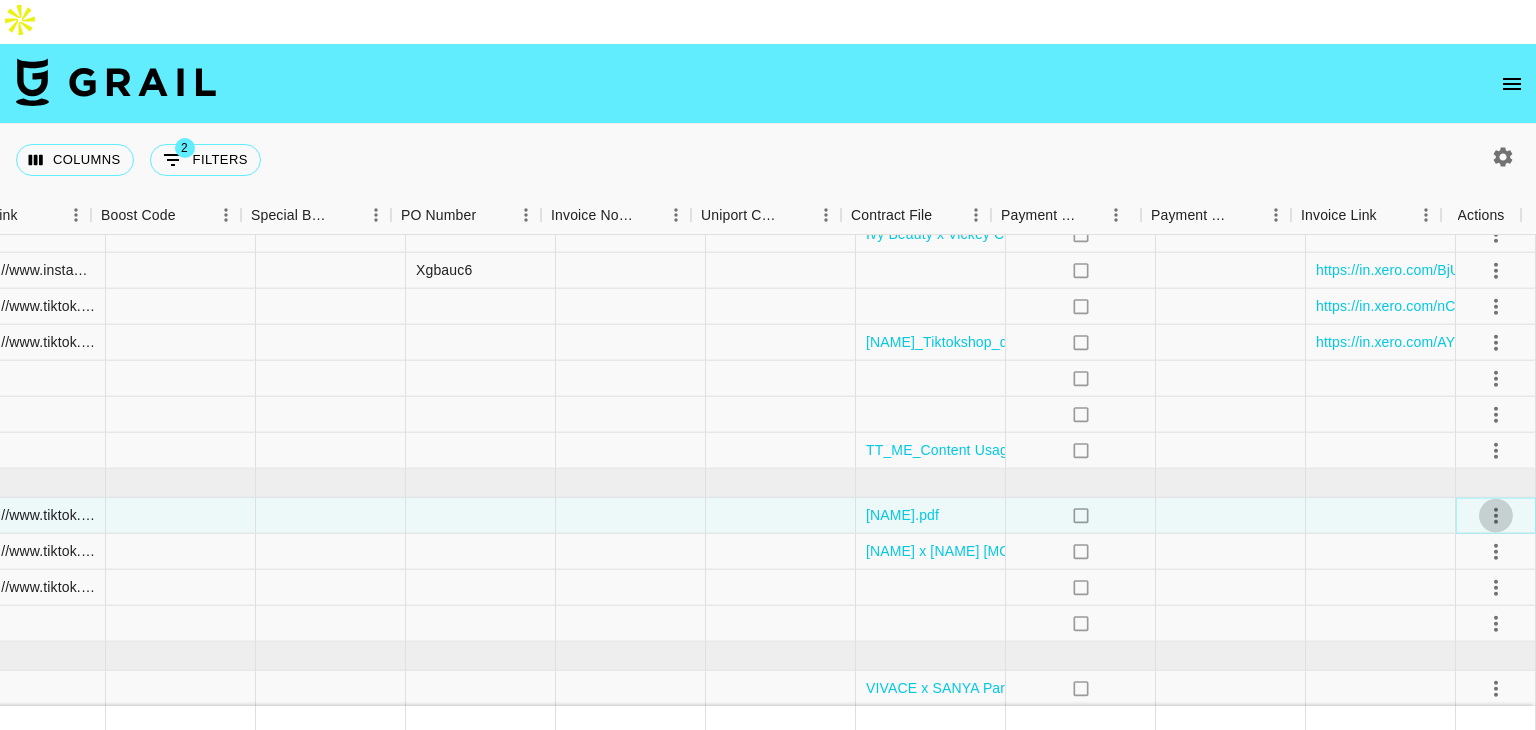 click 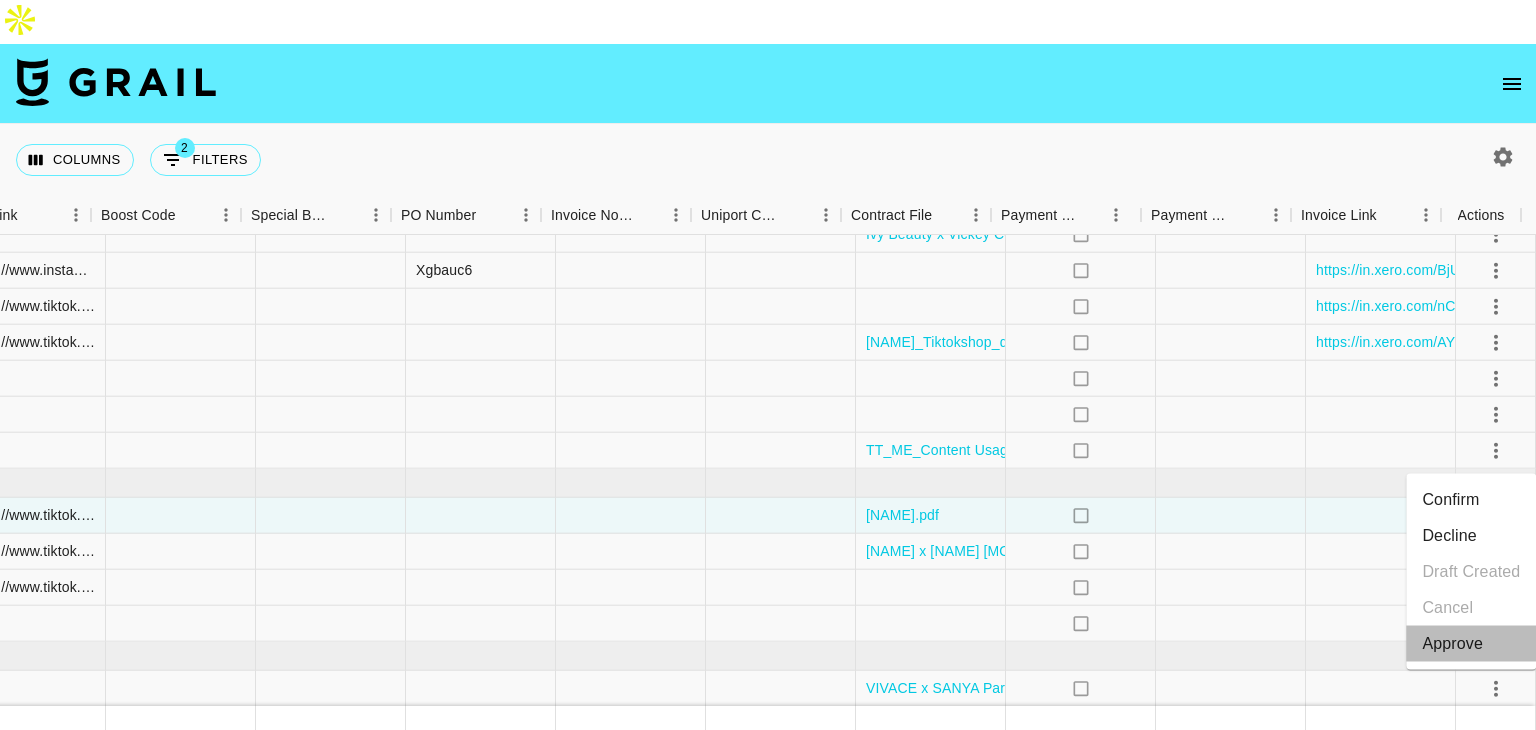 click on "Approve" at bounding box center [1452, 644] 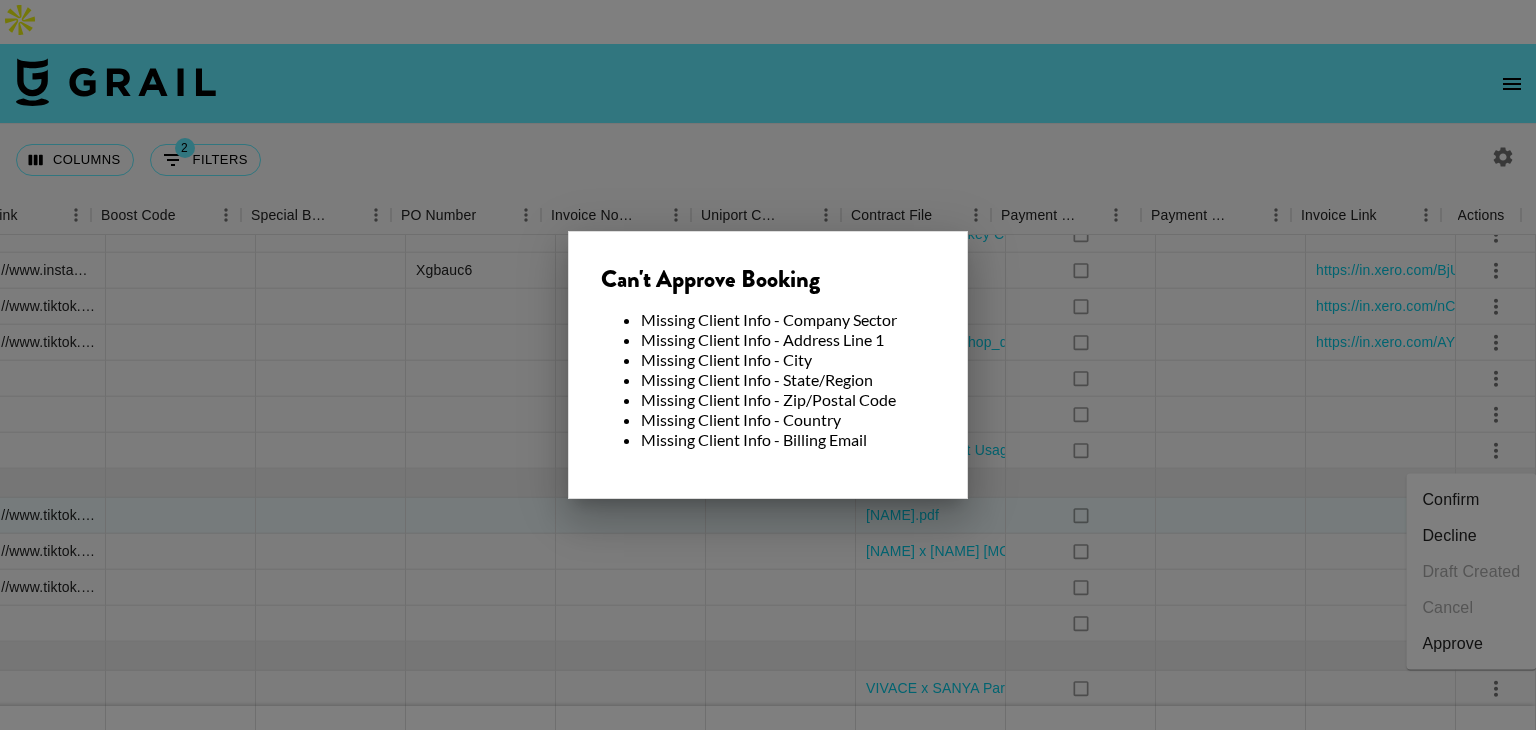 click at bounding box center (768, 365) 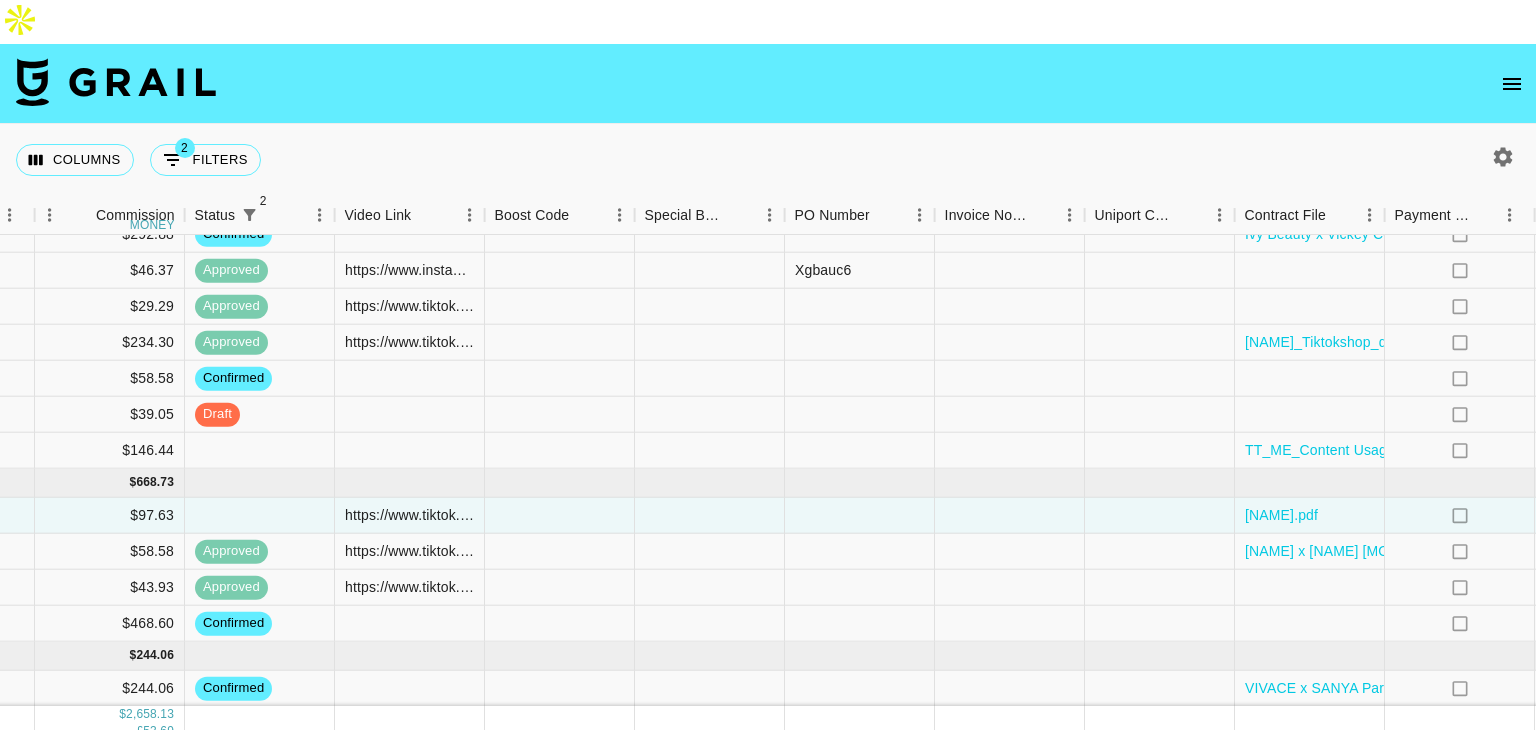 scroll, scrollTop: 629, scrollLeft: 2324, axis: both 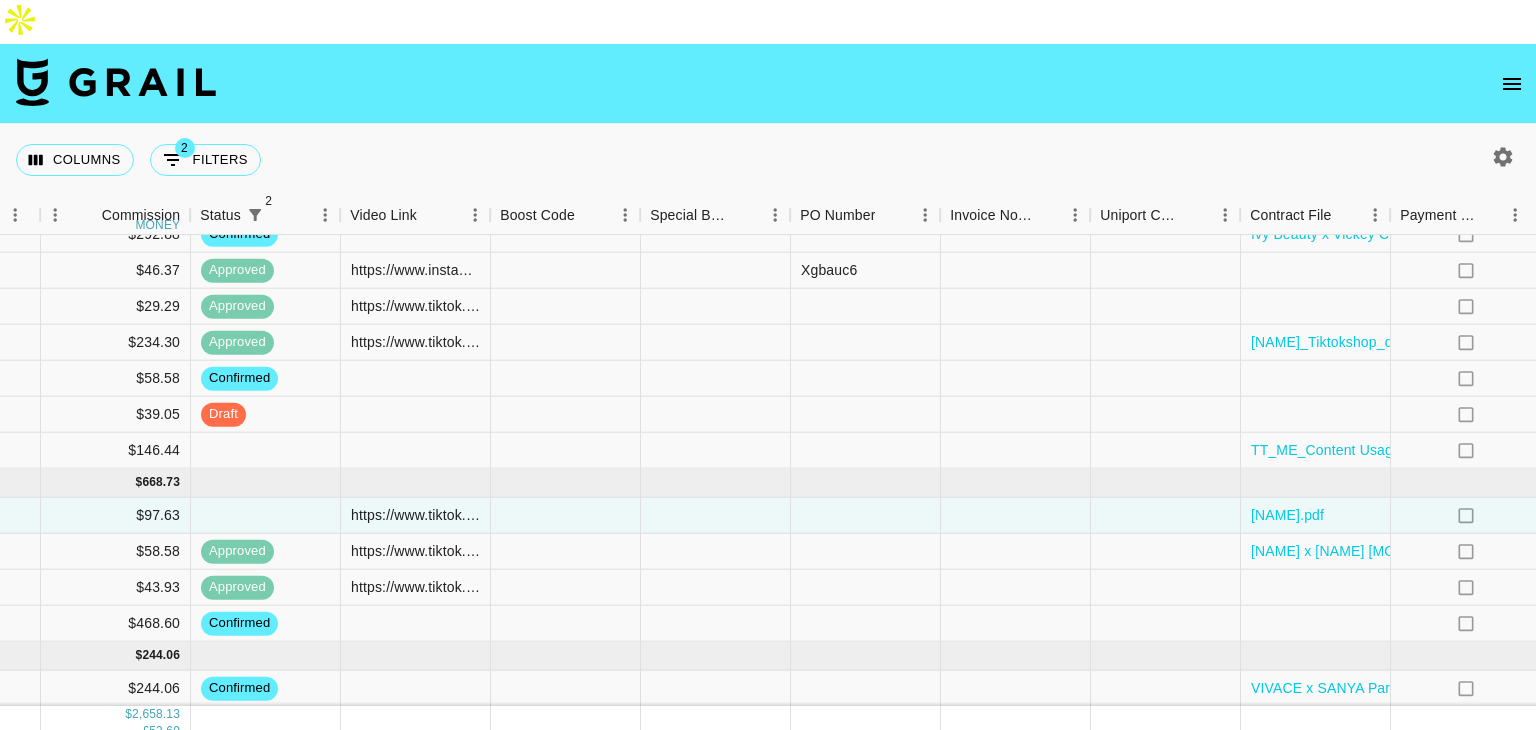 type 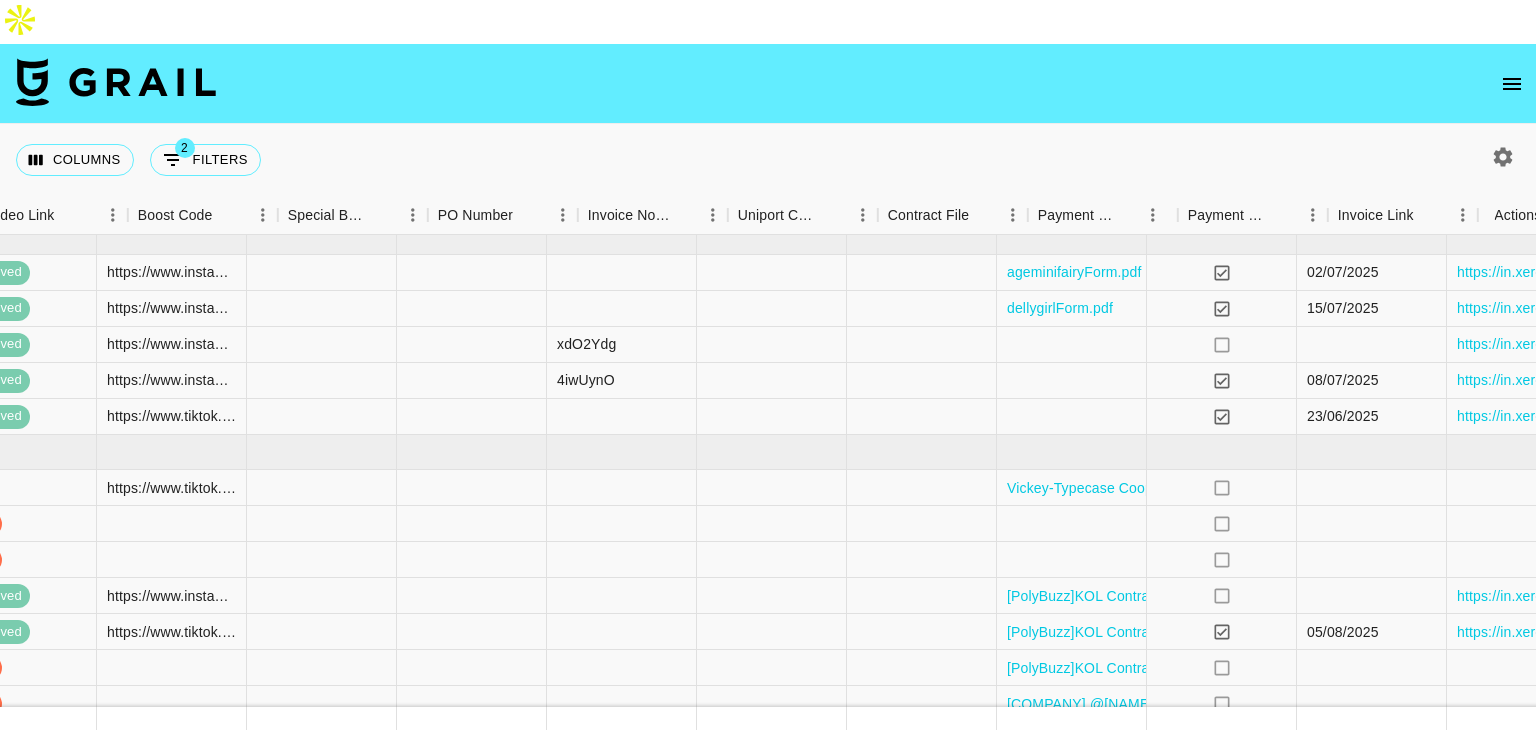 scroll, scrollTop: 74, scrollLeft: 2724, axis: both 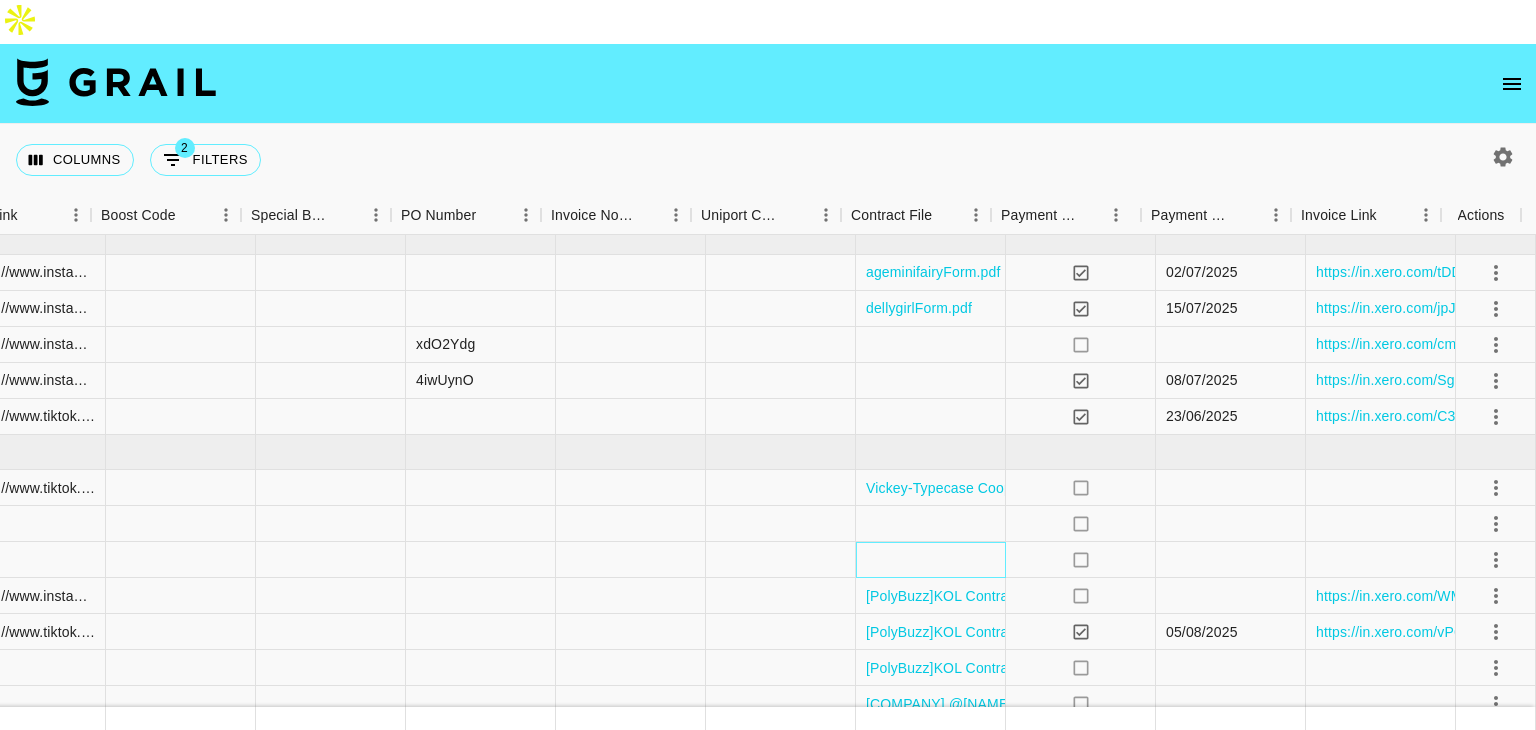 click at bounding box center [931, 560] 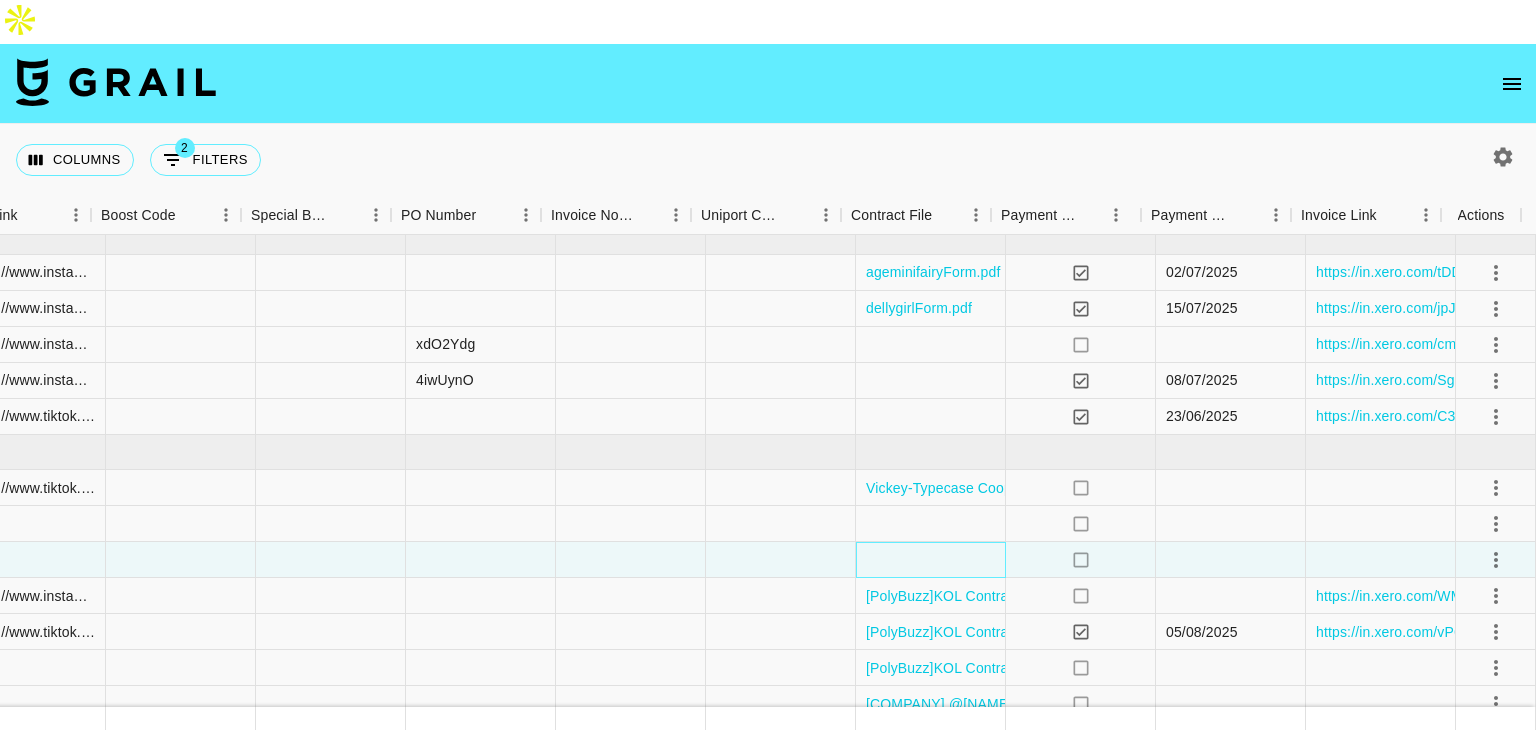 click at bounding box center (931, 560) 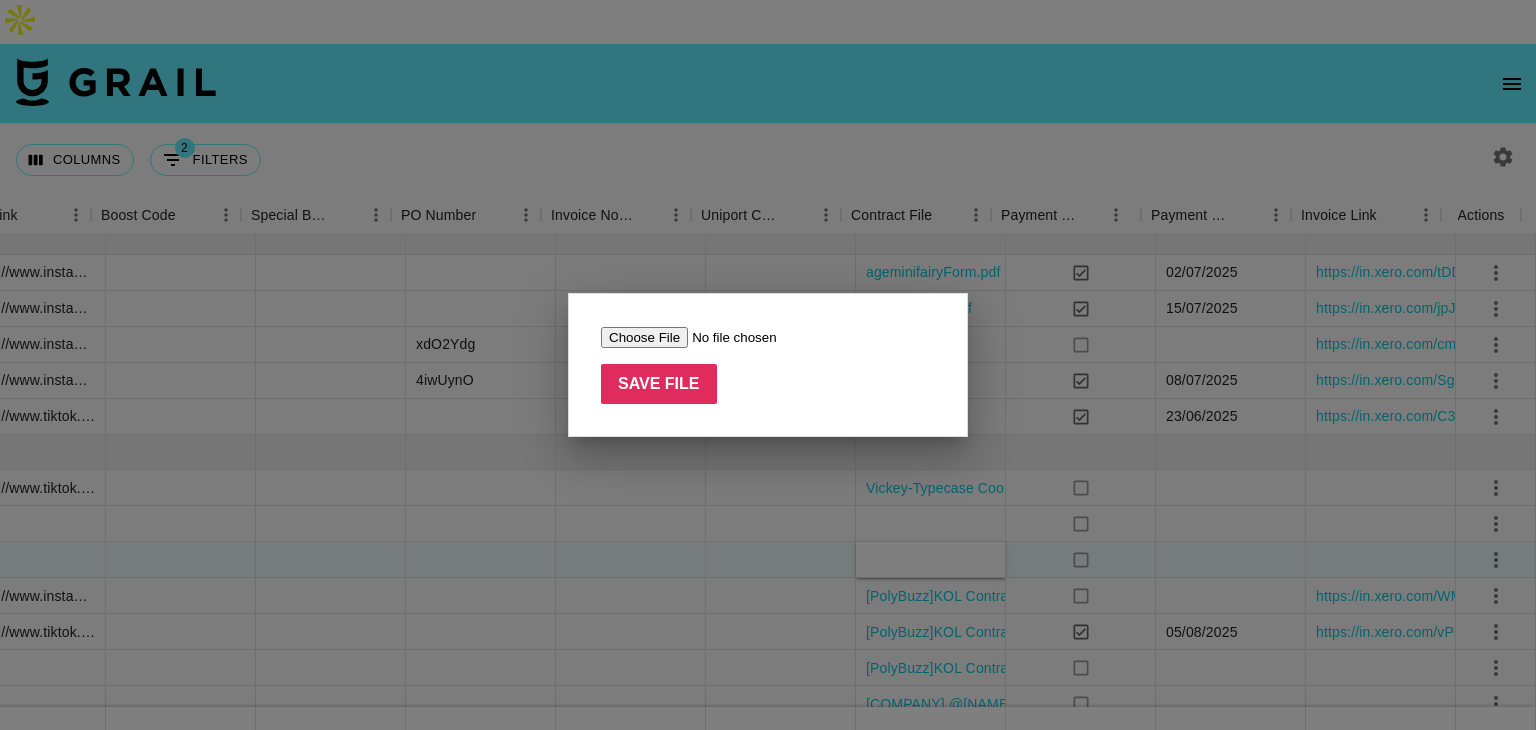 click on "Columns 2 Filters + Booking Month Due Grail Platform ID Airtable ID Talent Manager Client Booker Campaign (Type) Date Created Created by Grail Team Month Due Currency Booking Price money Creator Commmission Override External Commission money Expenses: Remove Commission? Commission money Status 2 Video Link Boost Code Special Booking Type PO Number Invoice Notes Uniport Contact Email Contract File Payment Sent Payment Sent Date Invoice Link Actions May '25  ( 1 ) $ 332.00 $ 32.41 VJDxbRlUA0CIwOgGn2bt recs0B1ccPrfcCxaZ [NAME] [EMAIL] [COMPANY] (All Campaigns) [EMAIL] [NAME] - Video Games 23/05/2025 yes May '25  USD $332.00 no $32.41 approved https://www.instagram.com/reel/DKMCzbcia5N/?igsh=MWF6Ymdua3Bta2N4ZA== OqOXnsS yes 29/07/2025 https://in.xero.com/UfTkiuSrGGxqY1t2kqmXAkPjgkJBWSAqwz35BVs6 Jun '25  ( 5 ) $ 3,671.00 $ 358.38 VKbcfX3EA9DhGVobWZUl recPnn9ab01xhItJs [NAME] [EMAIL] [COMPANY] Airbrush- June (1)" at bounding box center [768, 387] 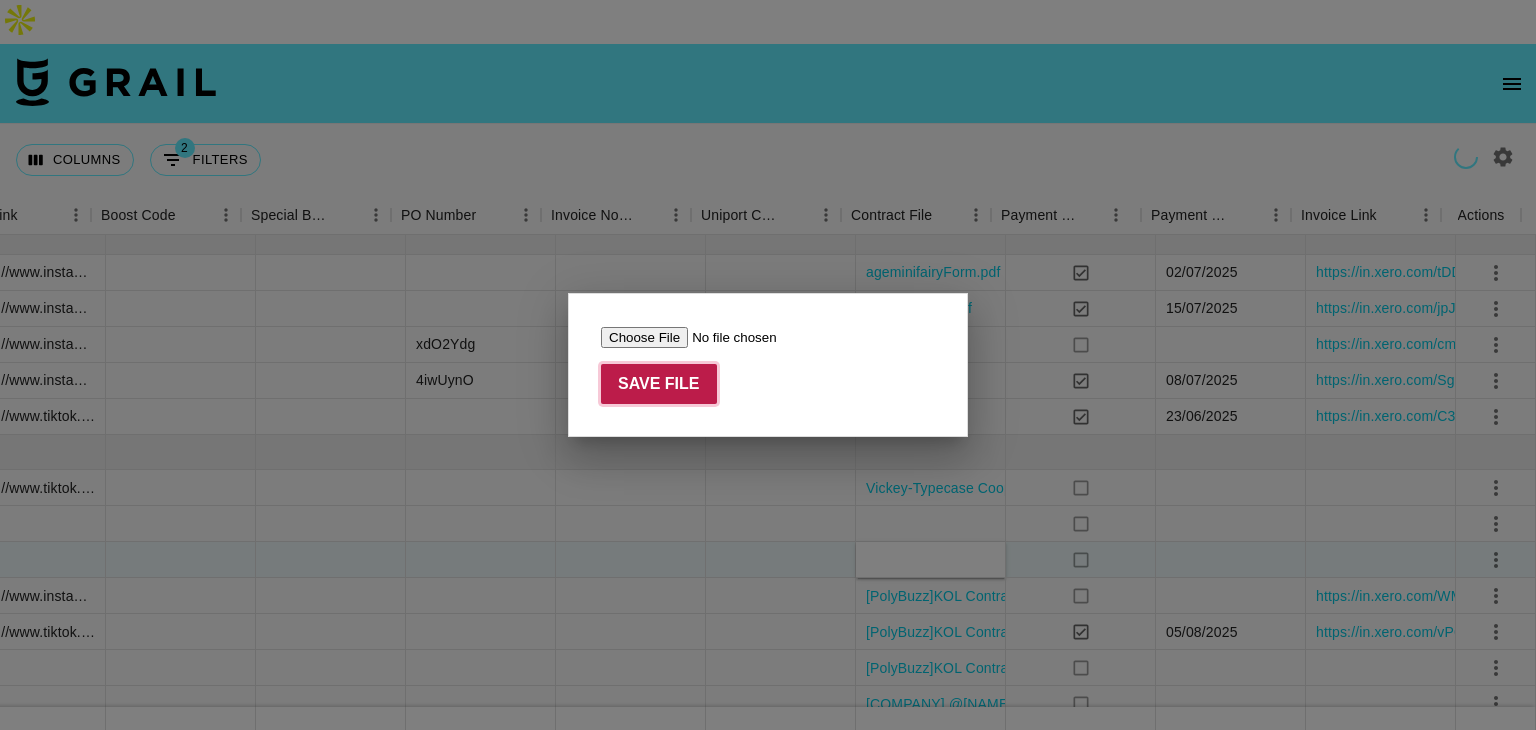 click on "Save File" at bounding box center (659, 384) 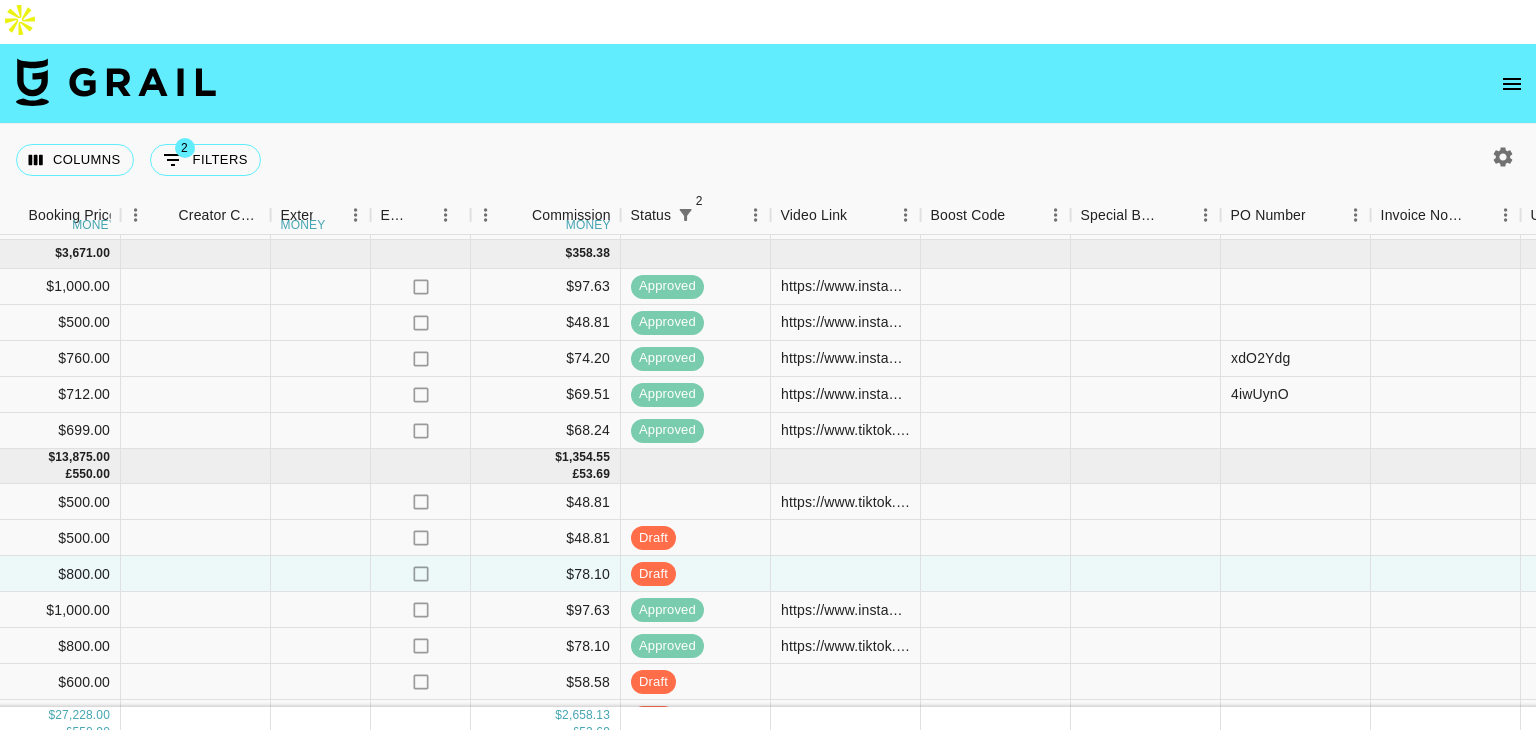 scroll, scrollTop: 60, scrollLeft: 1896, axis: both 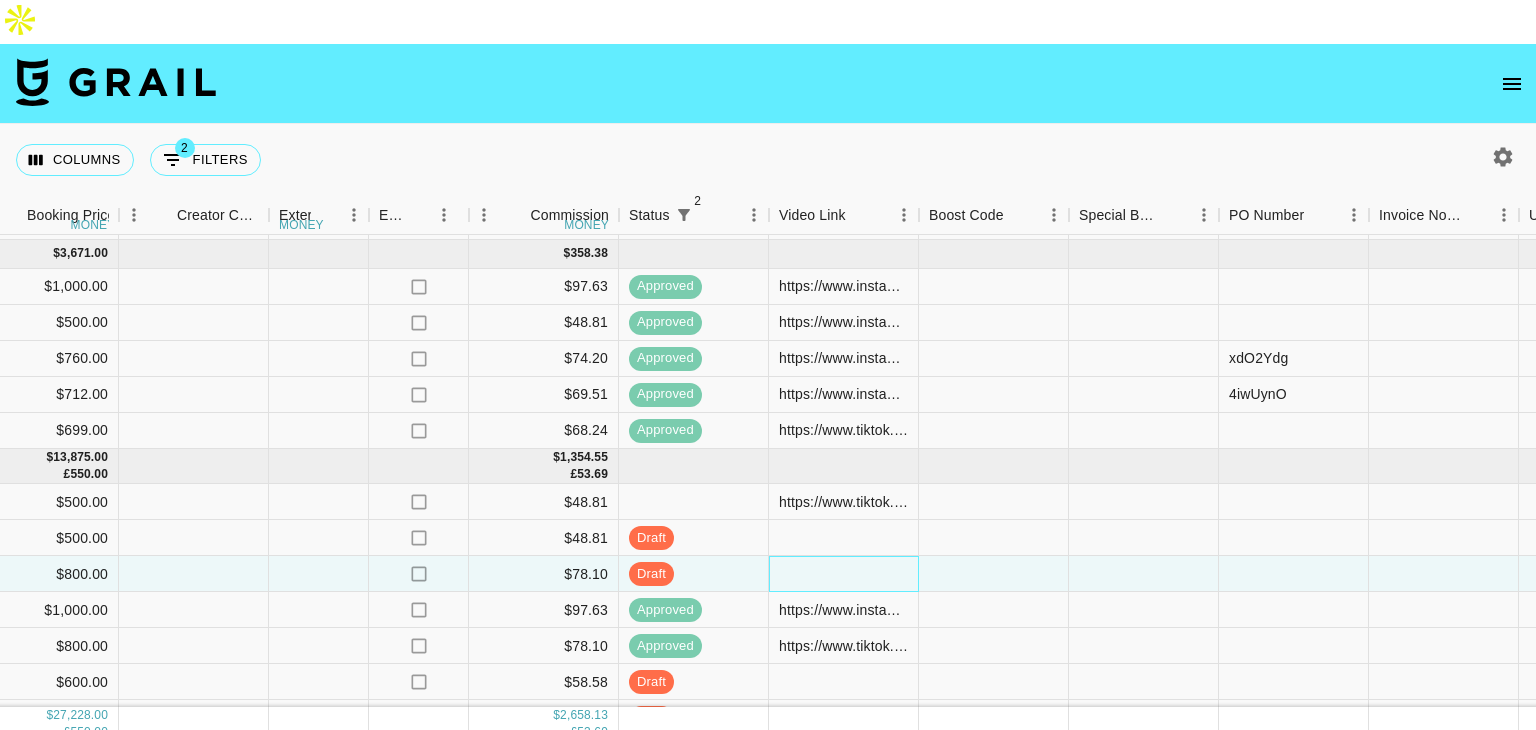 click at bounding box center [844, 574] 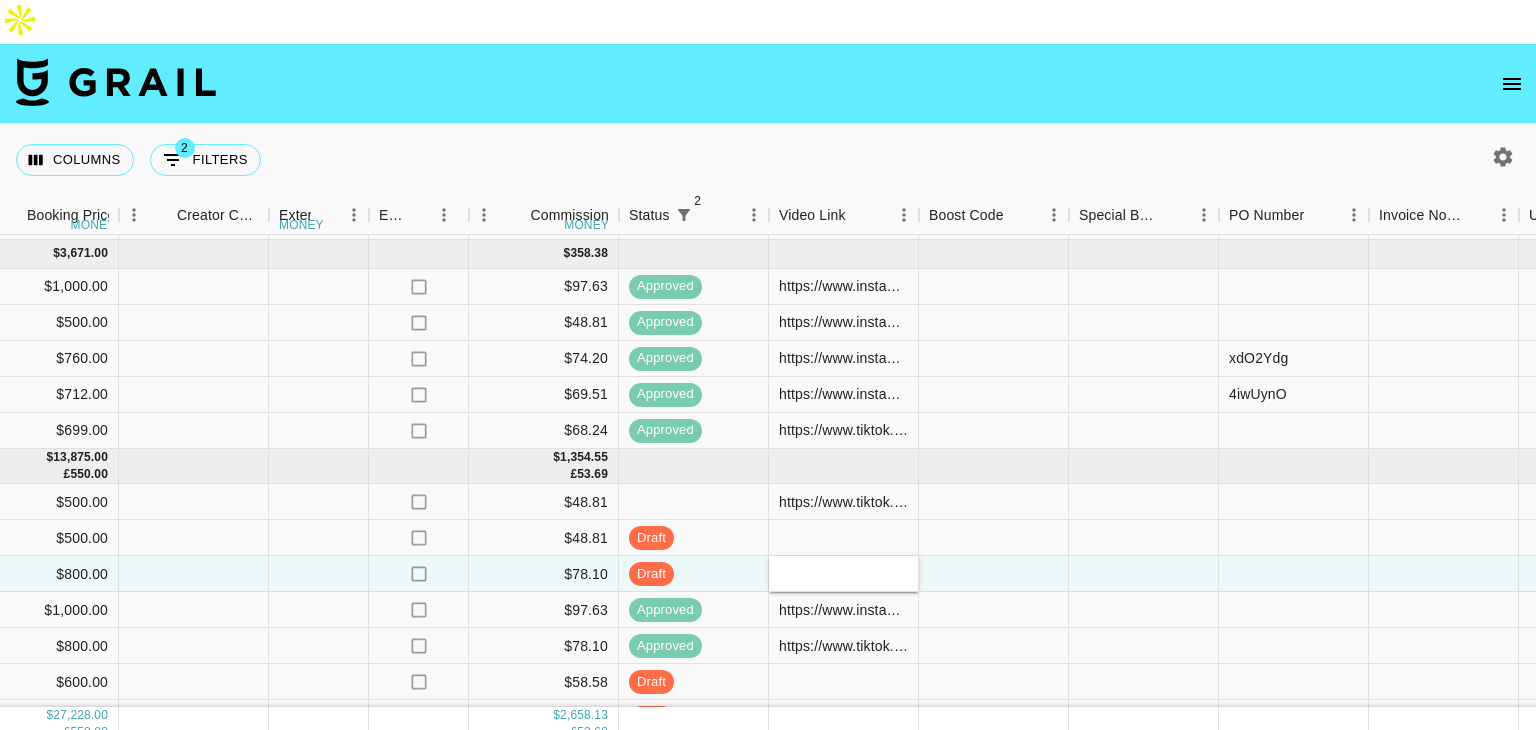type on "https://www.tiktok.com/@callme.robine/video/7531276528412380438?lang=en" 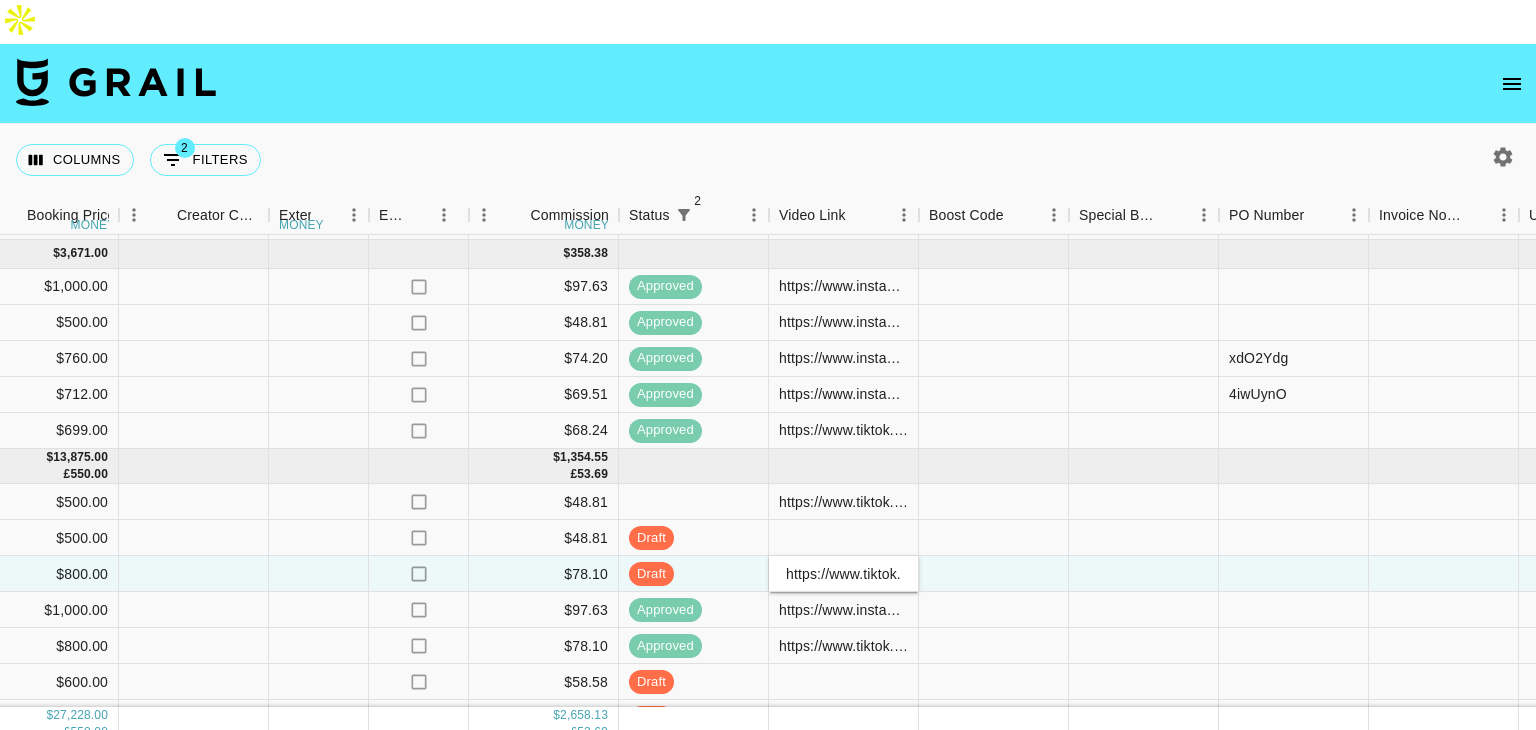 scroll, scrollTop: 0, scrollLeft: 382, axis: horizontal 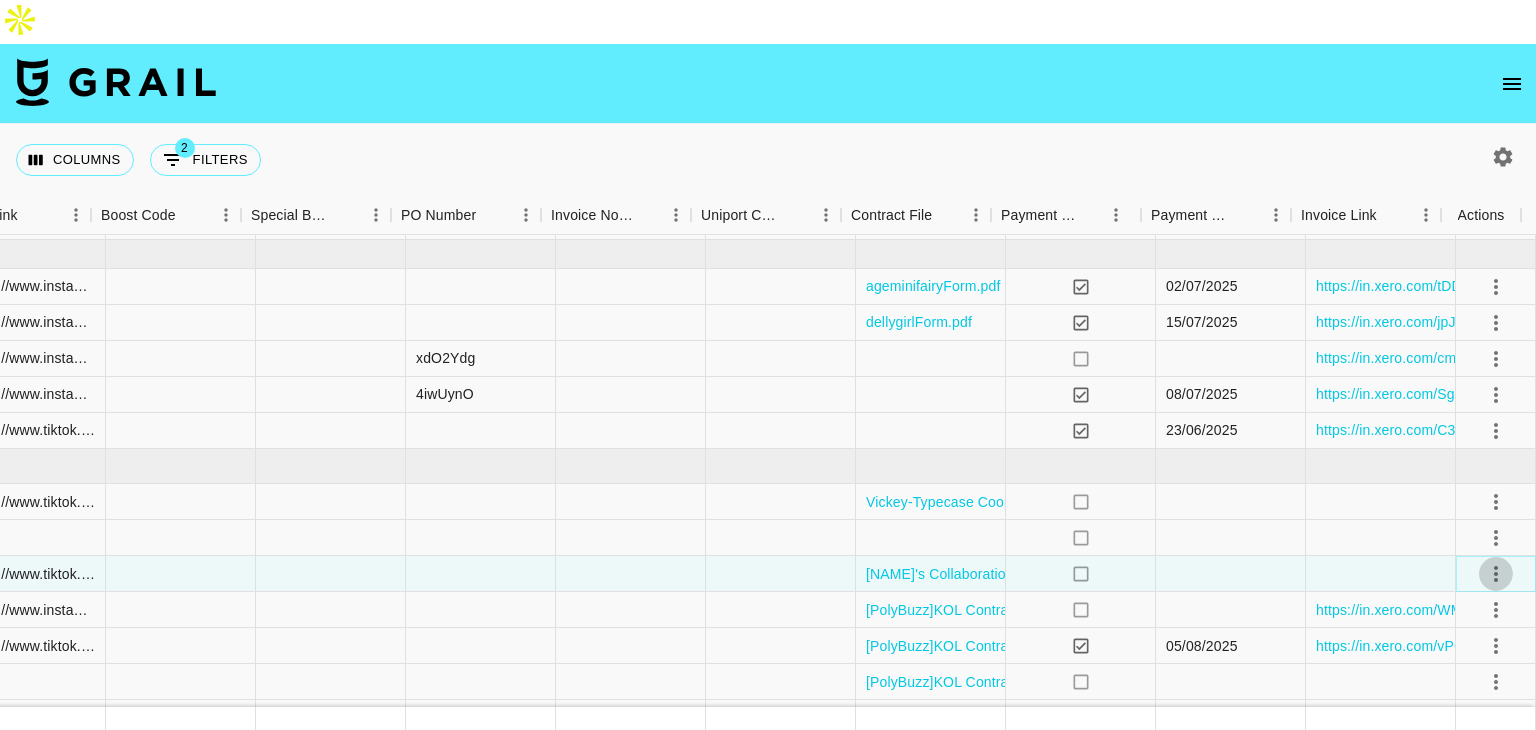 click 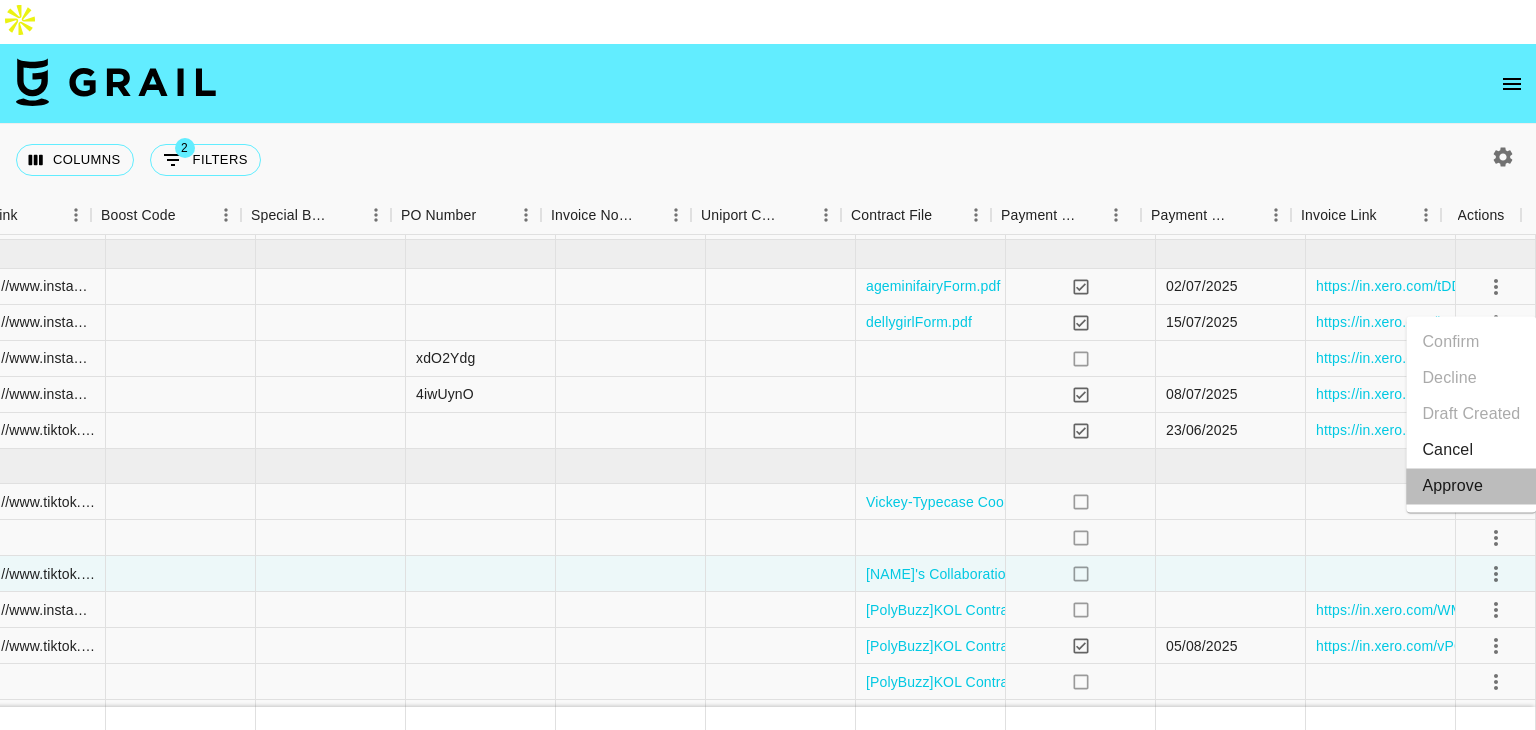 click on "Approve" at bounding box center [1452, 486] 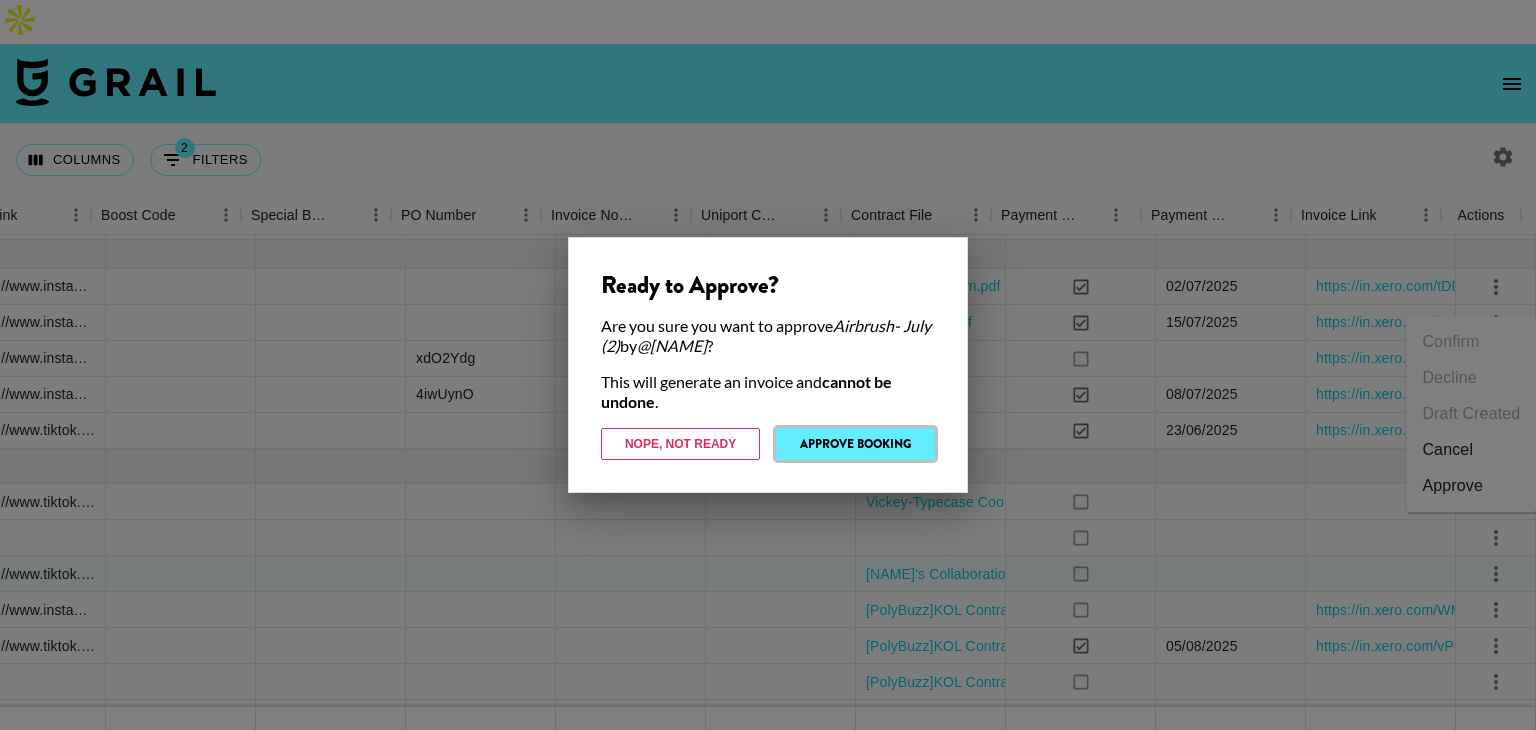click on "Approve Booking" at bounding box center [855, 444] 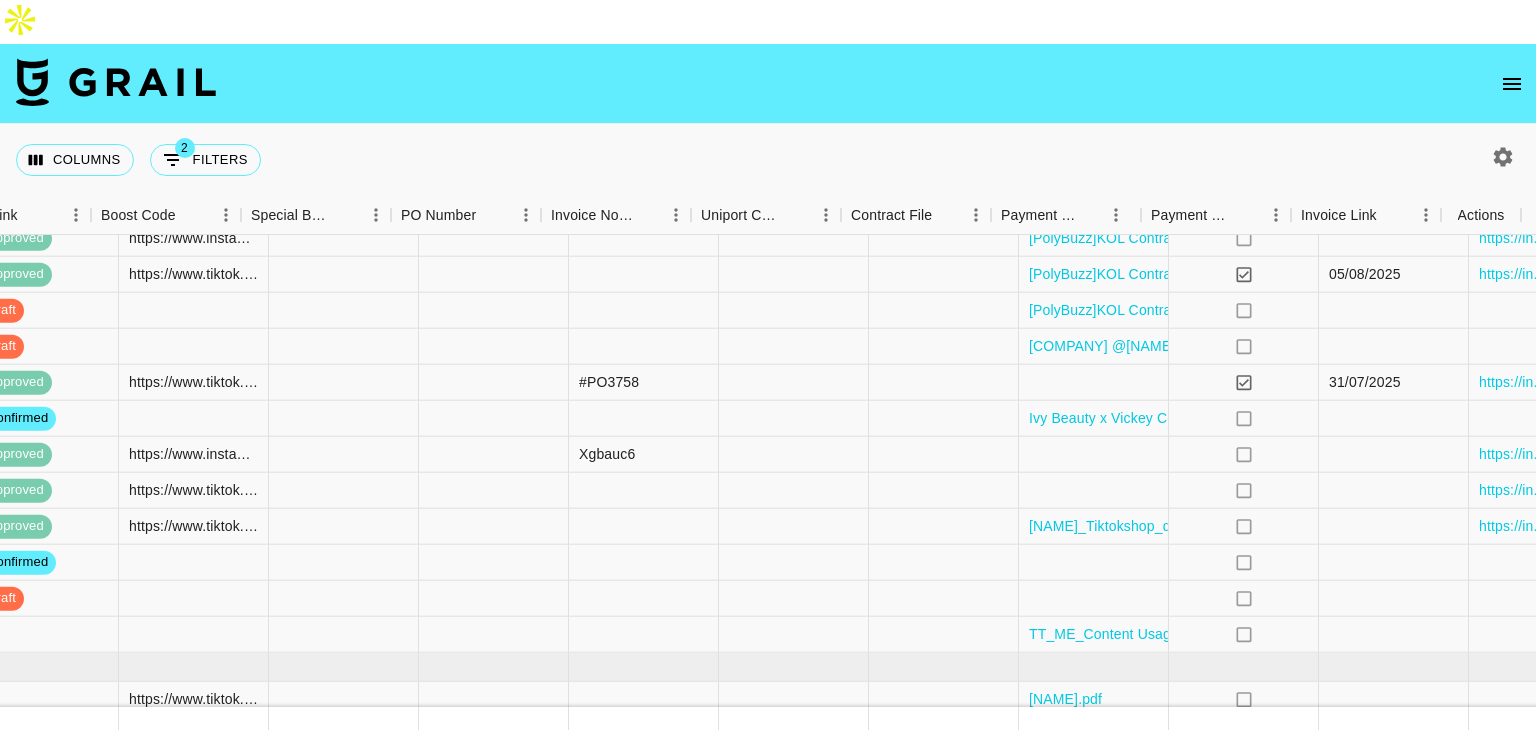 scroll, scrollTop: 431, scrollLeft: 2724, axis: both 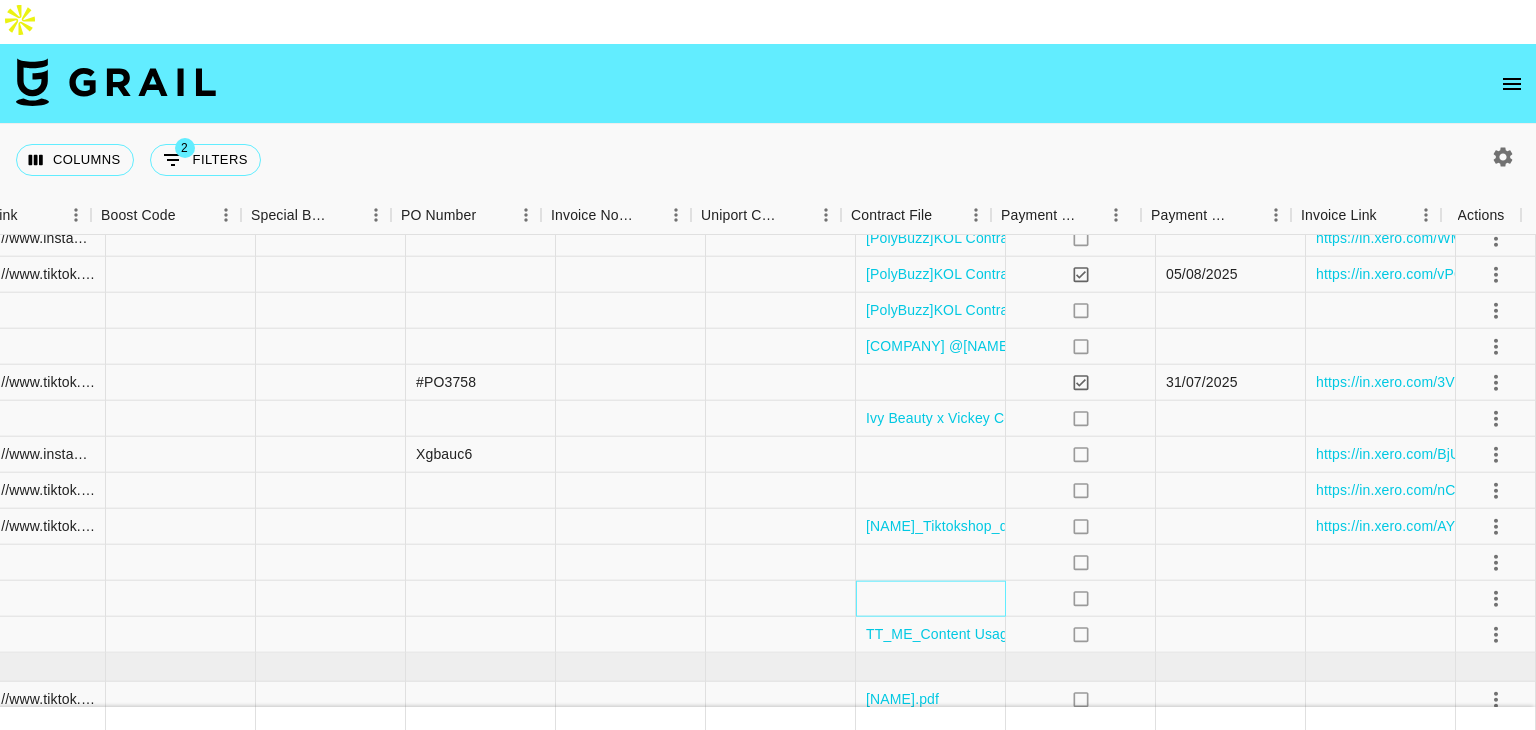 click at bounding box center [931, 599] 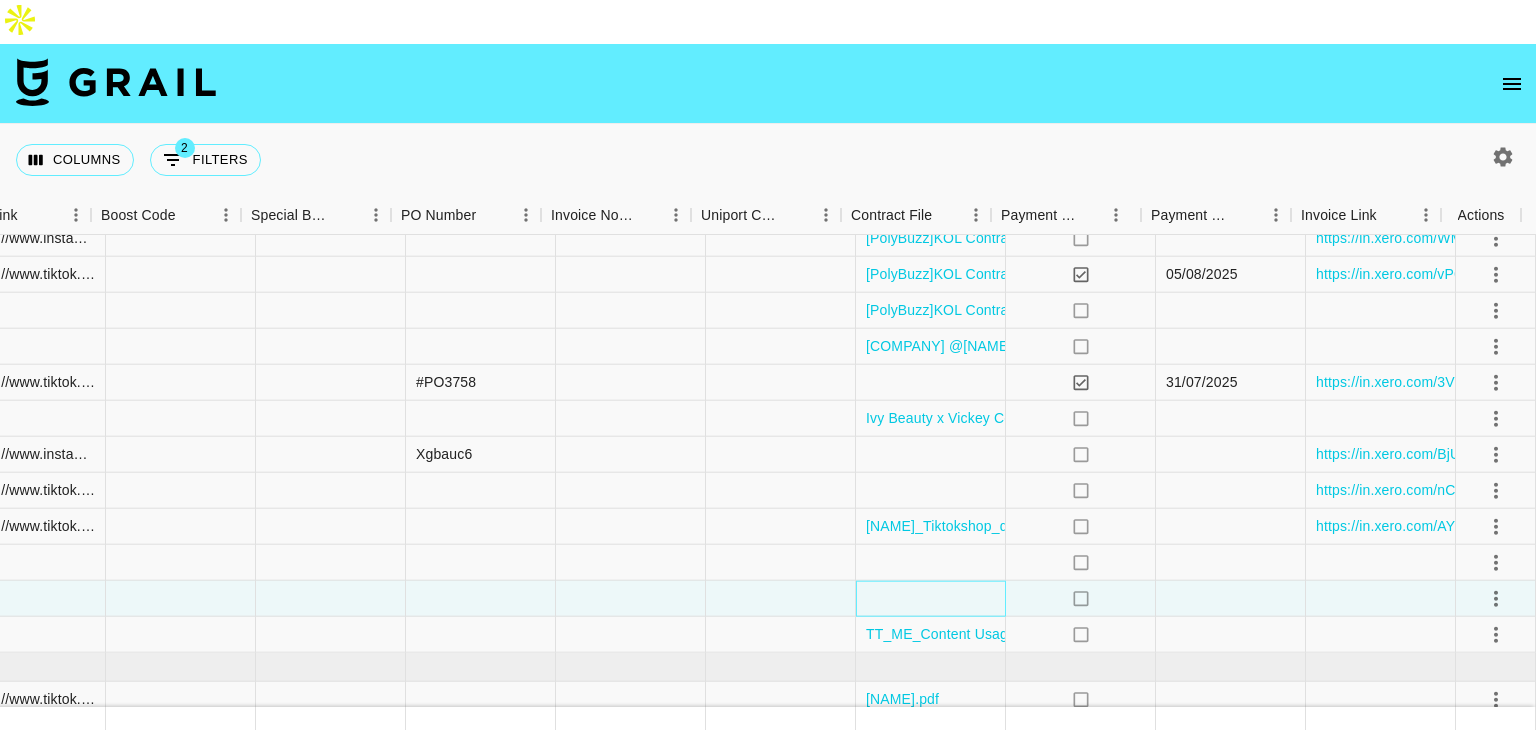 click at bounding box center [931, 599] 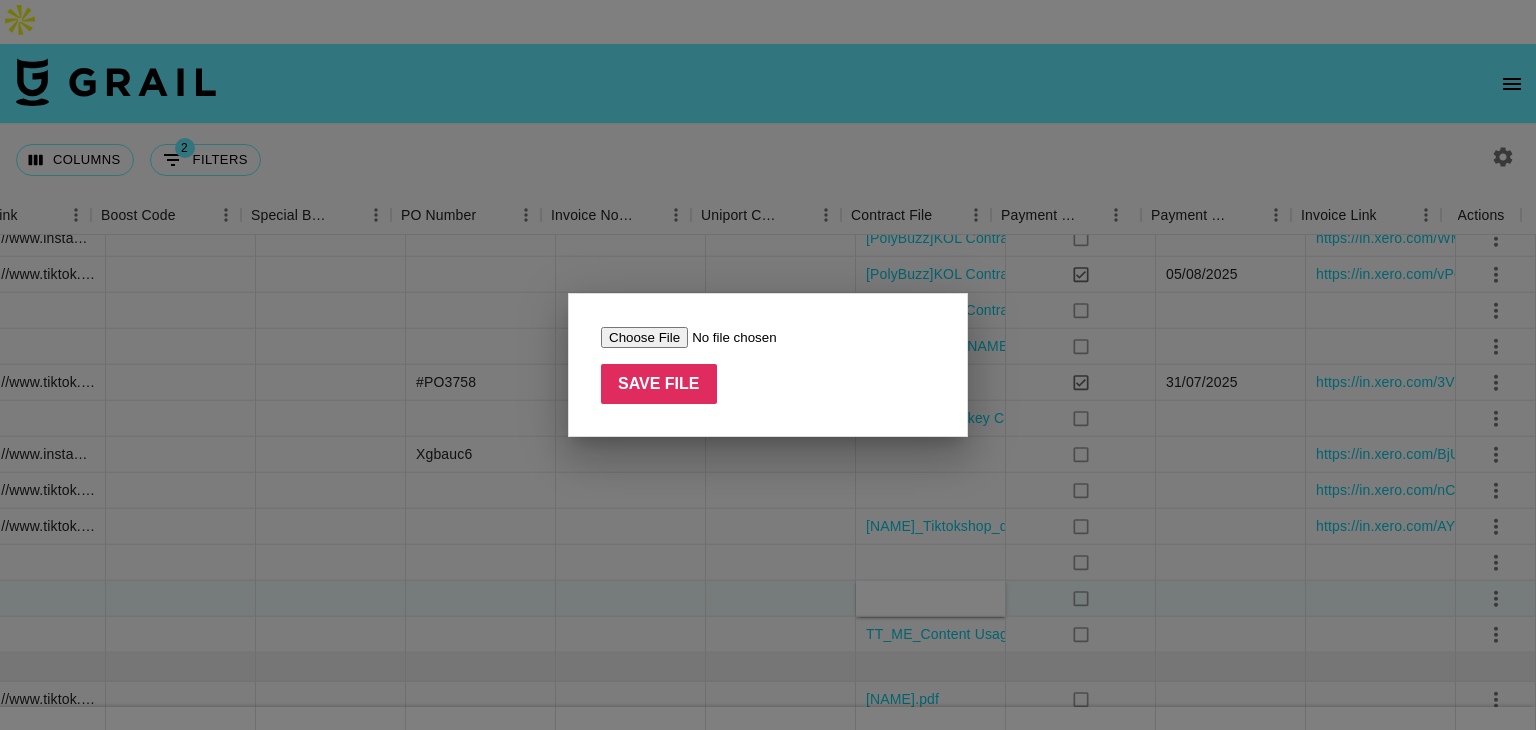 click at bounding box center [727, 337] 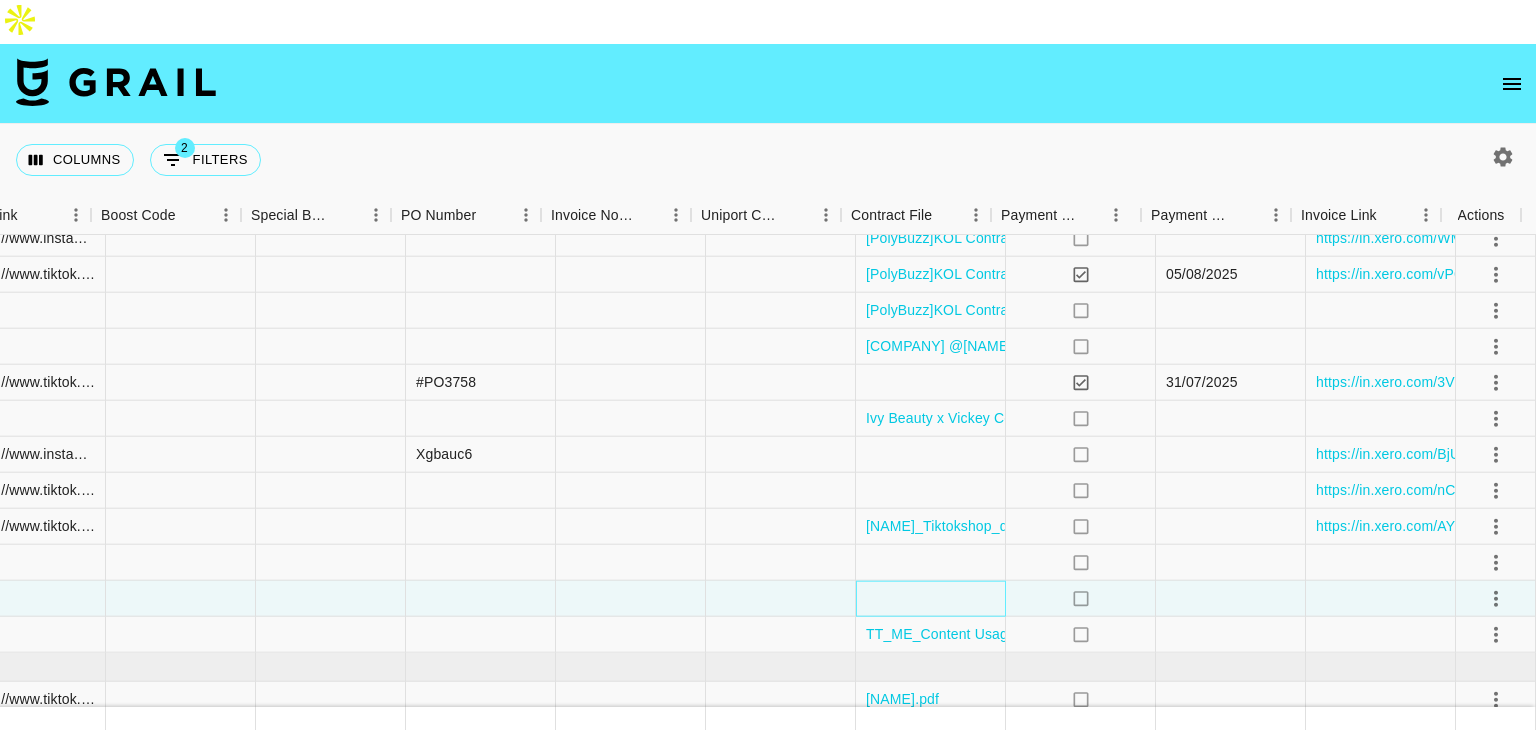 click at bounding box center [931, 599] 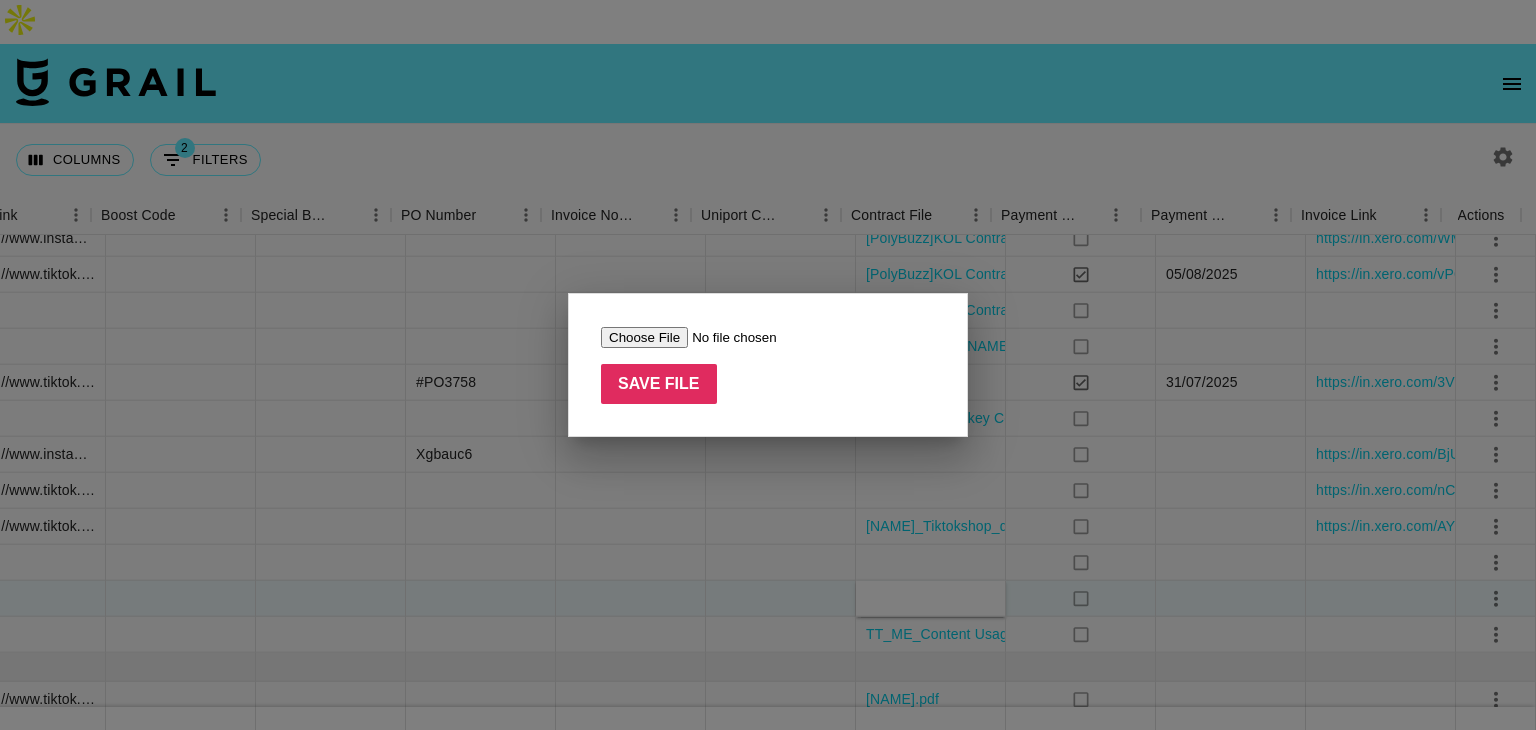 click at bounding box center (727, 337) 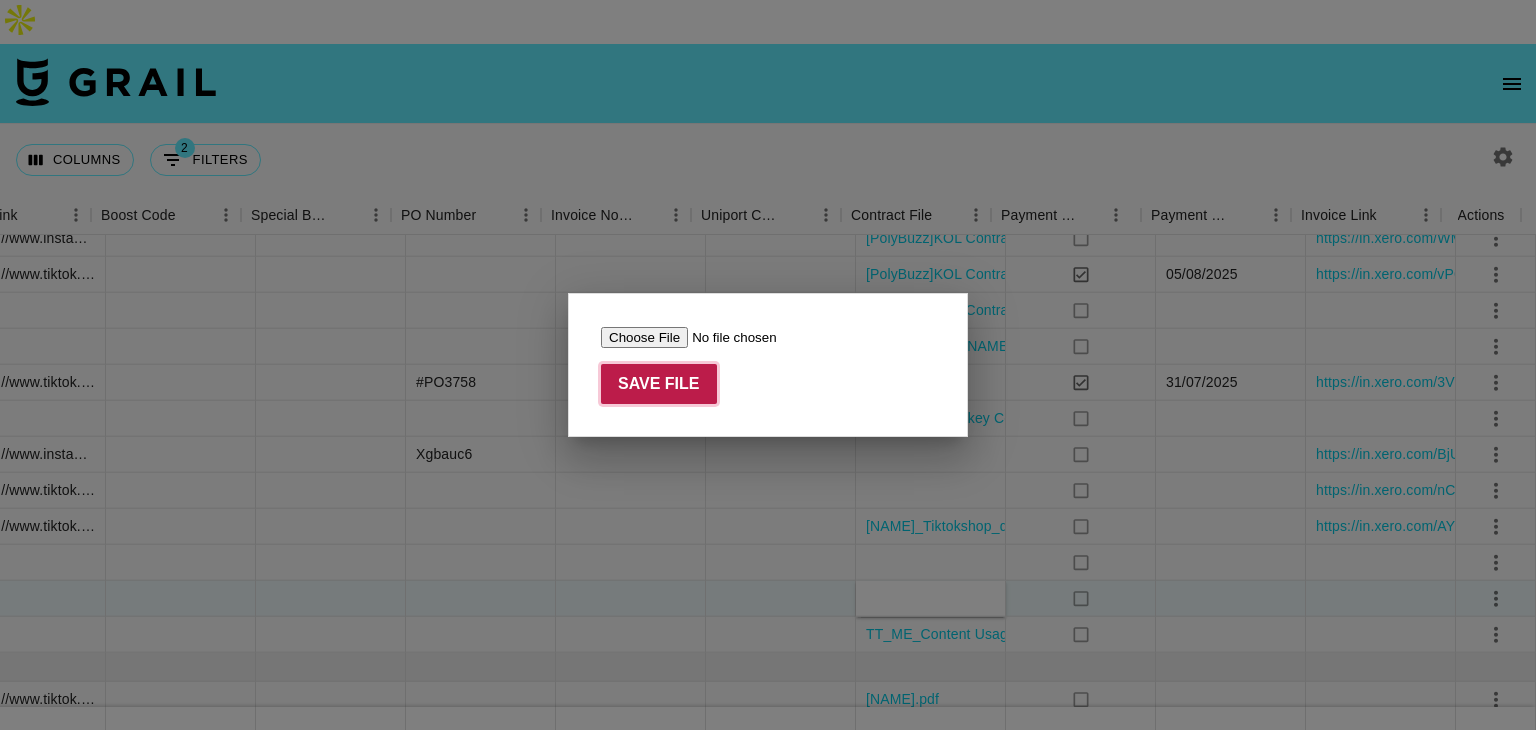 click on "Save File" at bounding box center (659, 384) 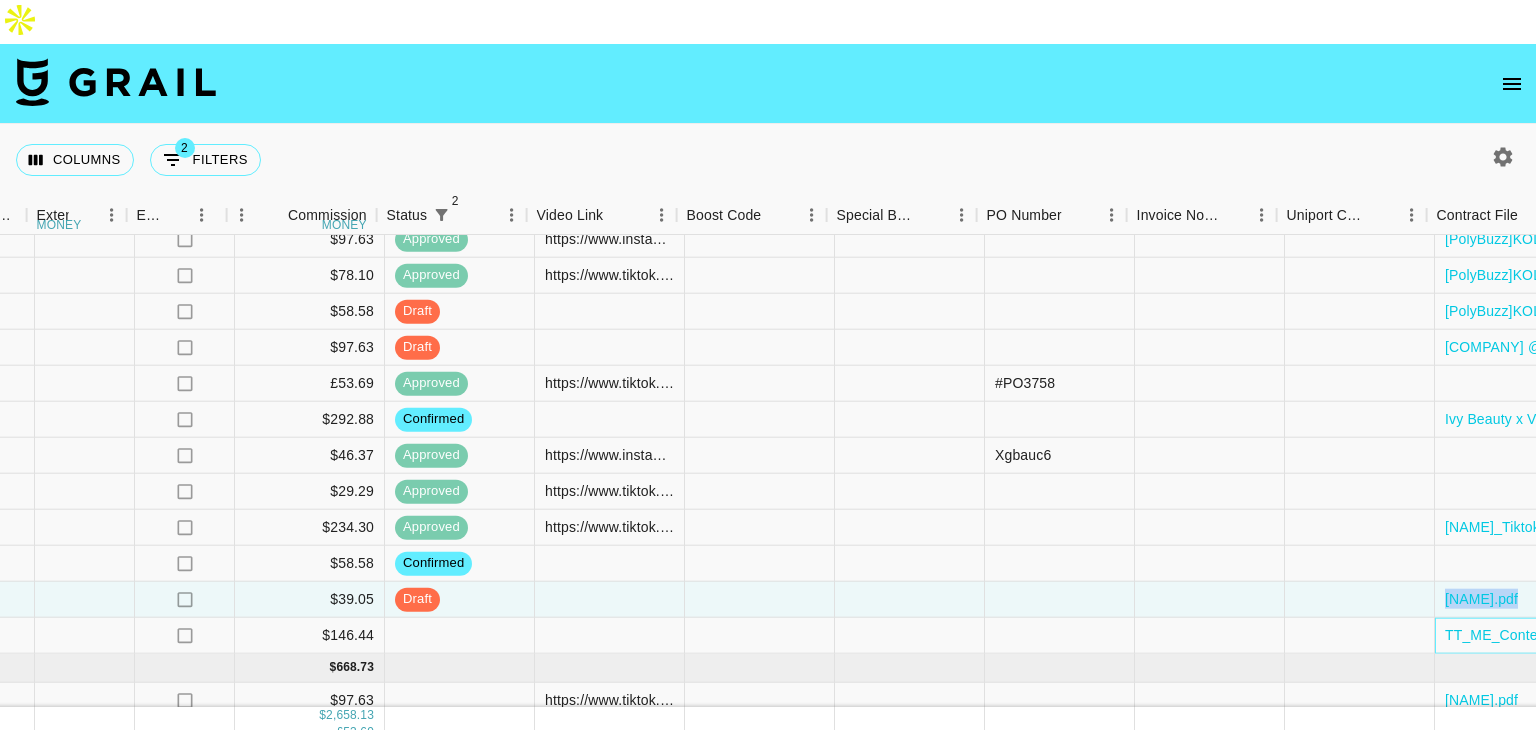 scroll, scrollTop: 430, scrollLeft: 2124, axis: both 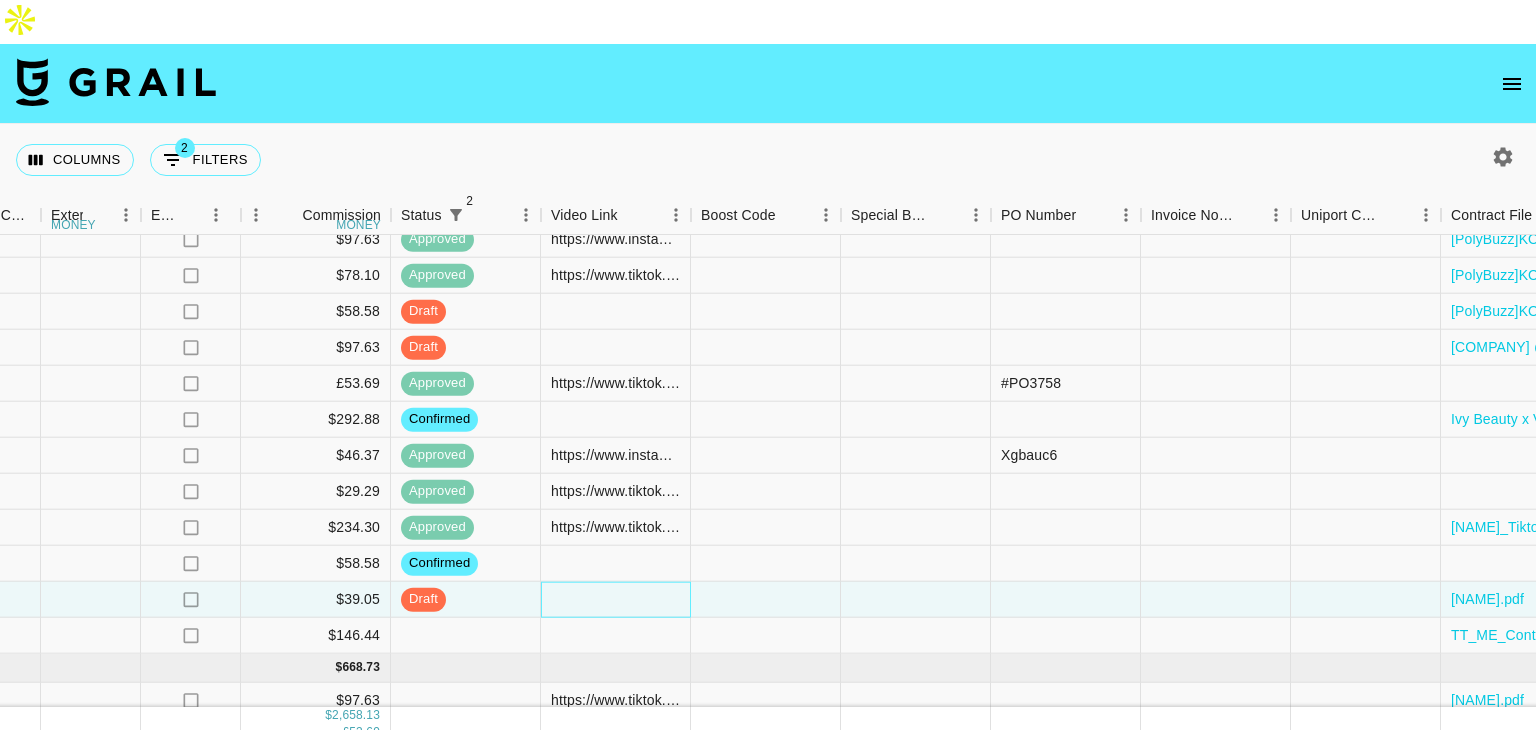 click at bounding box center [616, 600] 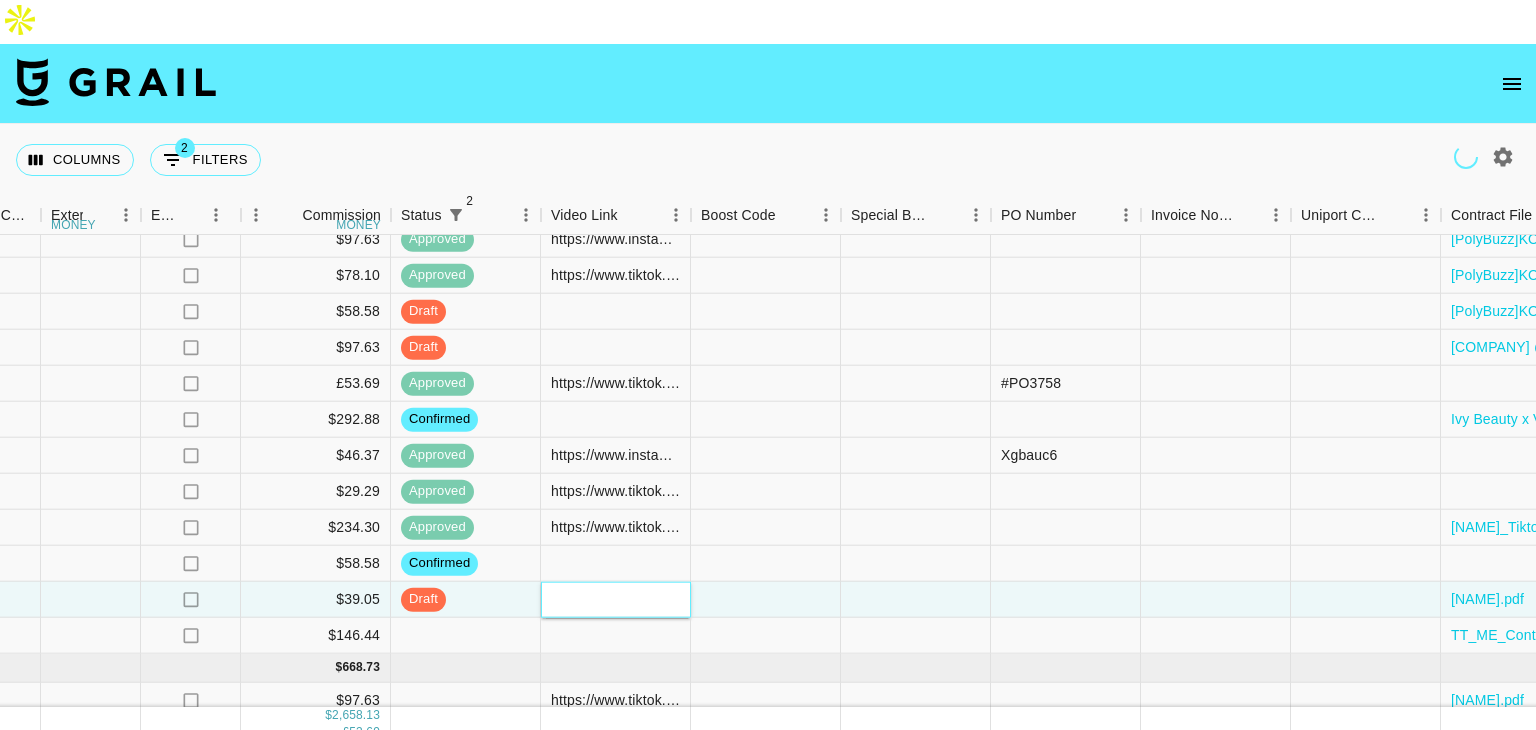 paste on "https://www.tiktok.com/@delly.girl/video/7533342780349762871?lang=en" 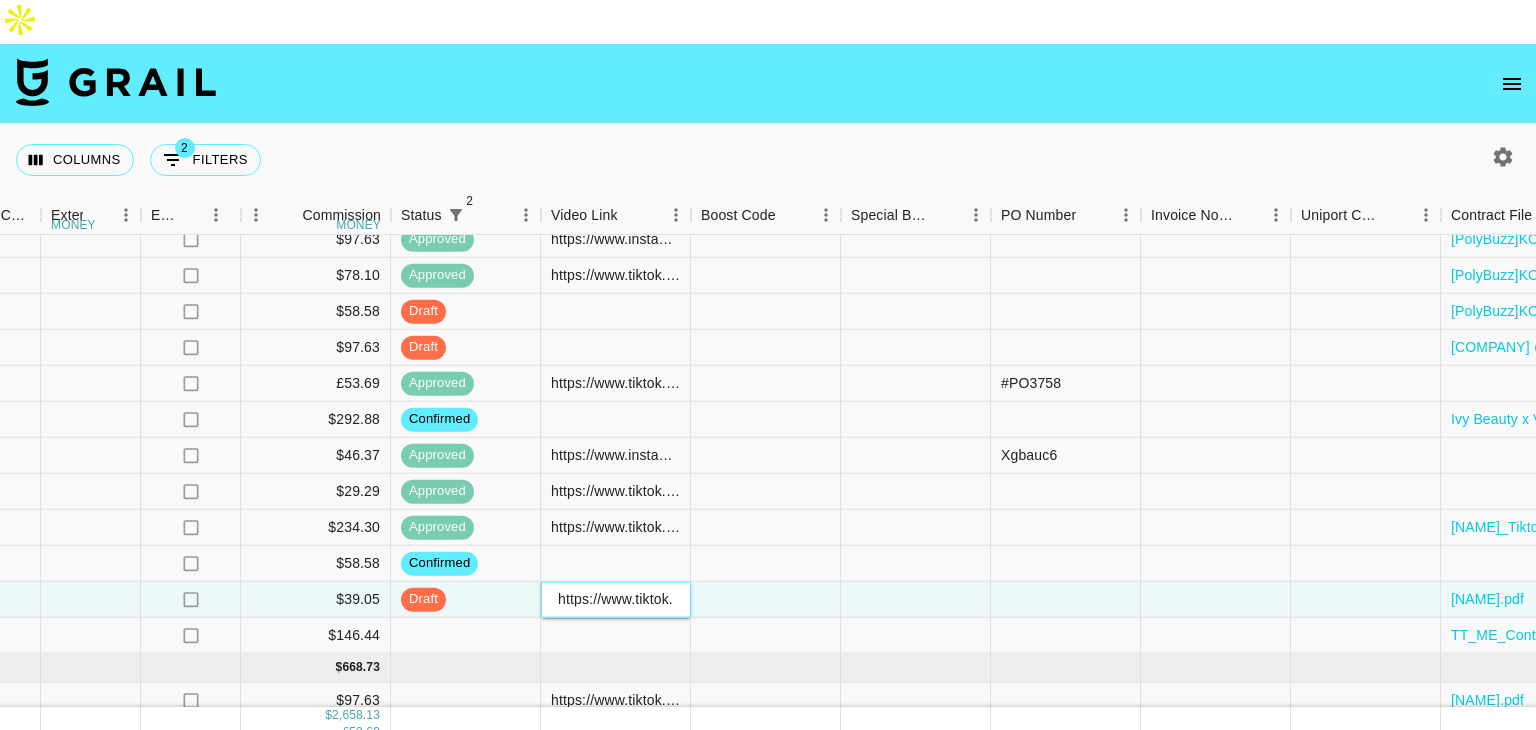 type on "https://www.tiktok.com/@delly.girl/video/7533342780349762871?lang=en" 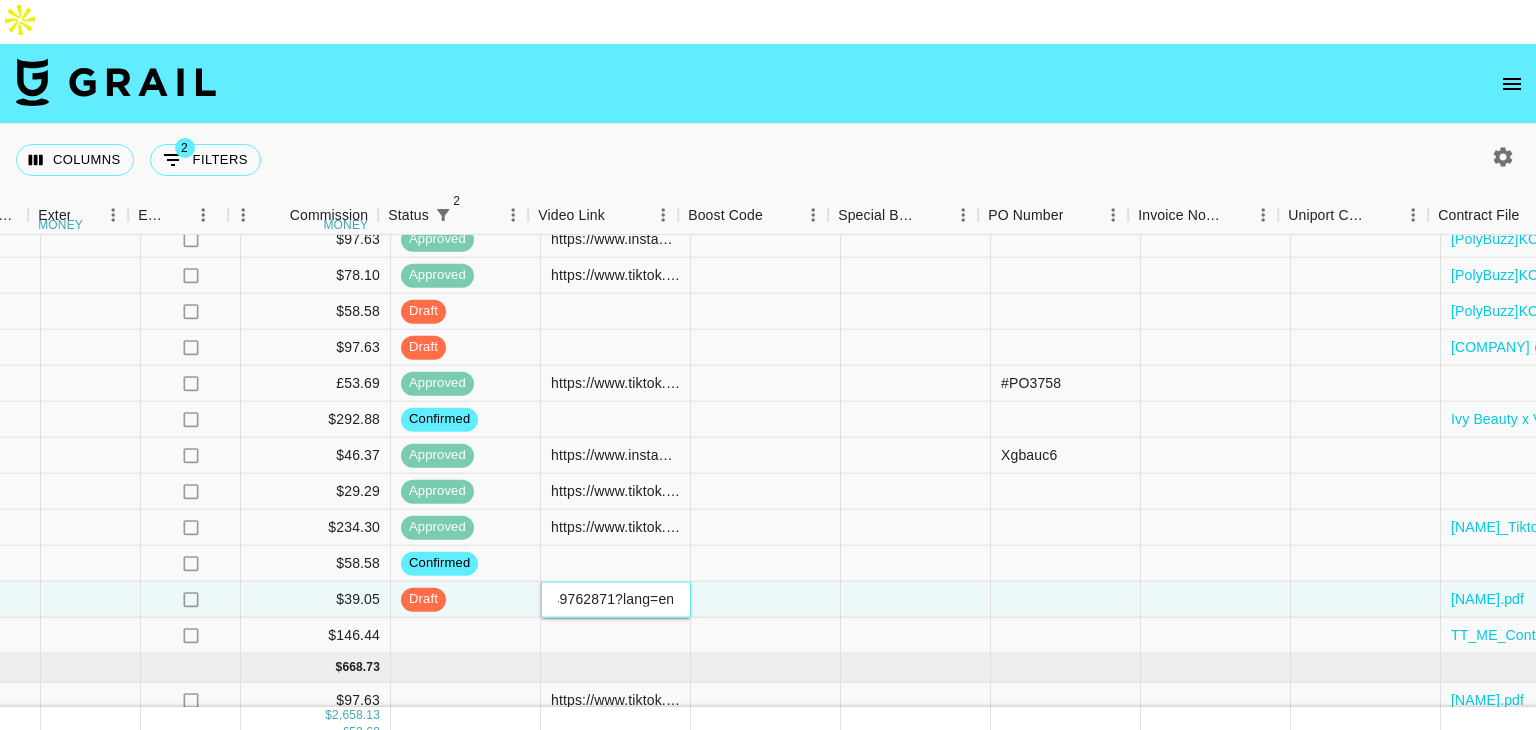 scroll, scrollTop: 430, scrollLeft: 2166, axis: both 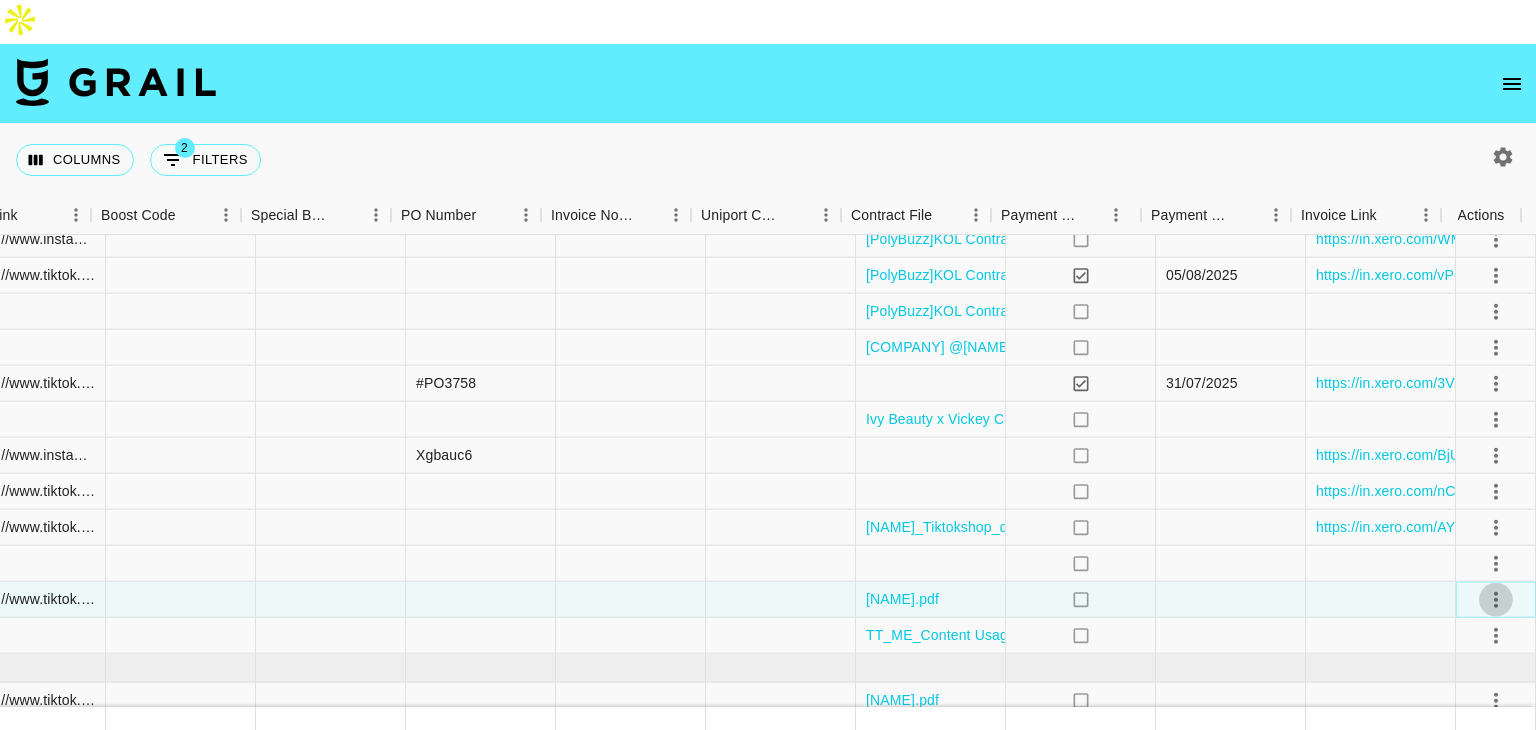 click 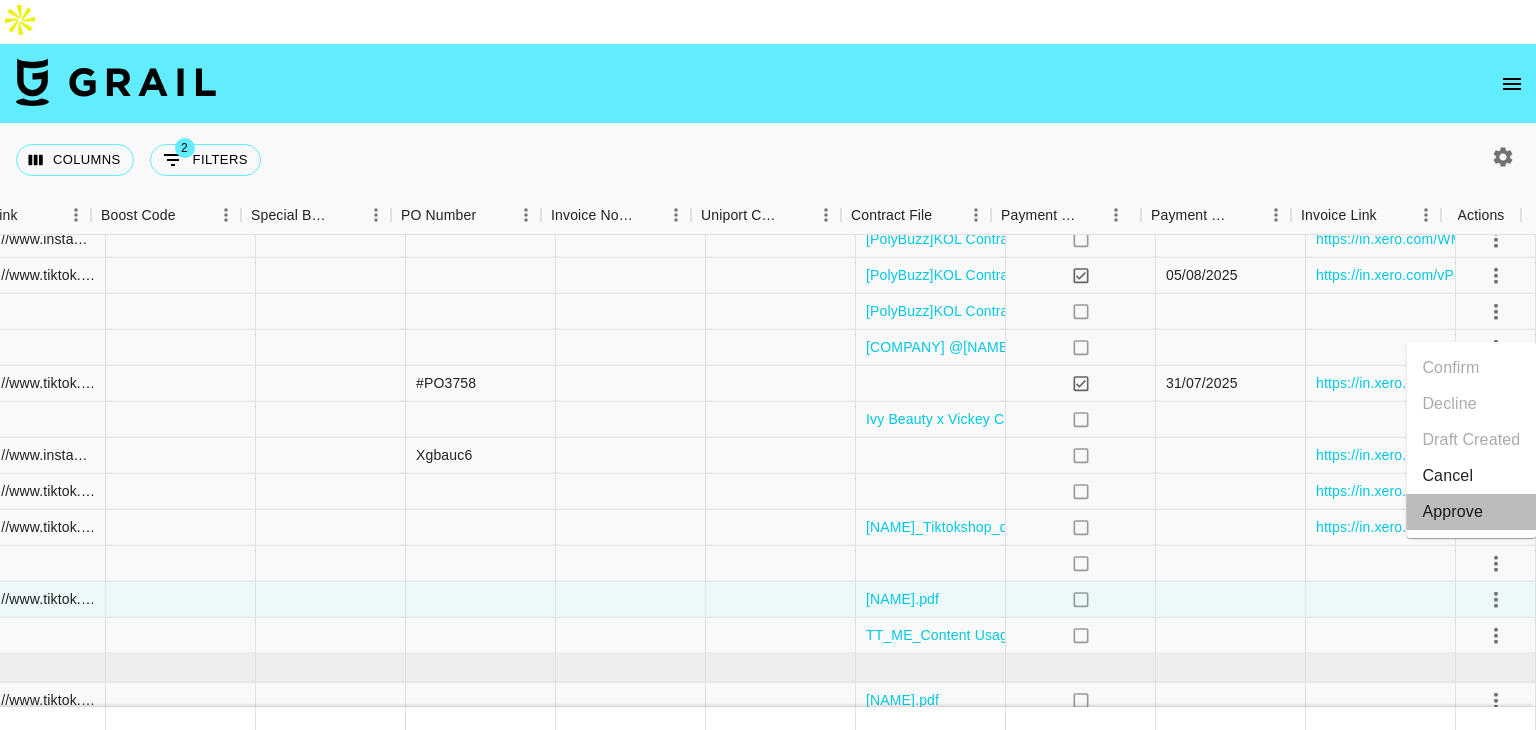 click on "Approve" at bounding box center [1452, 512] 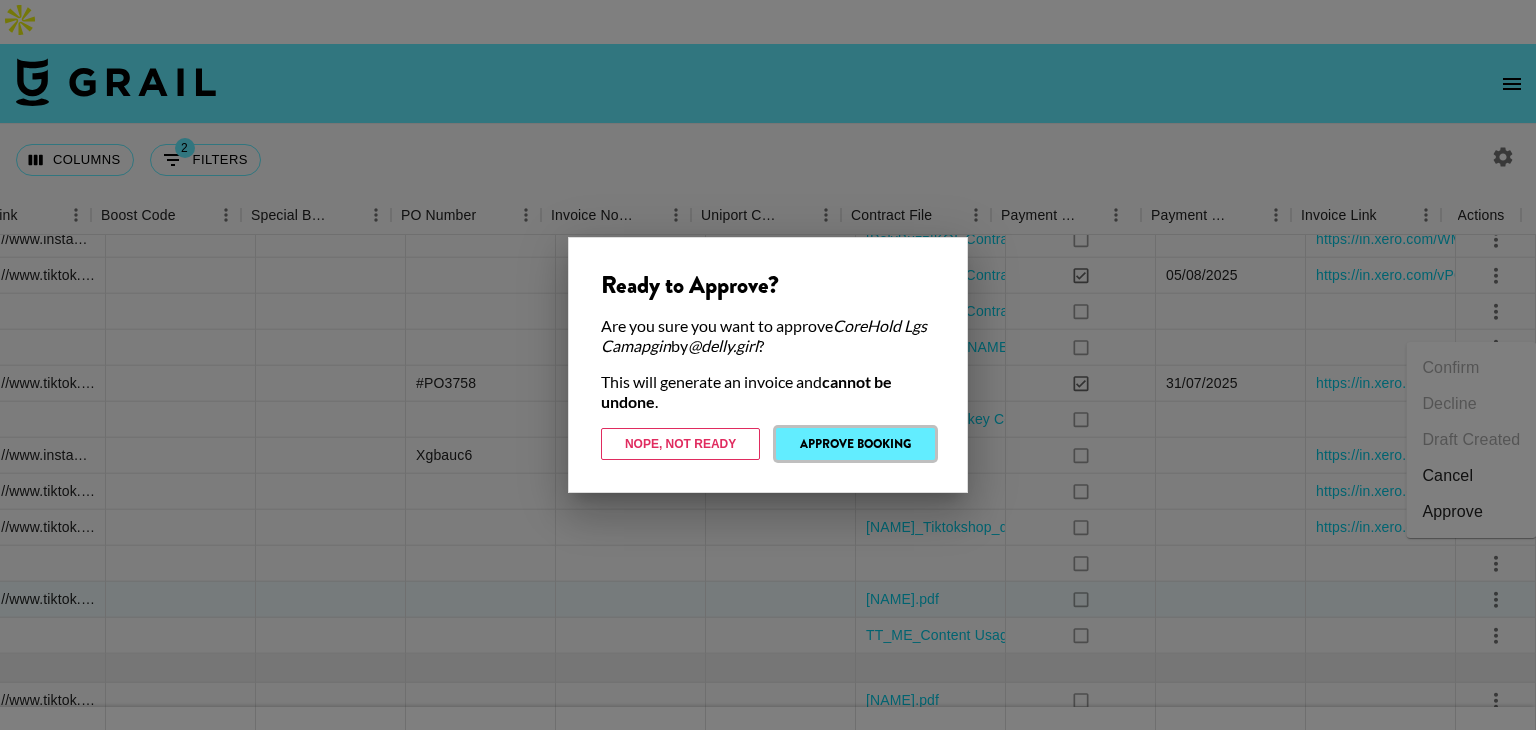 click on "Approve Booking" at bounding box center [855, 444] 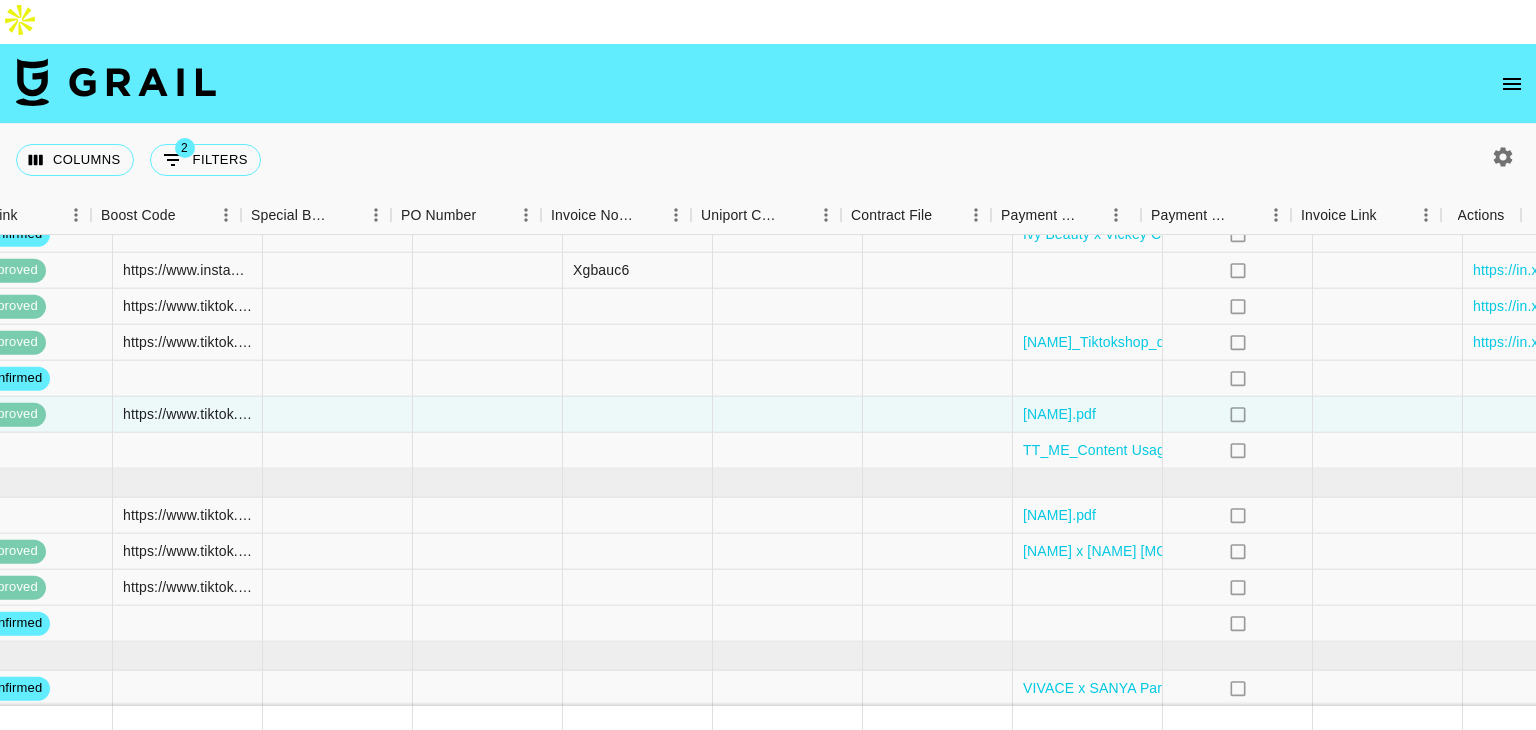 scroll, scrollTop: 629, scrollLeft: 2724, axis: both 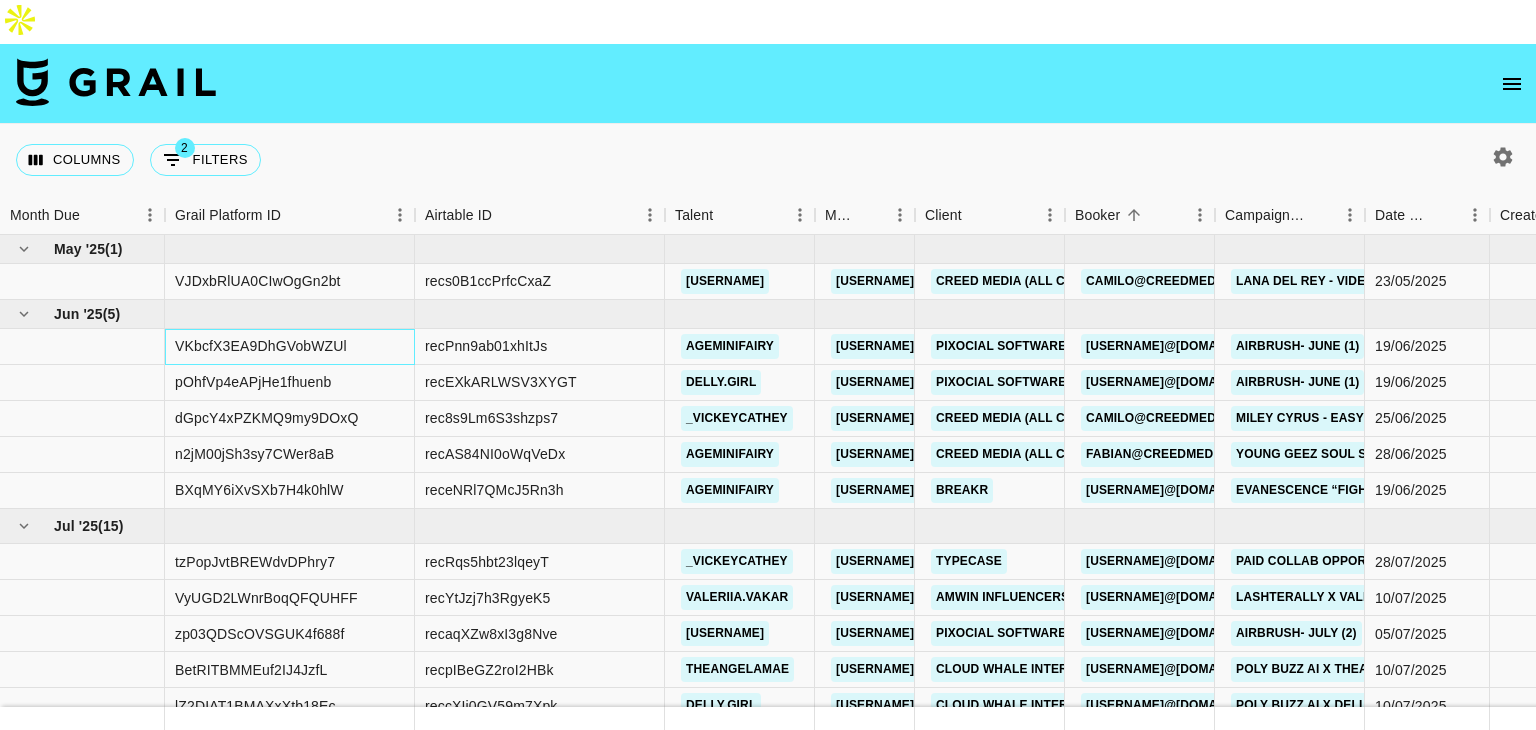 click on "VKbcfX3EA9DhGVobWZUl" at bounding box center [261, 346] 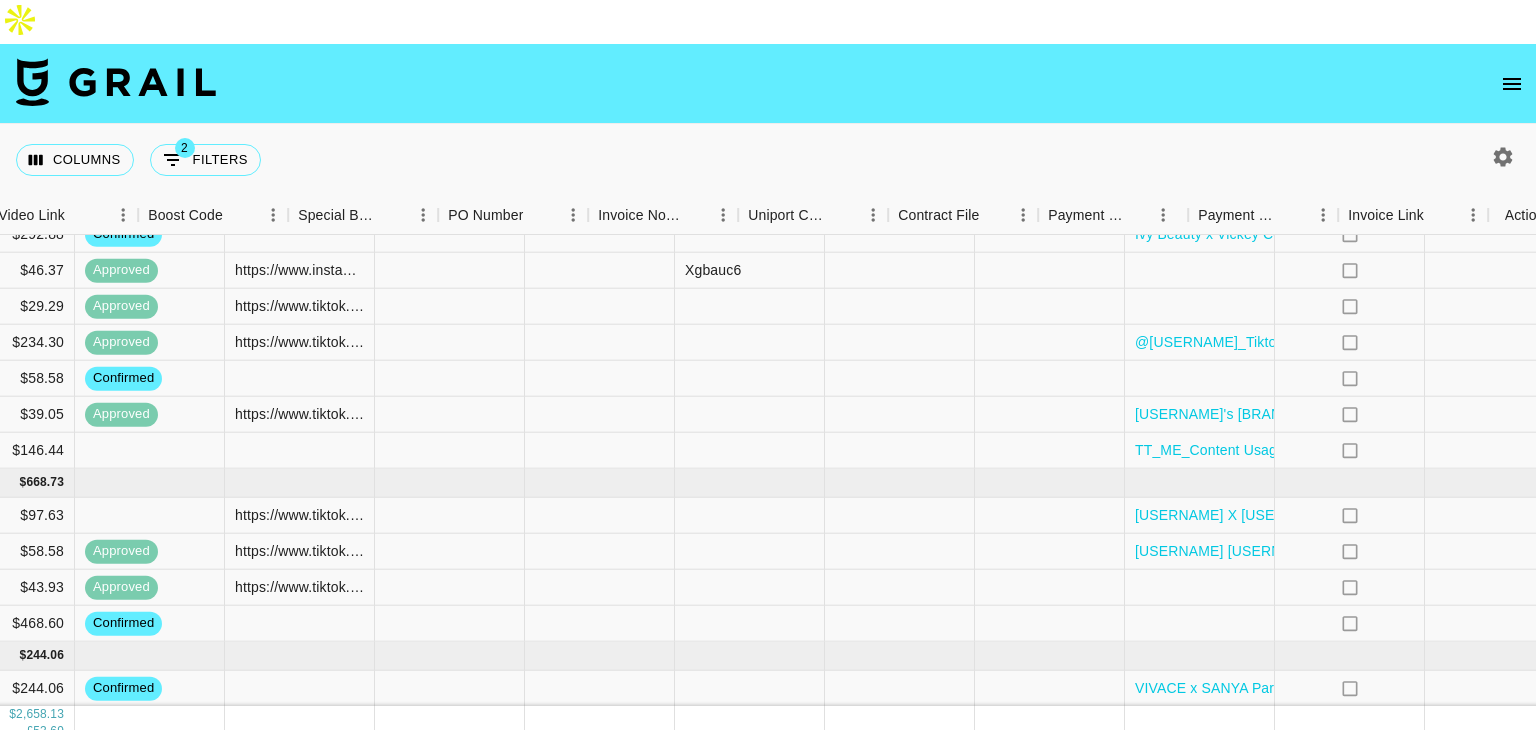 scroll, scrollTop: 631, scrollLeft: 2724, axis: both 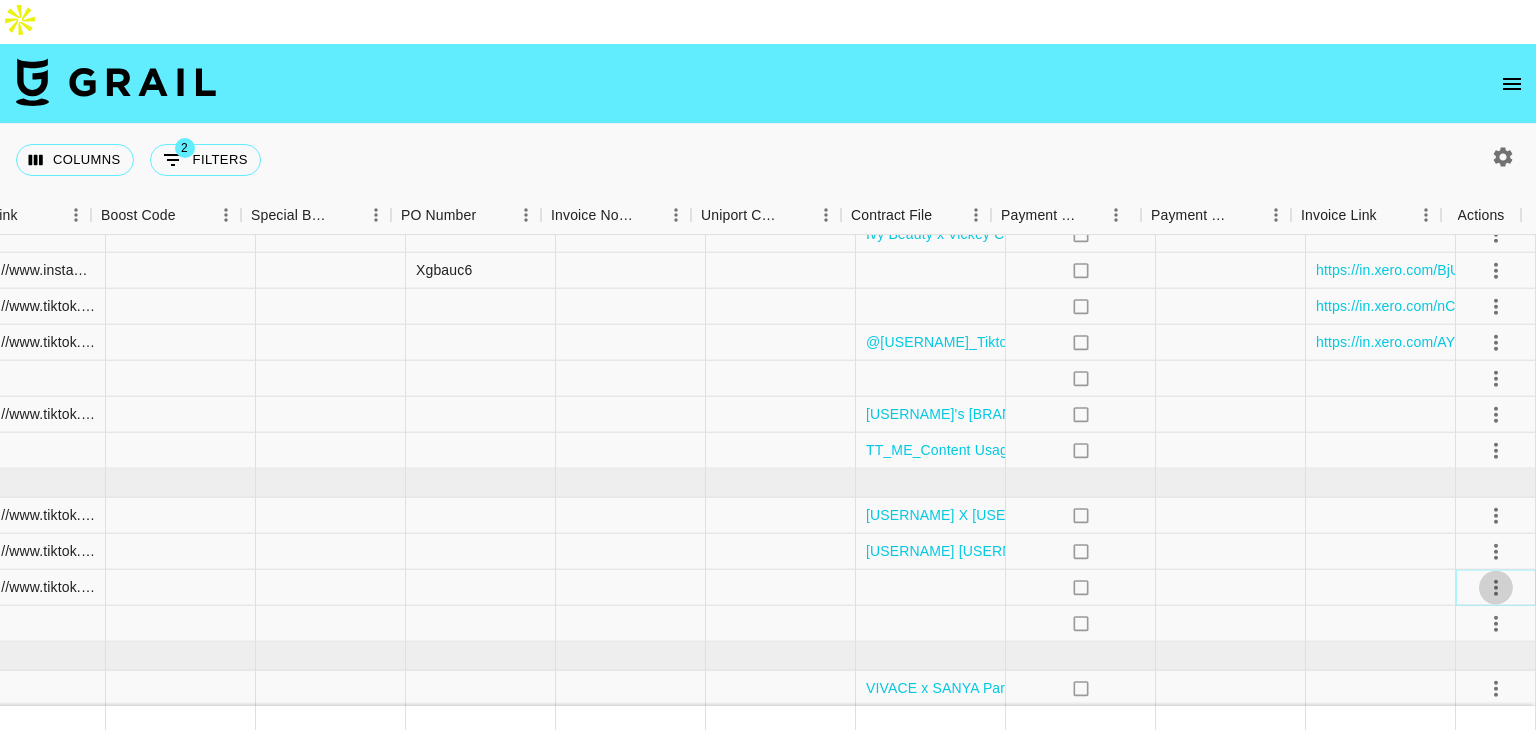 click 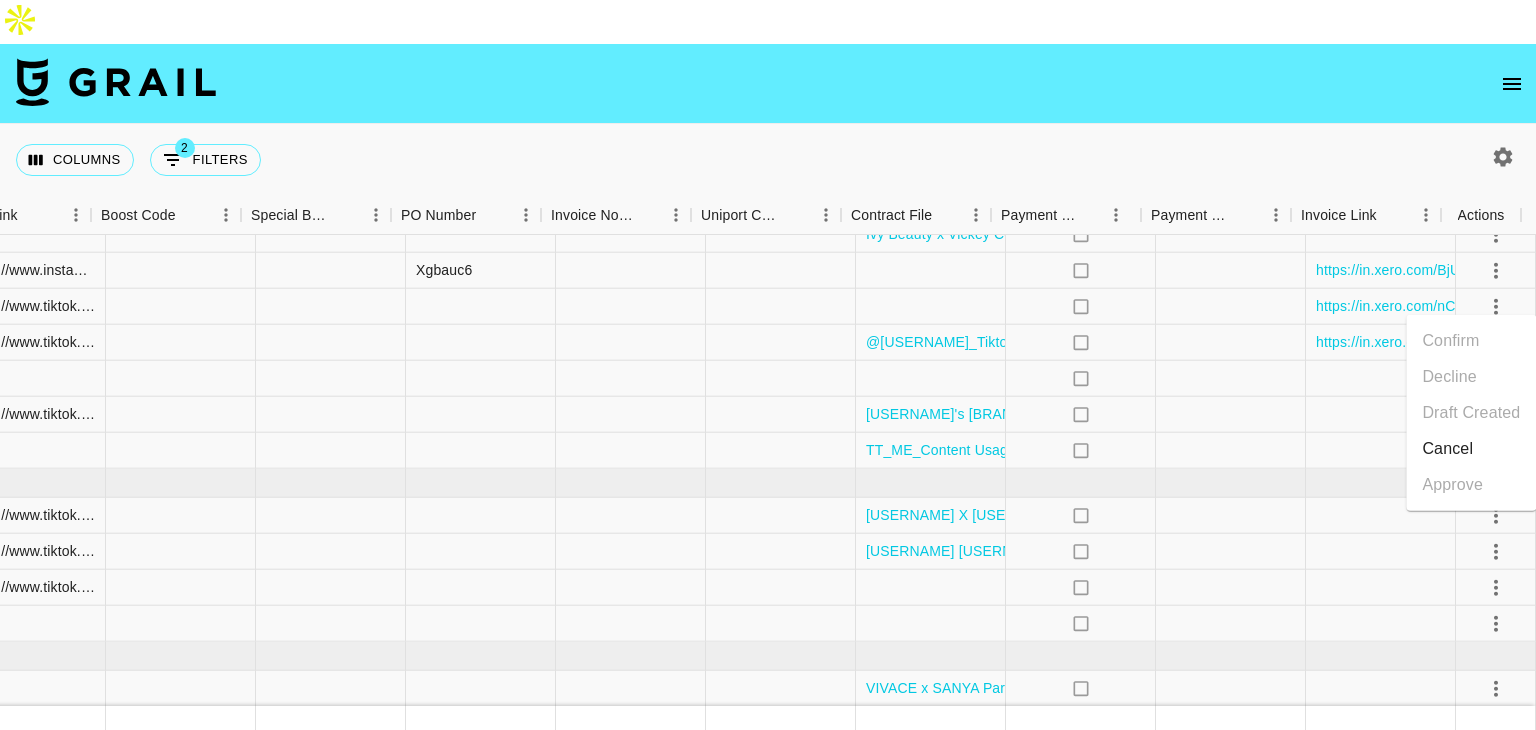 scroll, scrollTop: 630, scrollLeft: 2724, axis: both 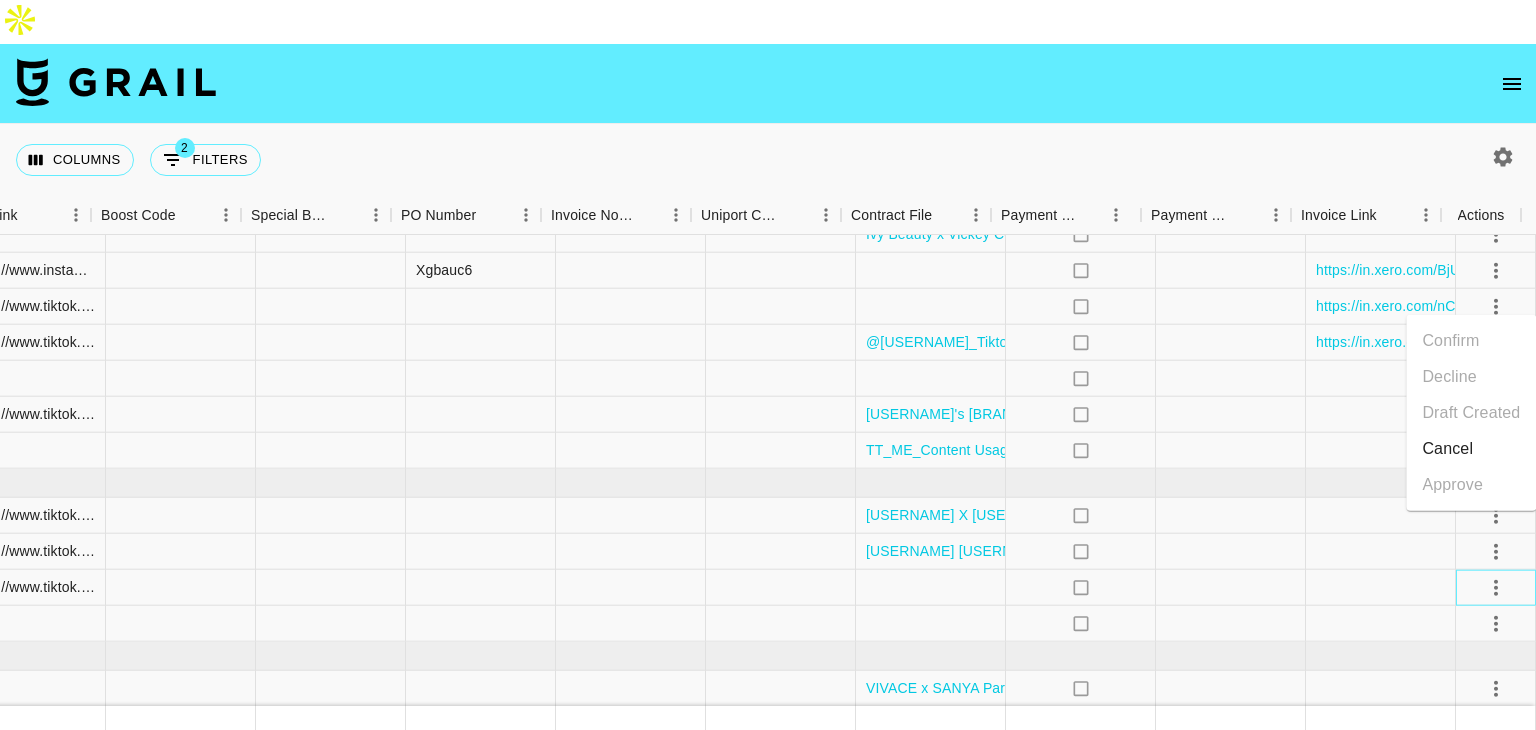 click at bounding box center [1496, 588] 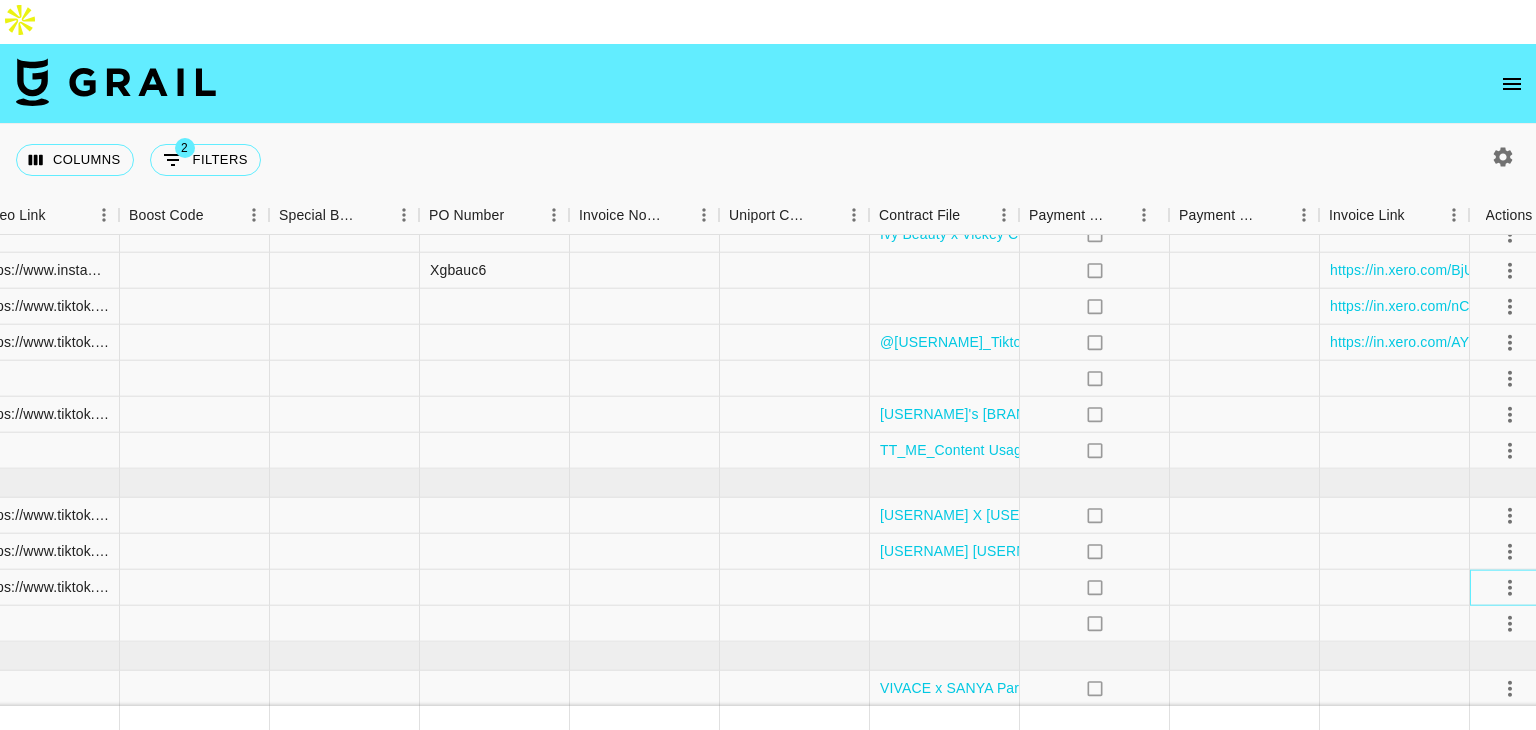 scroll, scrollTop: 629, scrollLeft: 2692, axis: both 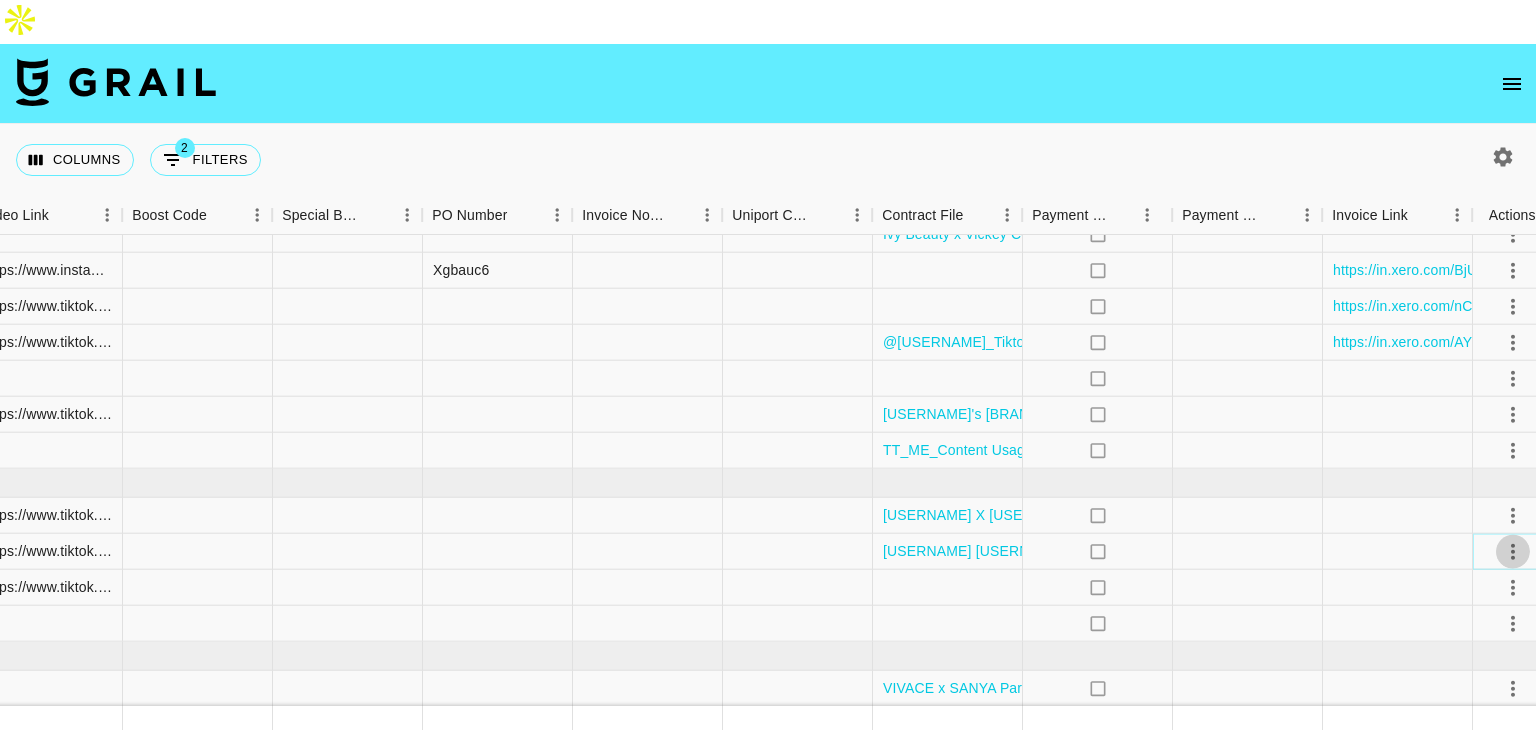 click 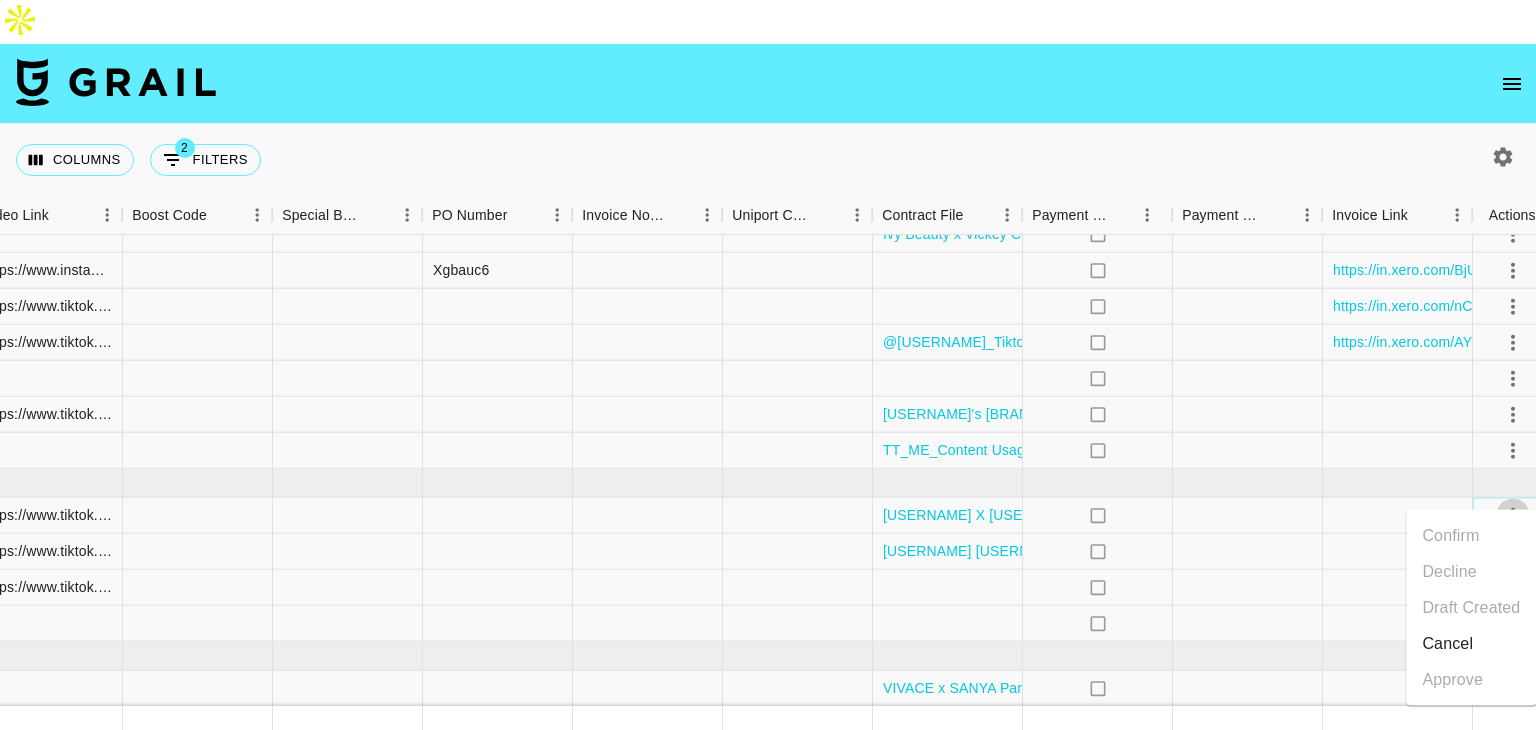 click at bounding box center [1513, 515] 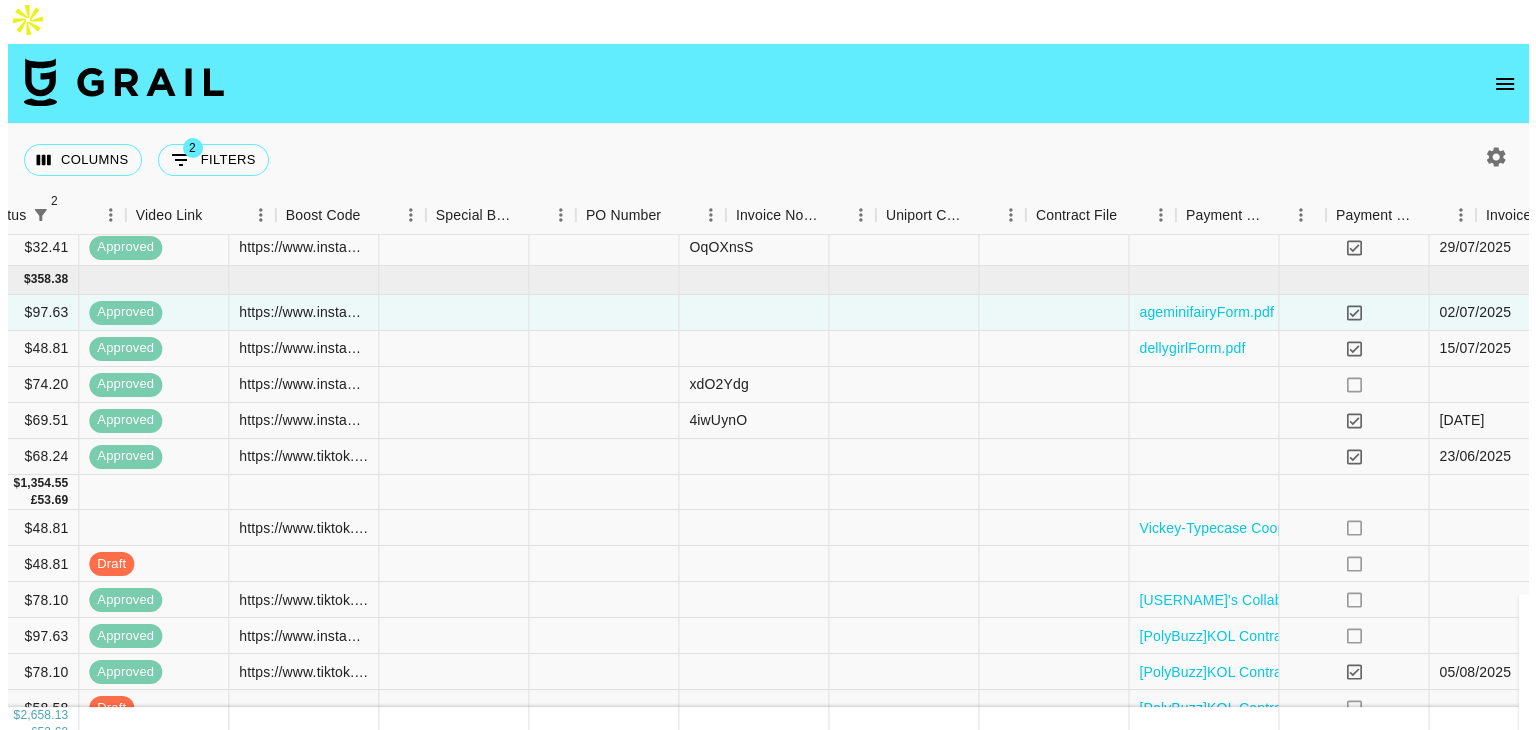 scroll, scrollTop: 34, scrollLeft: 2442, axis: both 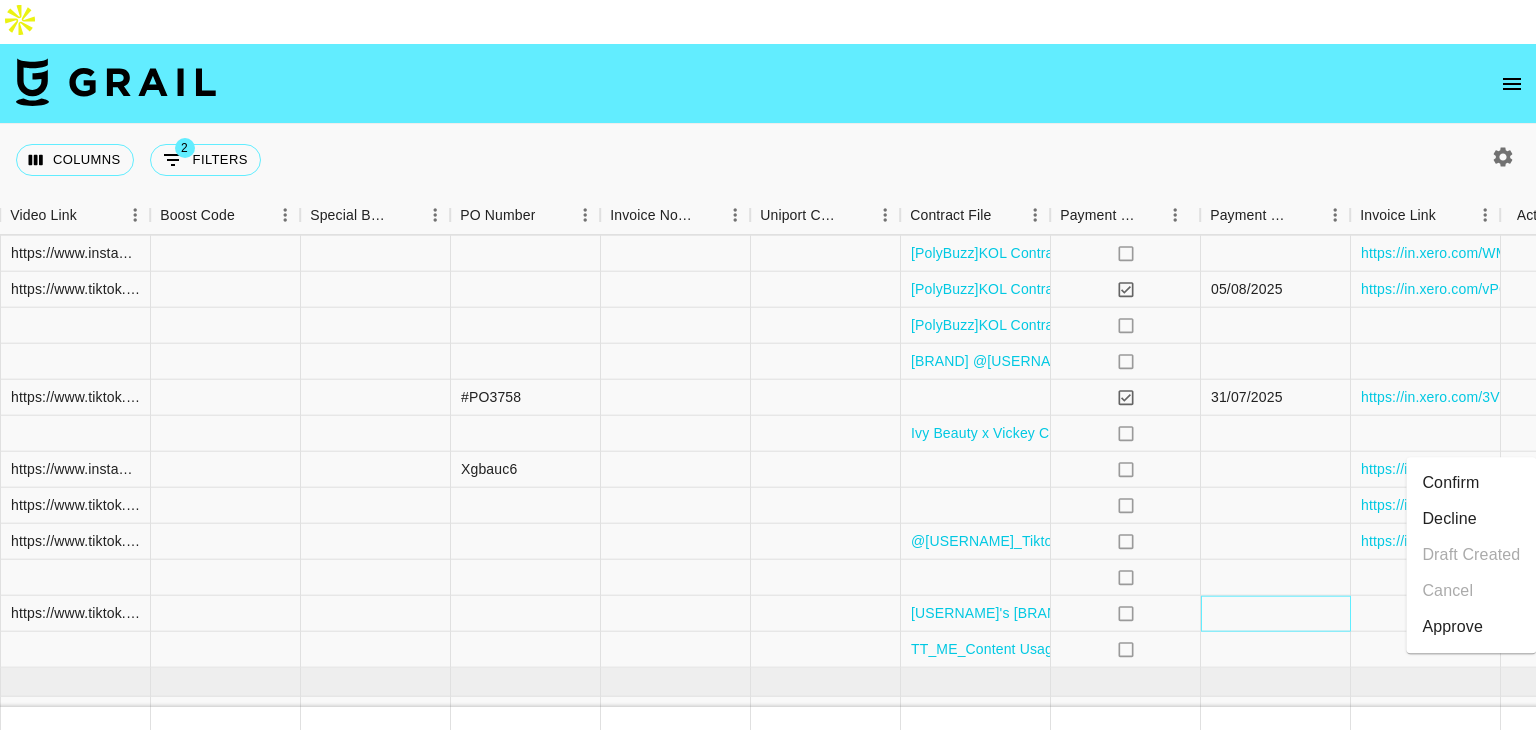 click at bounding box center [1276, 614] 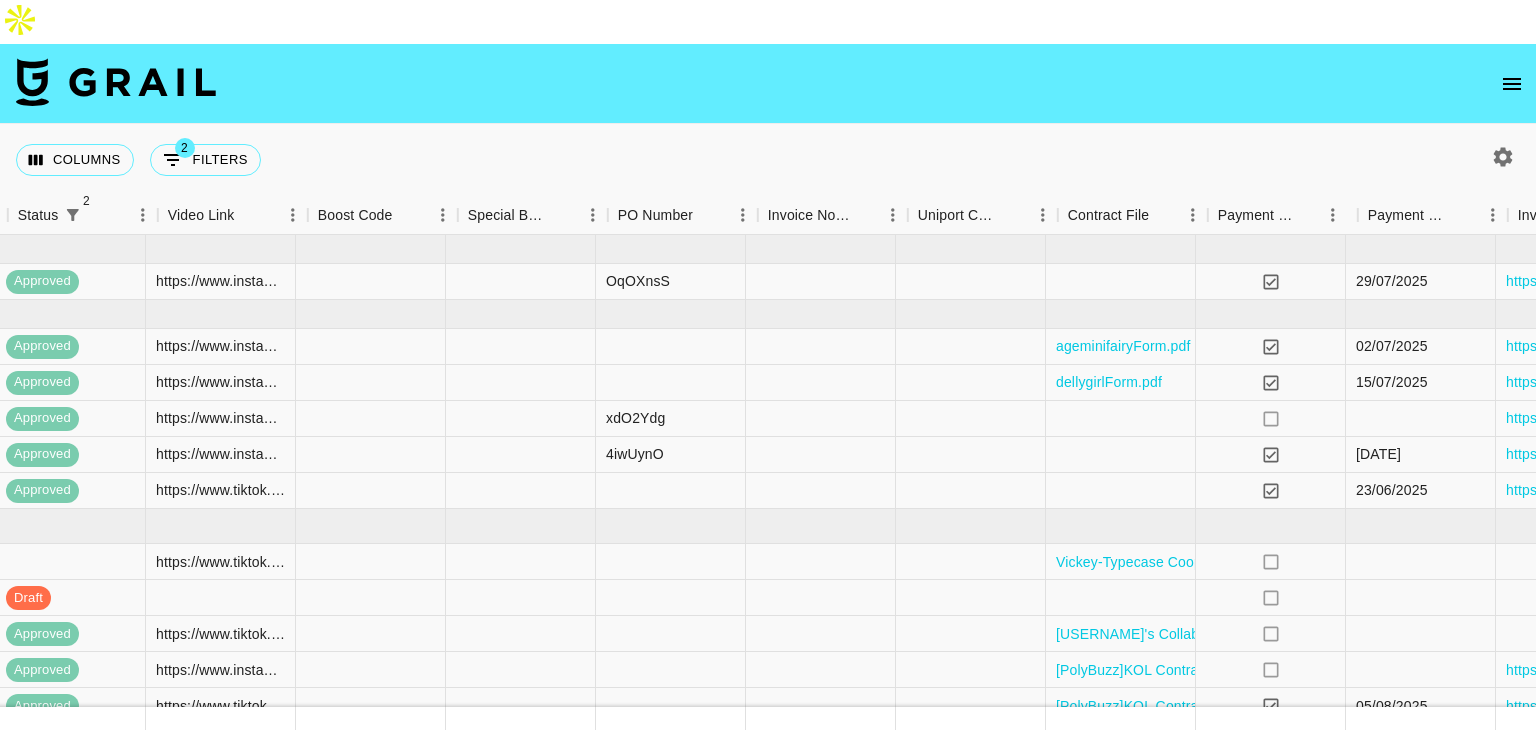 scroll, scrollTop: 0, scrollLeft: 2532, axis: horizontal 